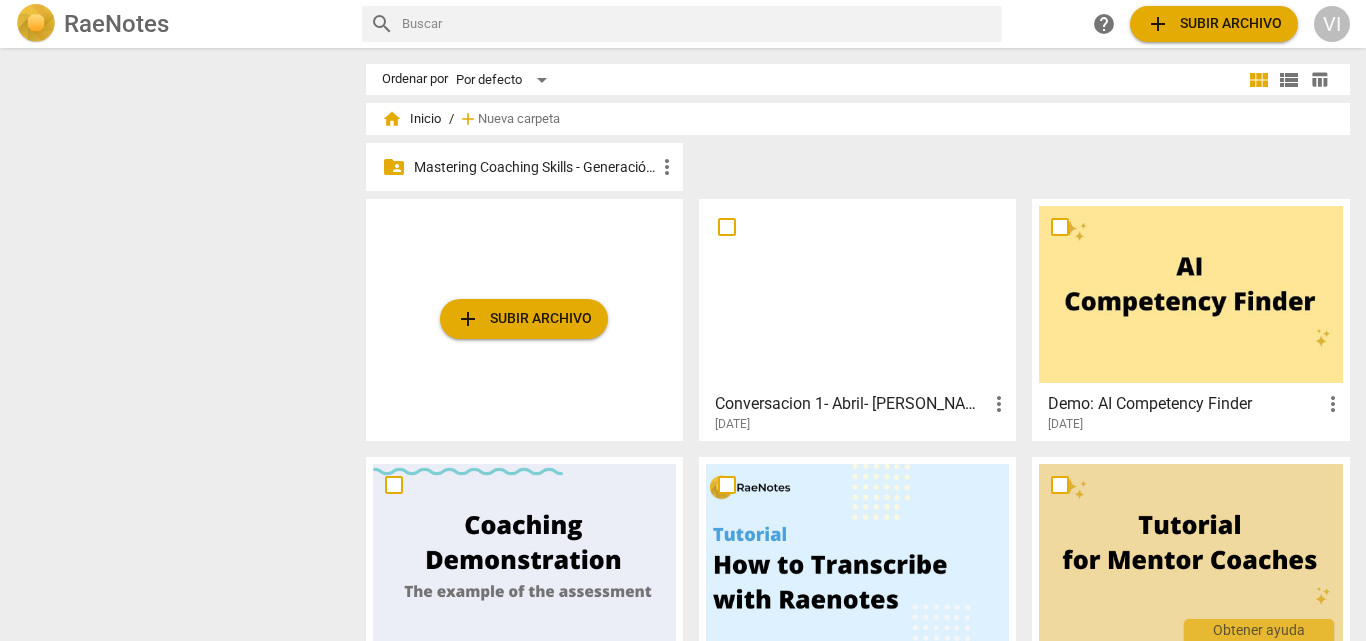 scroll, scrollTop: 0, scrollLeft: 0, axis: both 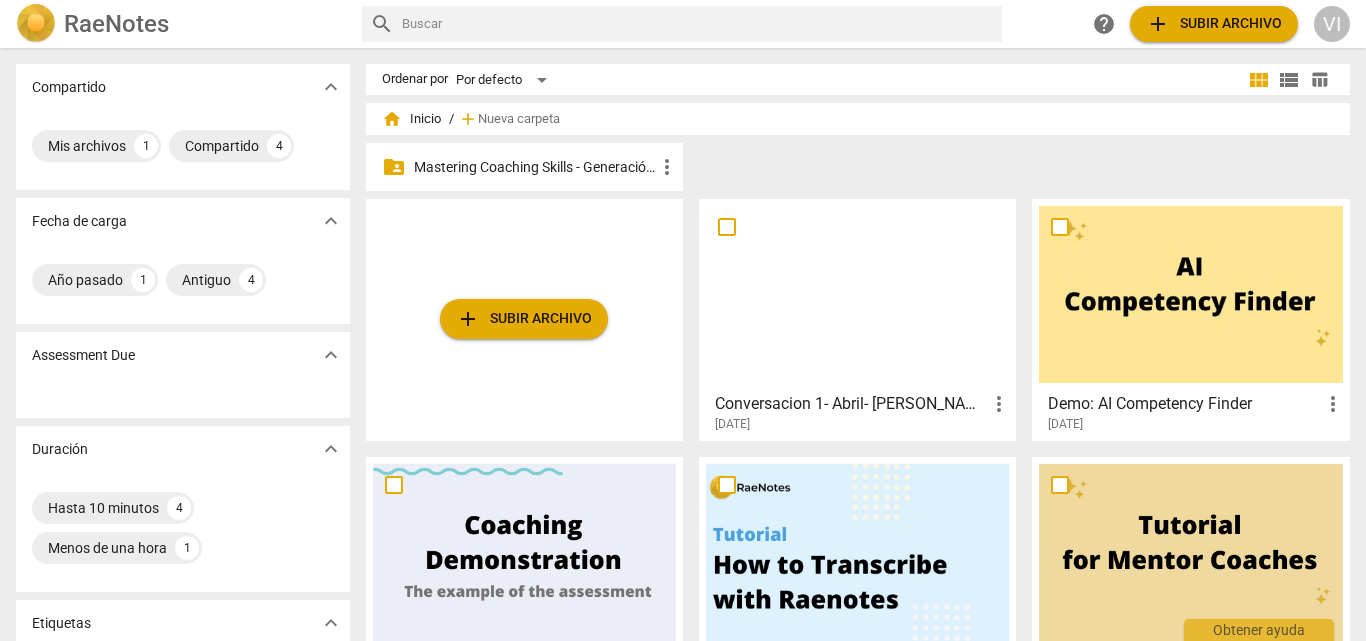 click on "Mastering Coaching Skills - Generación 31" at bounding box center [534, 167] 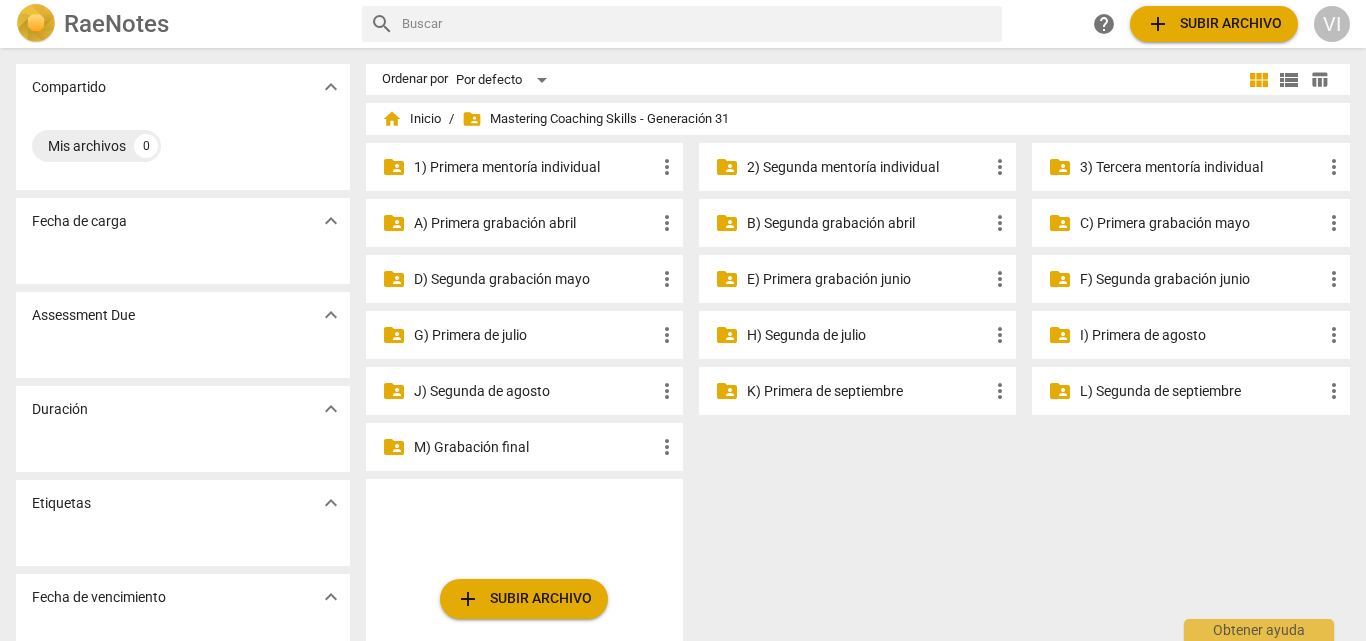 click on "2) Segunda mentoría individual" at bounding box center [867, 167] 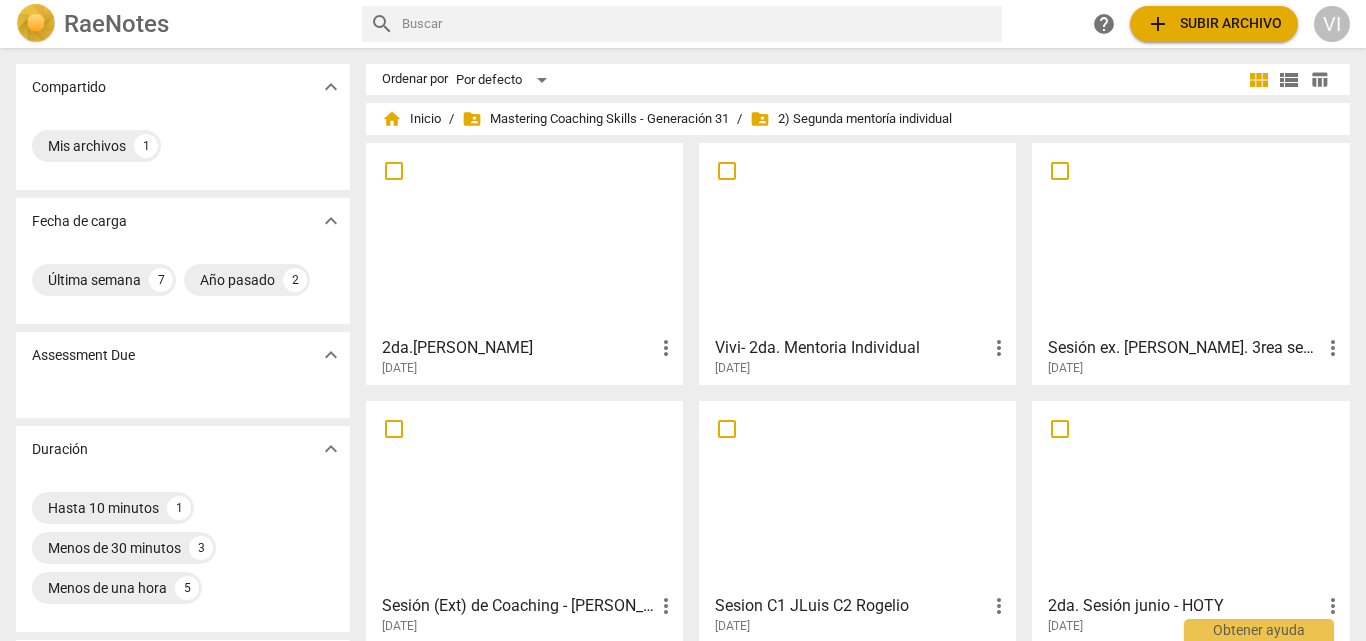 click at bounding box center (857, 238) 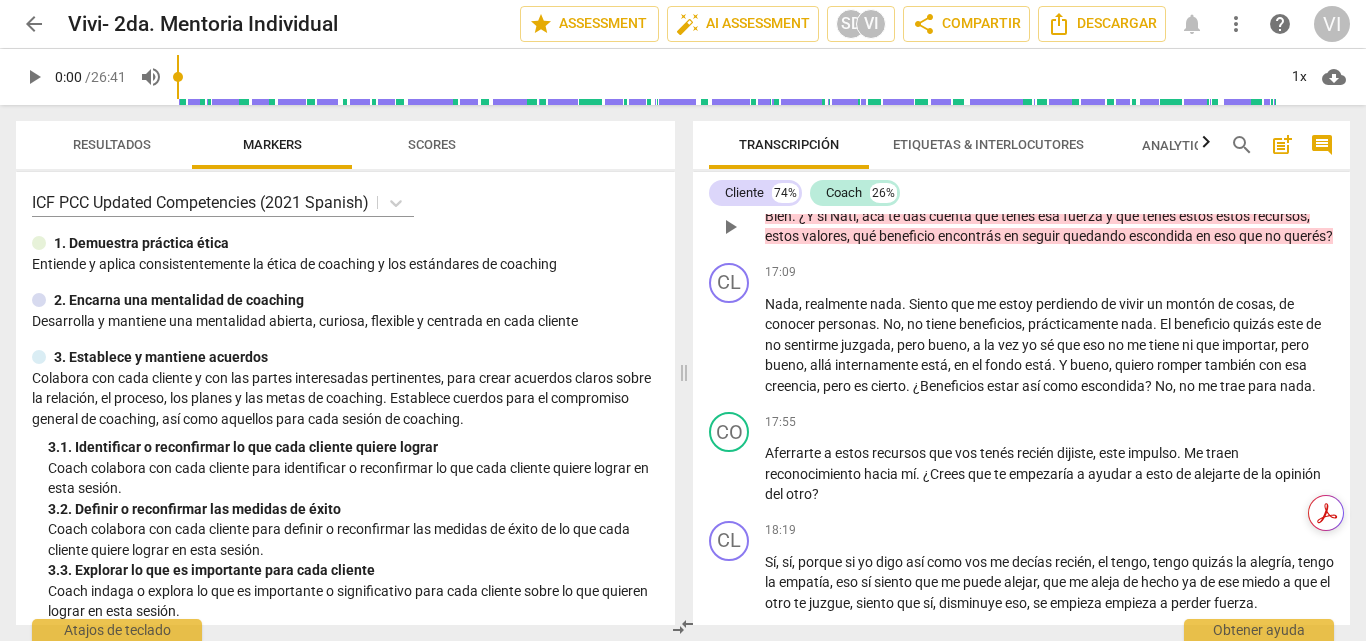scroll, scrollTop: 5400, scrollLeft: 0, axis: vertical 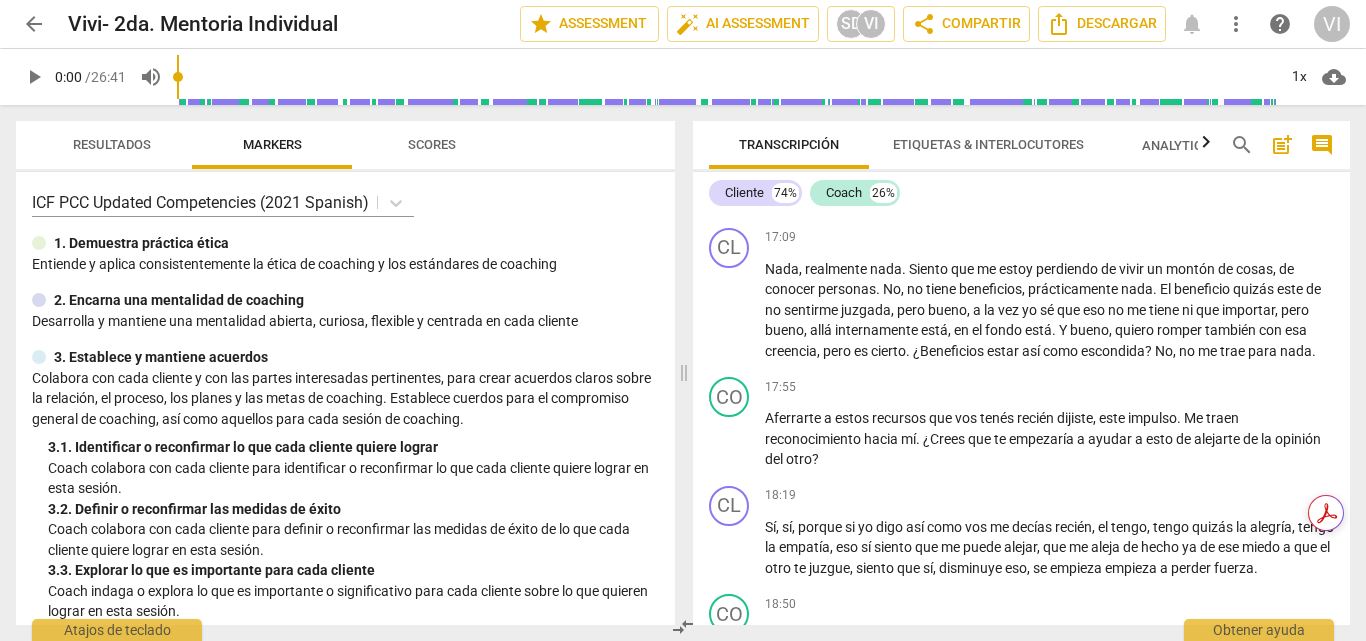 click at bounding box center [726, 77] 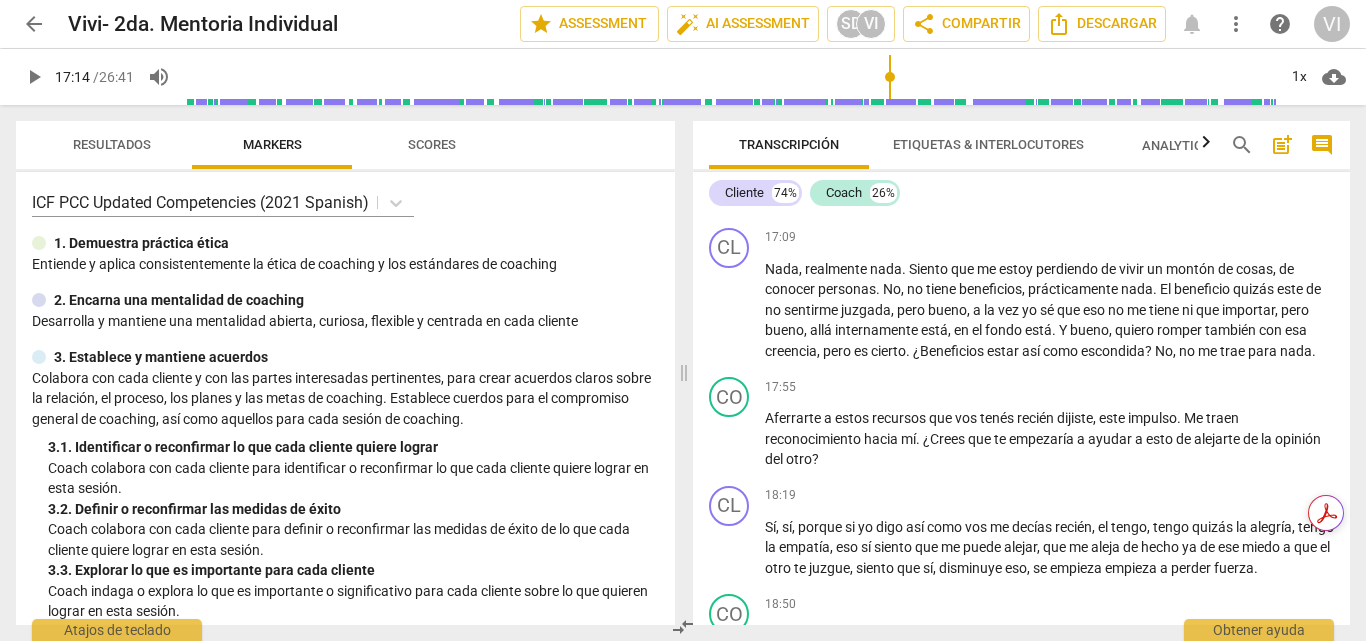 click at bounding box center [730, 77] 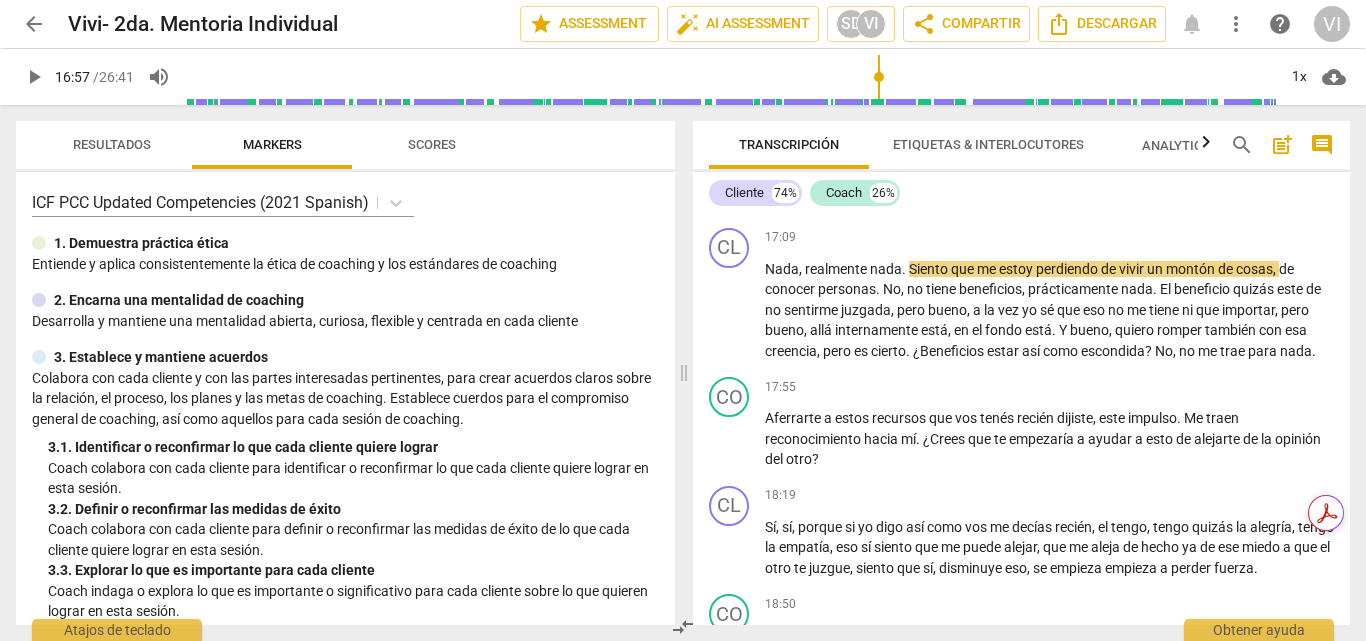 click at bounding box center [730, 77] 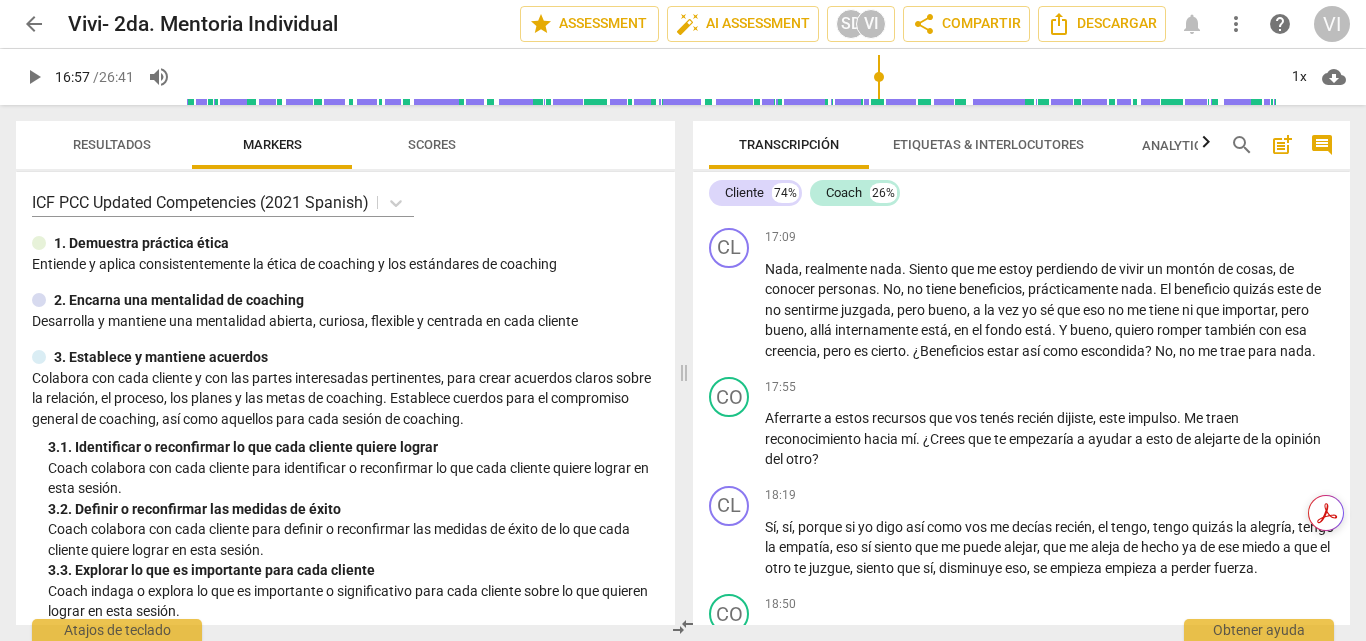 click on "Transcripción Etiquetas & Interlocutores Analytics   New search post_add comment Cliente 74% Coach 26% CL play_arrow pause 00:02 + Add competency keyboard_arrow_right Bien . CO play_arrow pause 00:03 + Add competency 2.Mentalidad keyboard_arrow_right [PERSON_NAME] ,   gracias   por   este   espacio   y   antes   de   comenzar ,   preguntarte   si   hay   algo   que   vos   necesitas . 2.Mentalidad [PERSON_NAME] 18:13 [DATE] [PERSON_NAME] muestra empatía al preguntar si la cliente tiene lo que necesita para iniciar la sesión. CL play_arrow pause 00:15 + Add competency keyboard_arrow_right Bueno ,   antes   que   nada   gracias   a   vos   por   este   espacio   también   para   mí .   Y   si   necesito   algo ,   no   sé   respecto   a   qué   básicamente ,   pero   así   estoy .   Estoy   bien   como   para   tener   la   sesión . CO play_arrow pause 00:33 + Add competency 4.Seguridad keyboard_arrow_right Bien ,   sí ,   me   refería   para   que   puedas   estar   acá   en   la   sesión .   Si" at bounding box center (1025, 373) 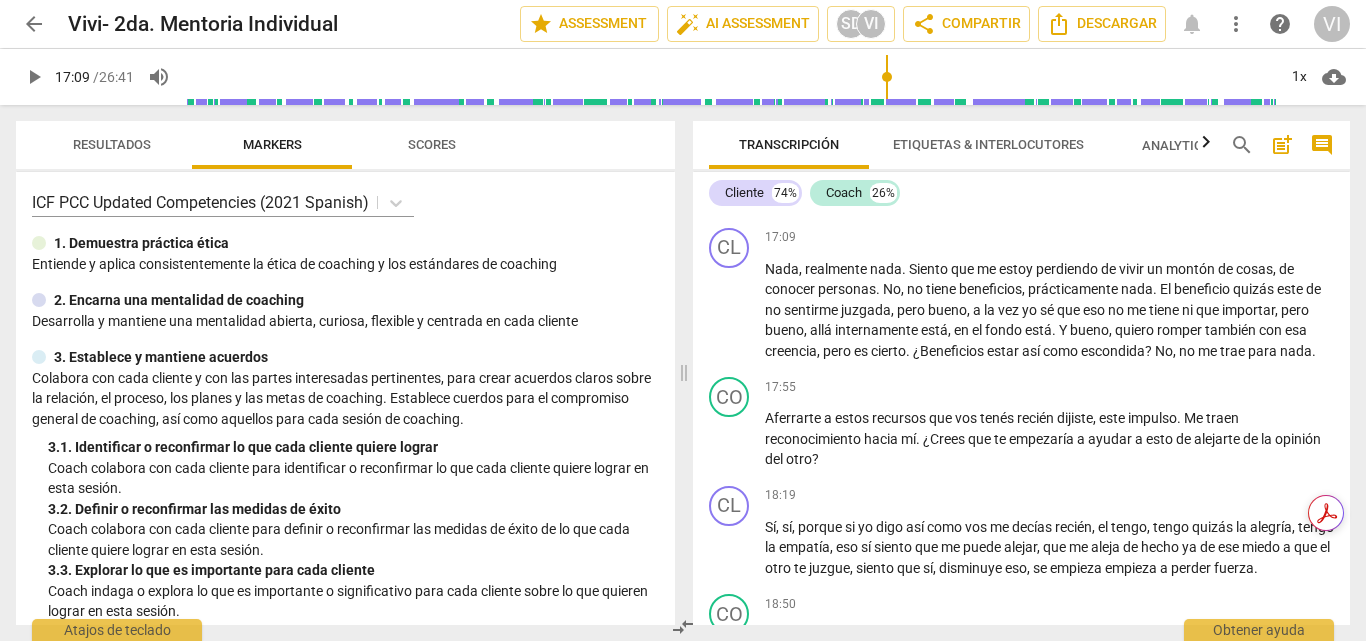 click at bounding box center (730, 77) 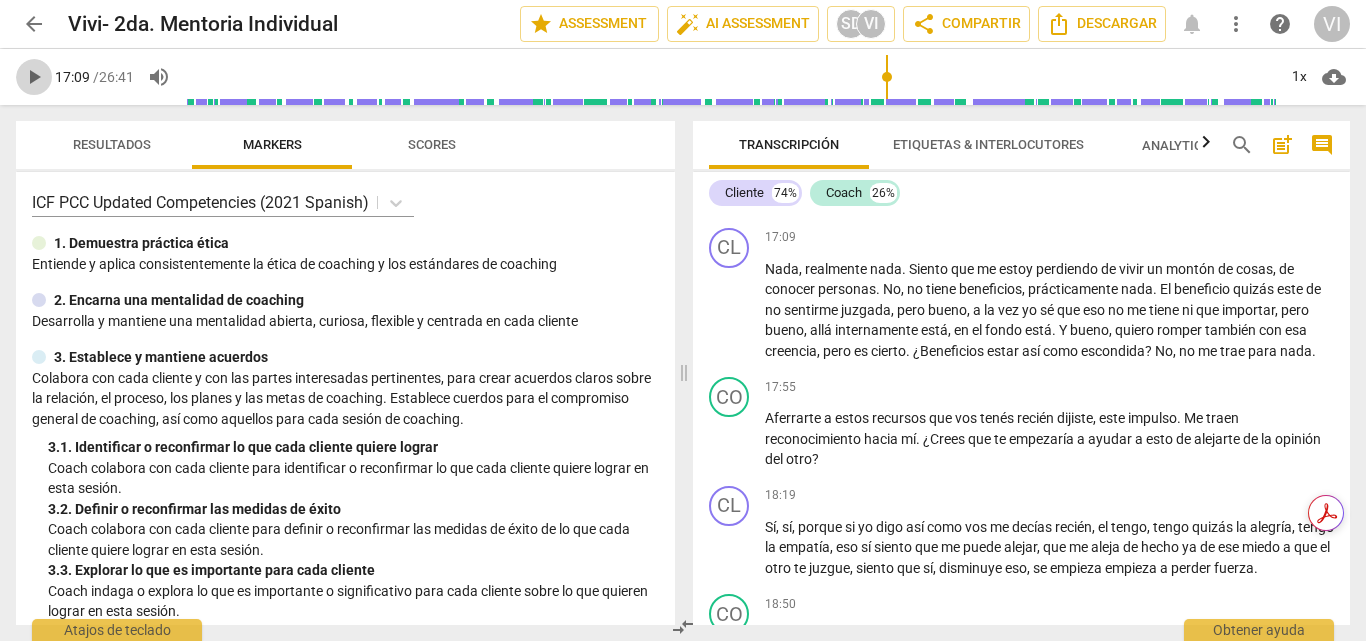 click on "play_arrow" at bounding box center [34, 77] 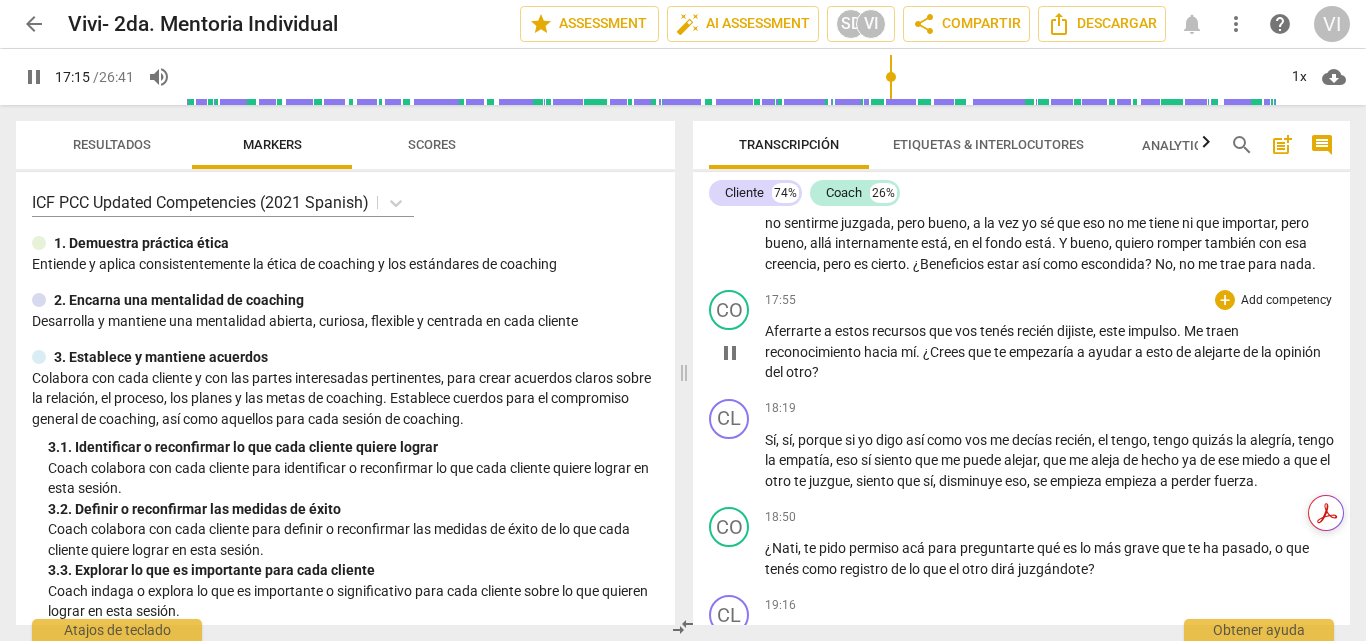 scroll, scrollTop: 5500, scrollLeft: 0, axis: vertical 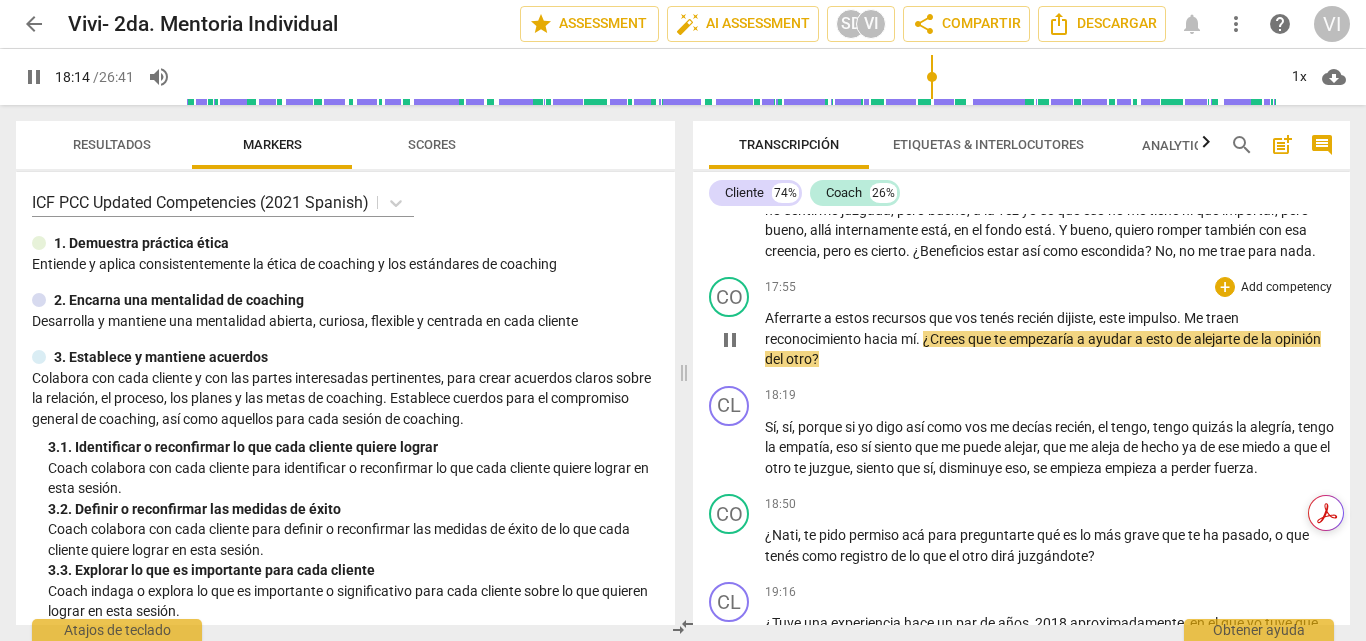 click on "Add competency" at bounding box center (1286, 288) 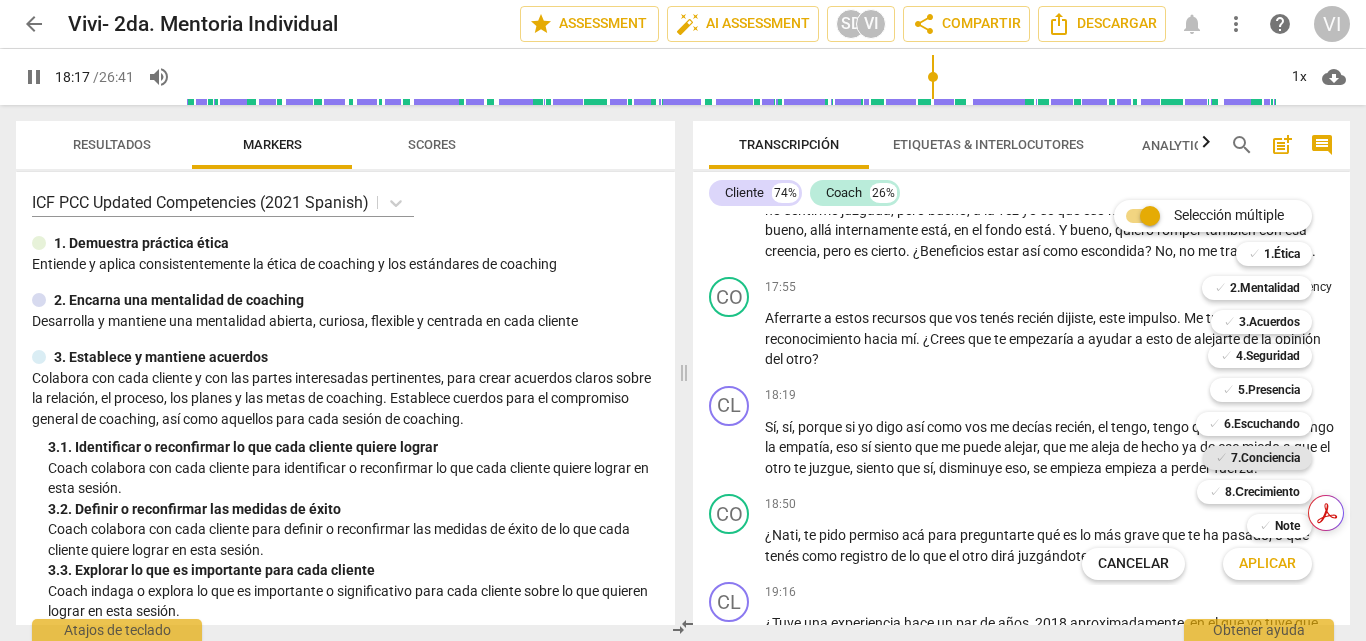 click on "7.Conciencia" at bounding box center (1265, 458) 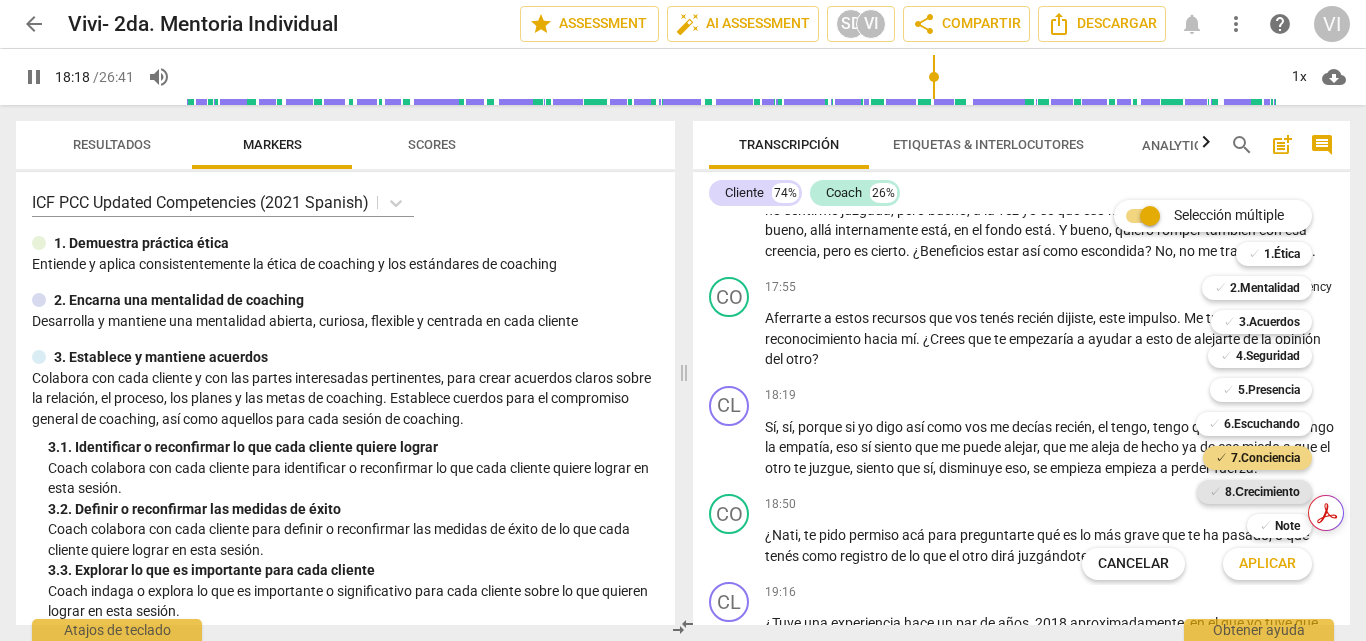 click on "8.Сrecimiento" at bounding box center (1262, 492) 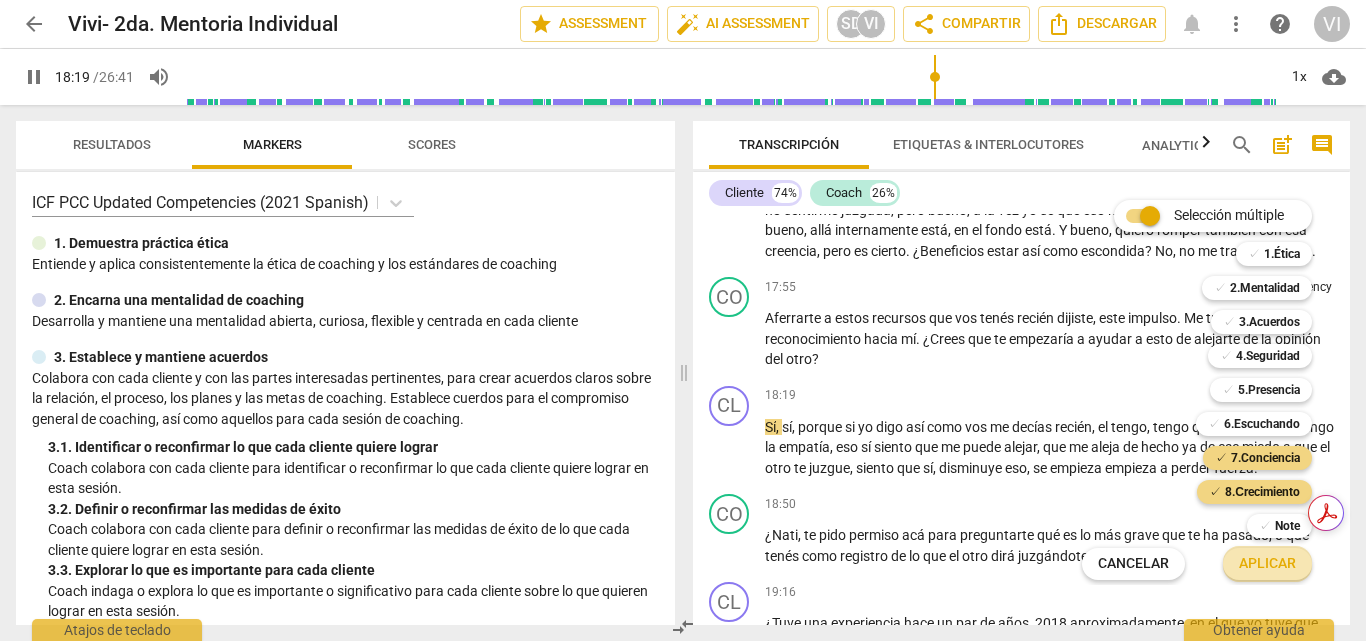 click on "Aplicar" at bounding box center [1267, 564] 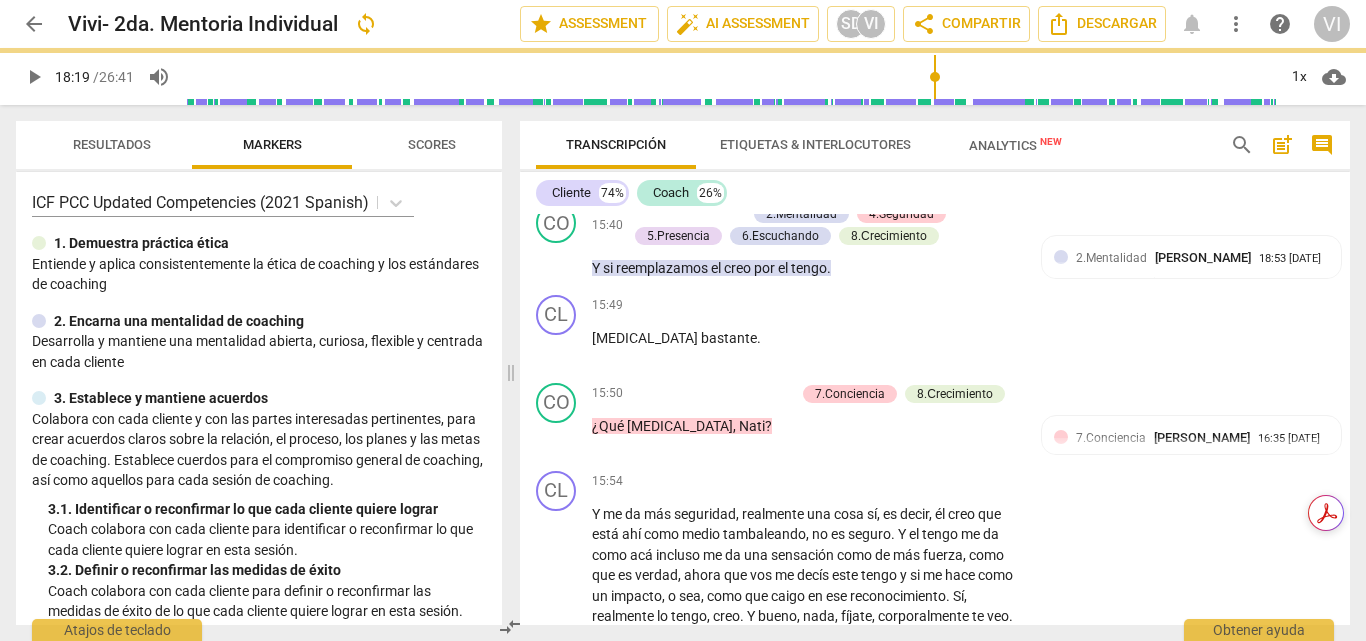 scroll, scrollTop: 6263, scrollLeft: 0, axis: vertical 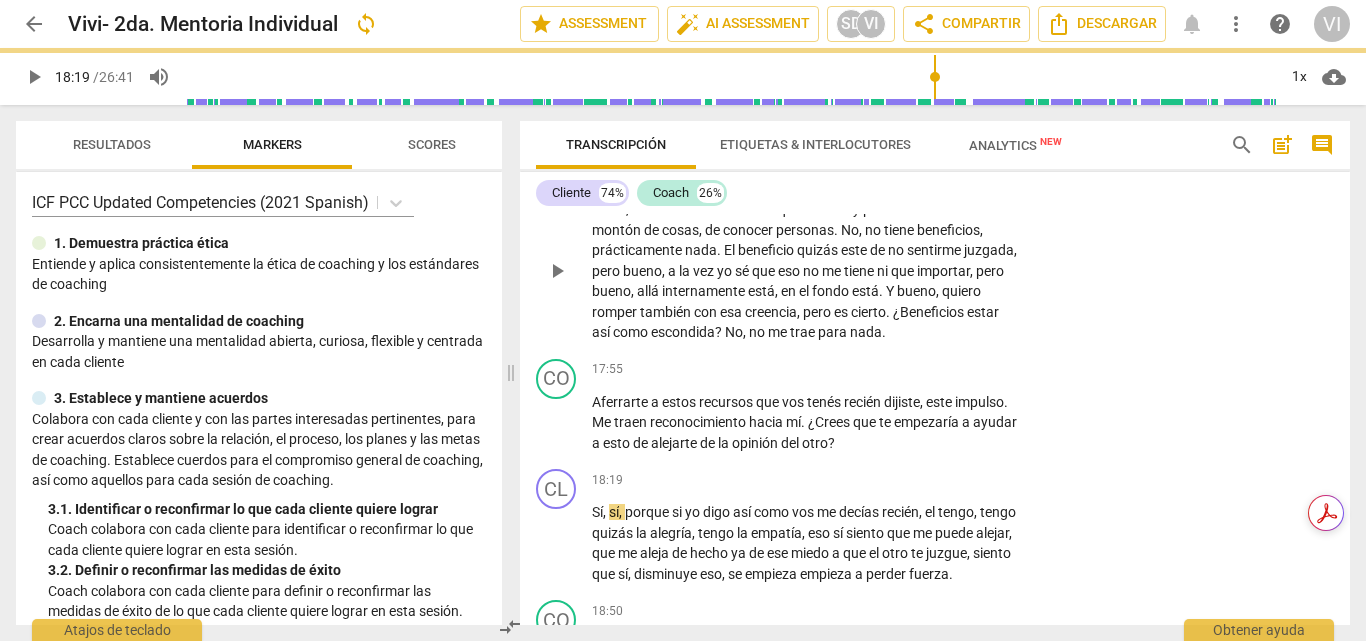 type on "1100" 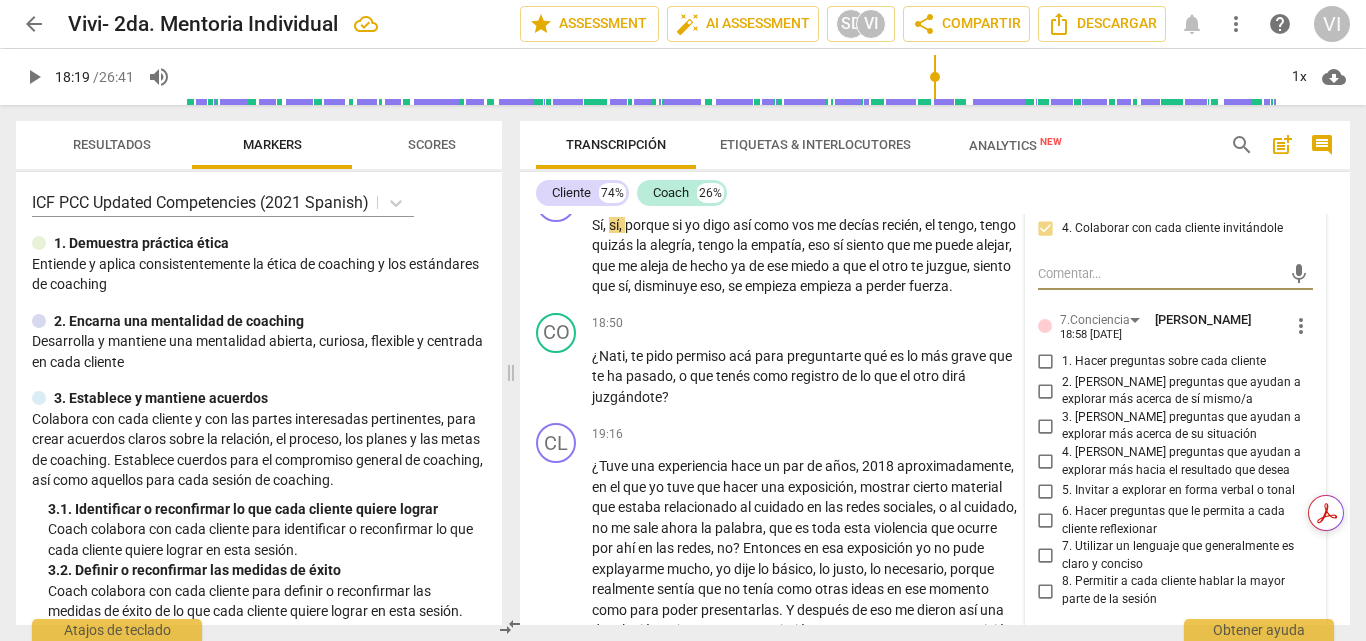 scroll, scrollTop: 6676, scrollLeft: 0, axis: vertical 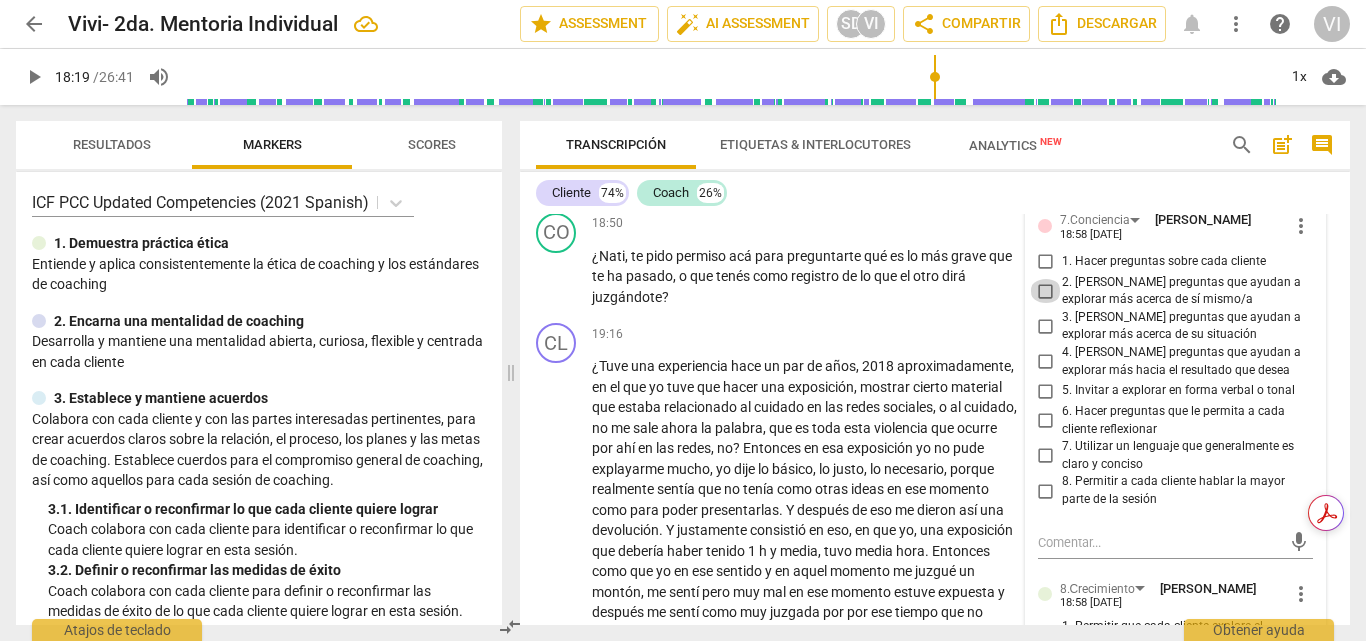 click on "2. [PERSON_NAME] preguntas que ayudan a explorar más acerca de sí mismo/a" at bounding box center (1046, 291) 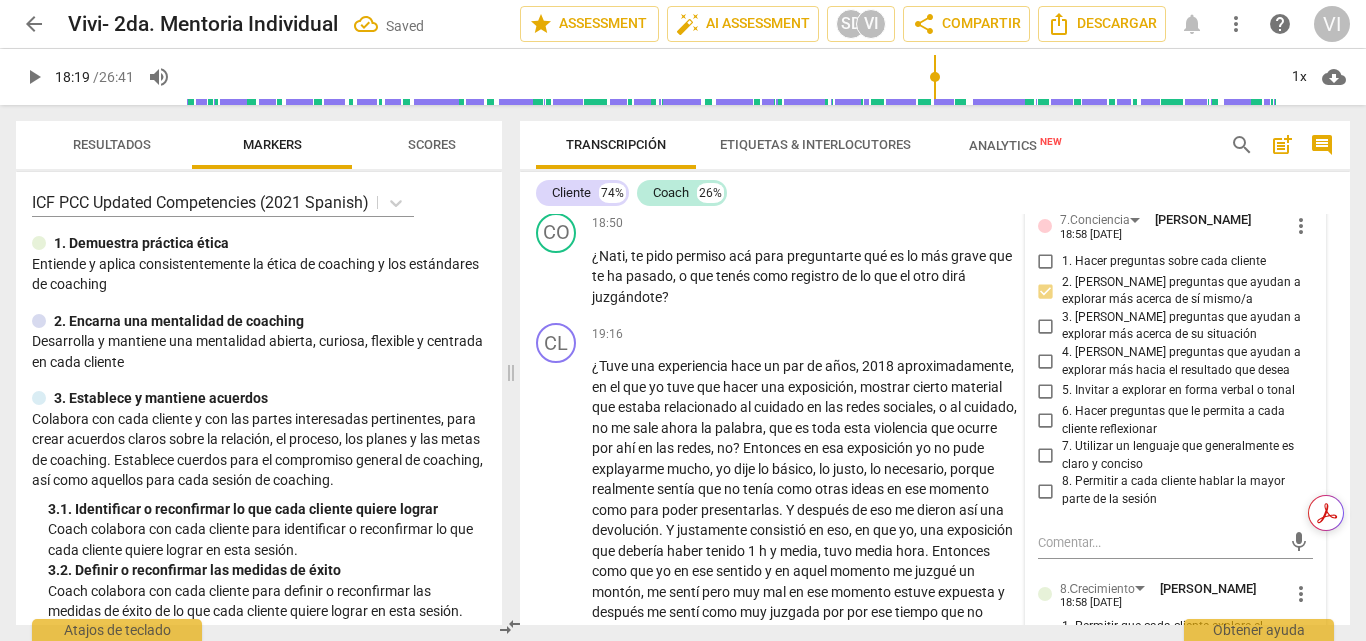 click on "3. [PERSON_NAME] preguntas que ayudan a explorar más acerca de su situación" at bounding box center (1046, 326) 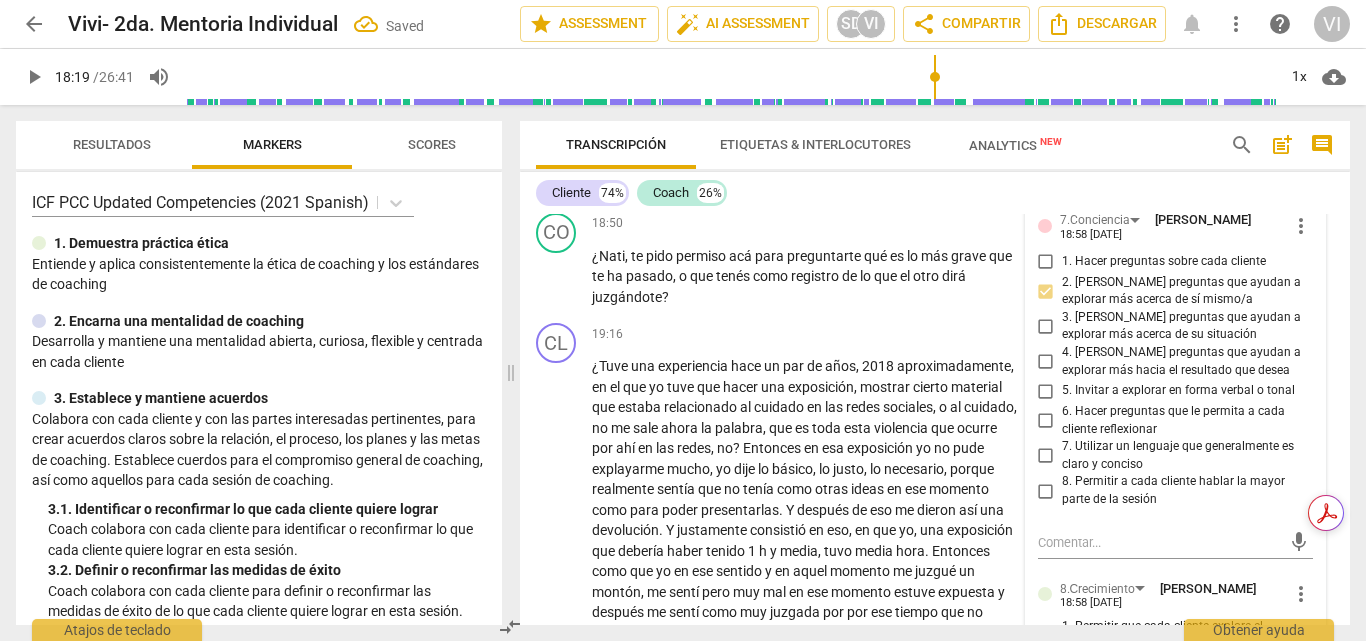checkbox on "true" 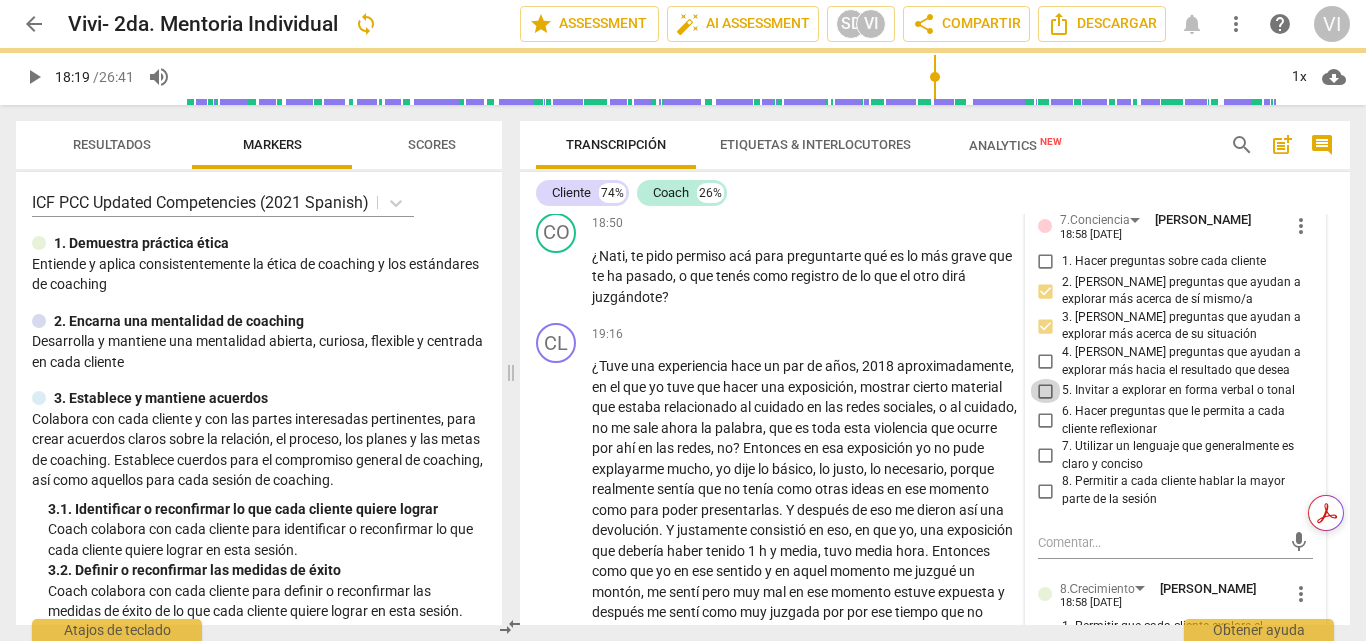 click on "5. Invitar a explorar en forma verbal o tonal" at bounding box center [1046, 391] 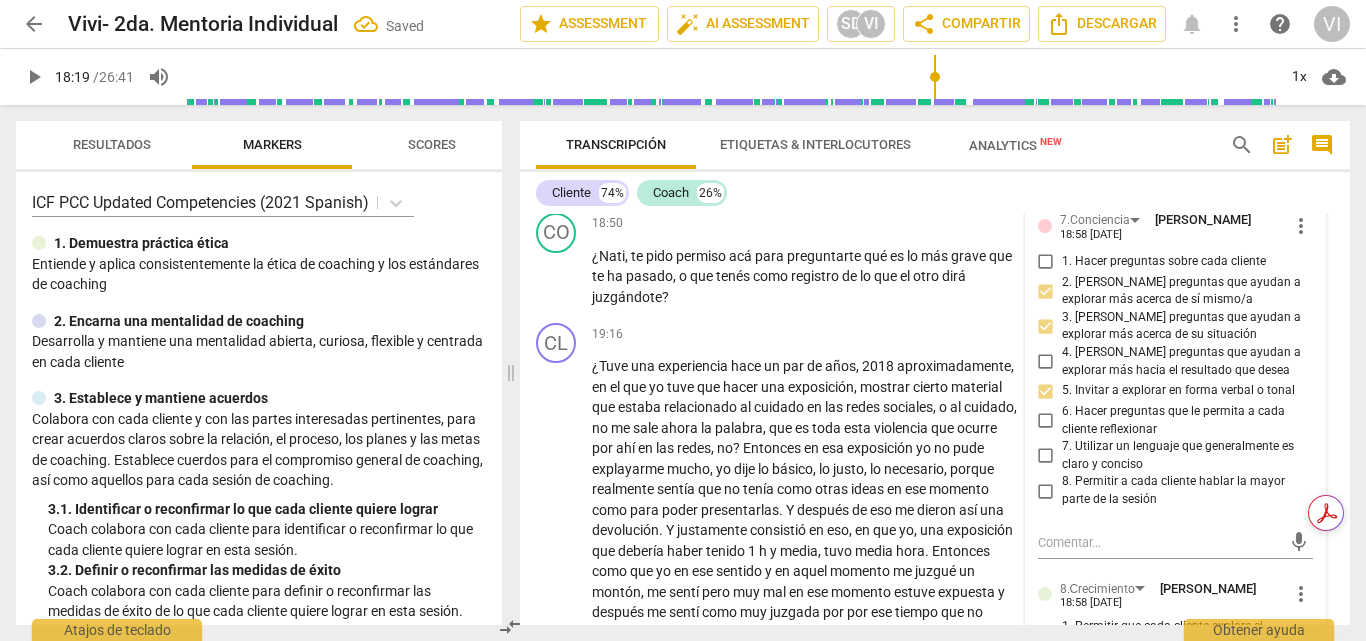 click on "4. [PERSON_NAME] preguntas que ayudan a explorar más hacia el resultado que desea" at bounding box center [1046, 362] 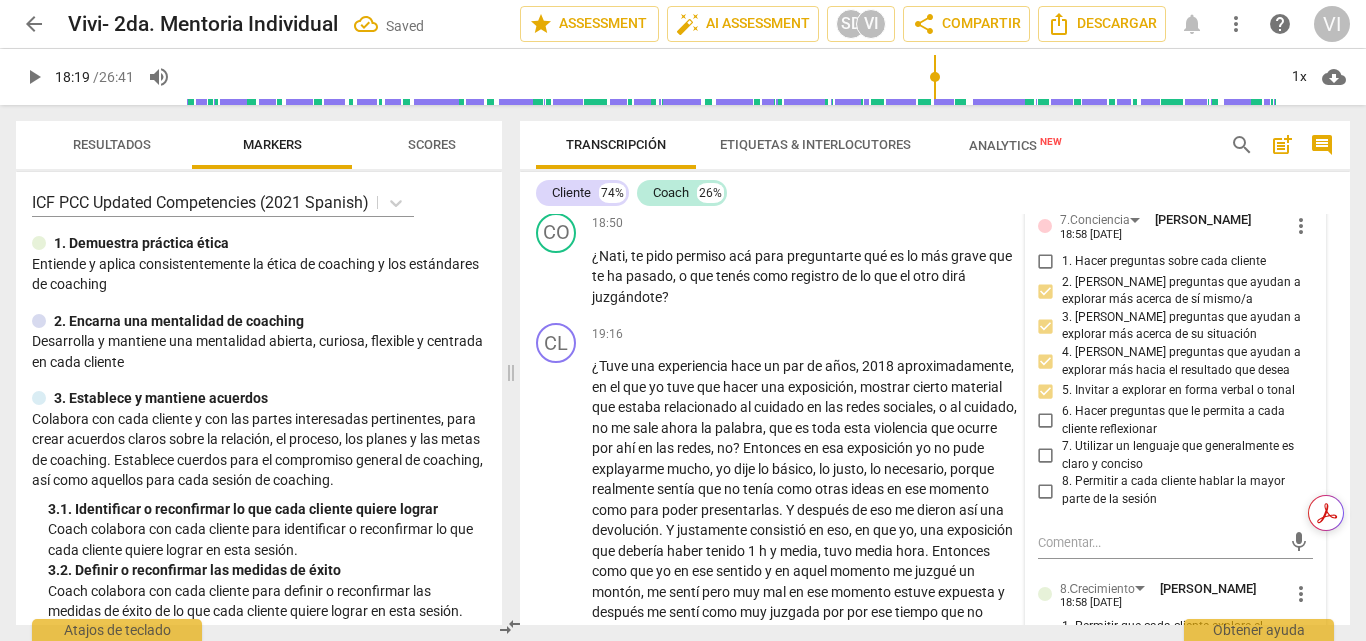 click on "6. Hacer preguntas que le permita a cada cliente reflexionar" at bounding box center [1046, 421] 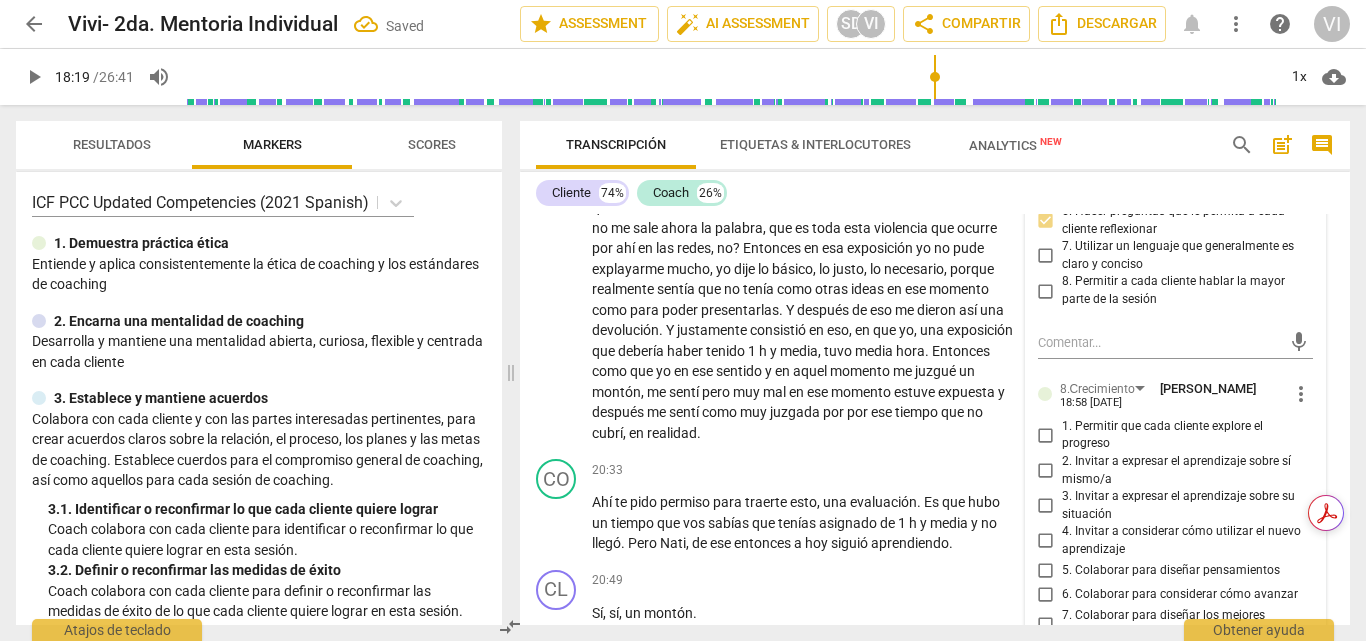 scroll, scrollTop: 7076, scrollLeft: 0, axis: vertical 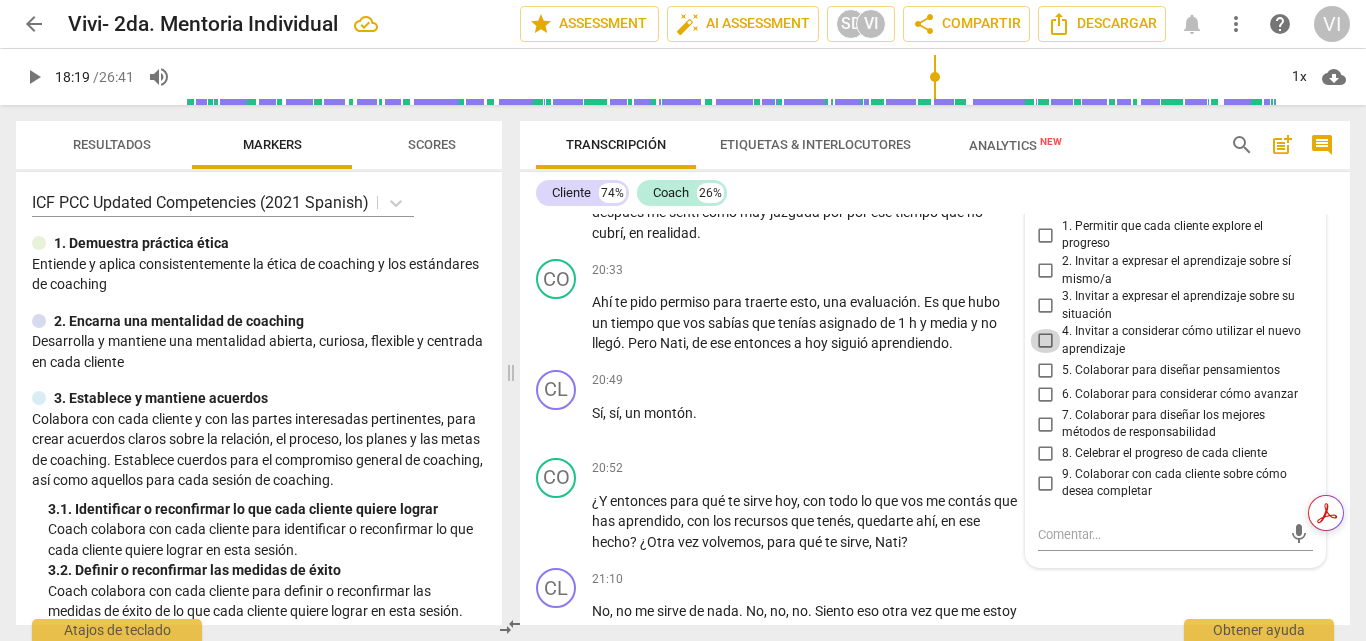 click on "4. Invitar a considerar cómo utilizar el nuevo aprendizaje" at bounding box center (1046, 341) 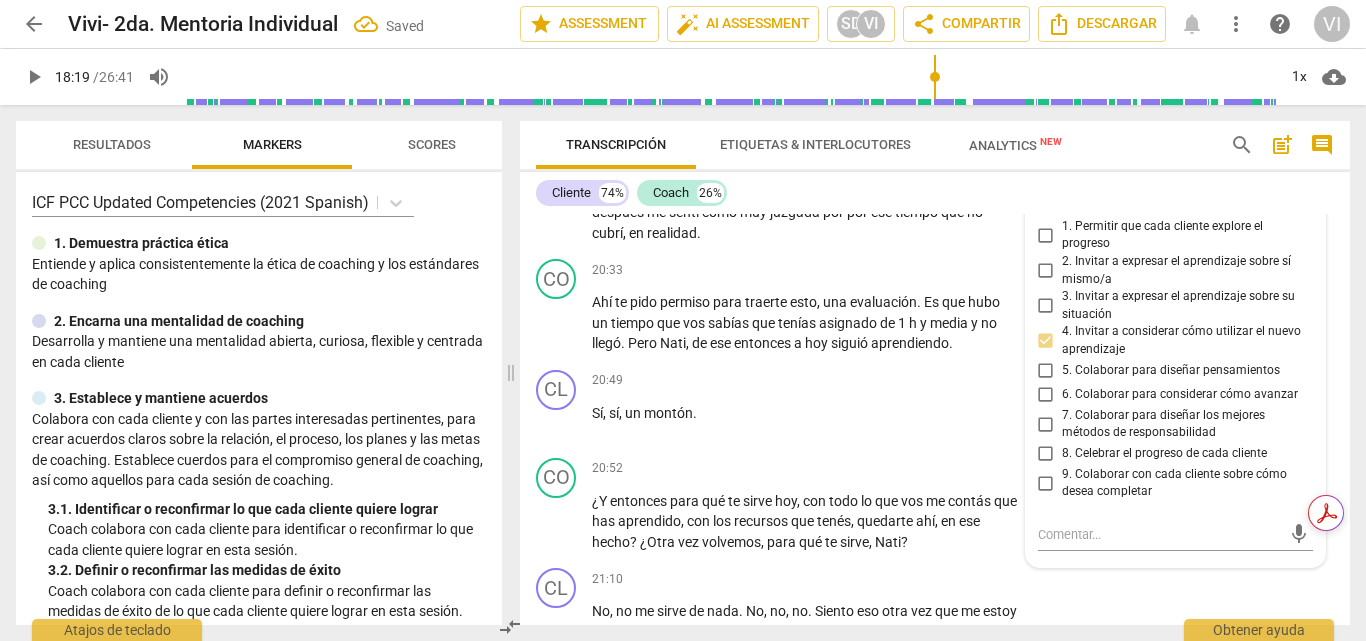 click on "play_arrow" at bounding box center [34, 77] 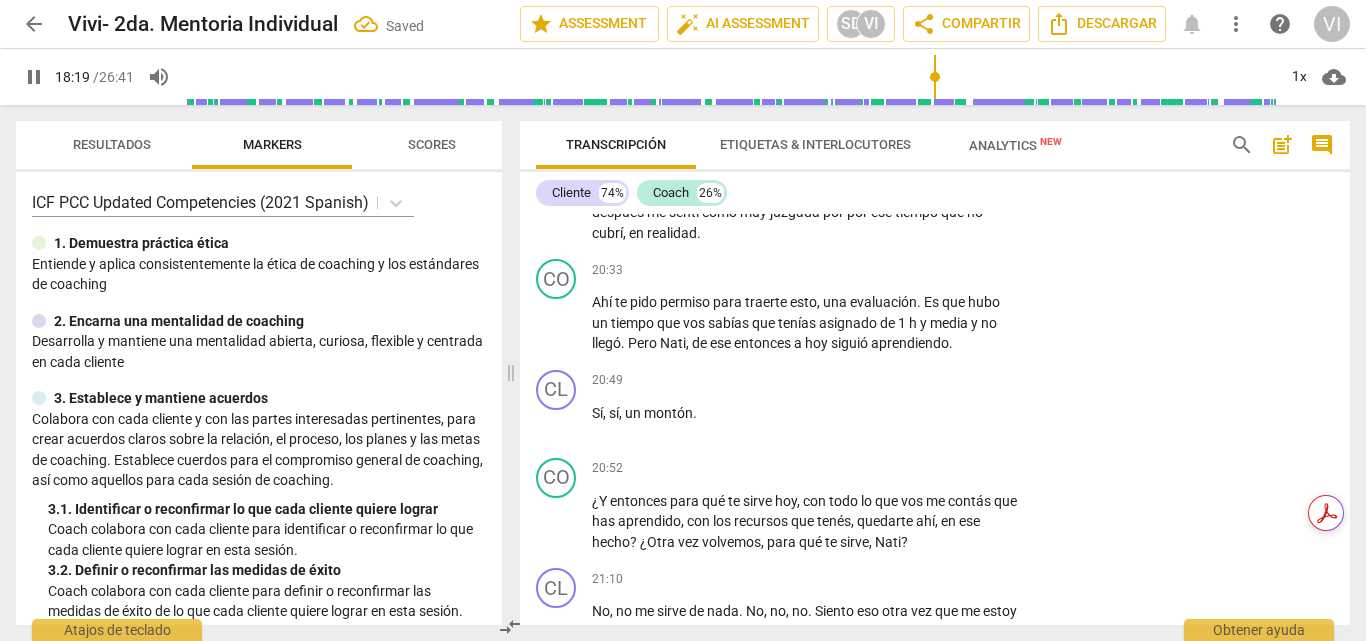 scroll, scrollTop: 6621, scrollLeft: 0, axis: vertical 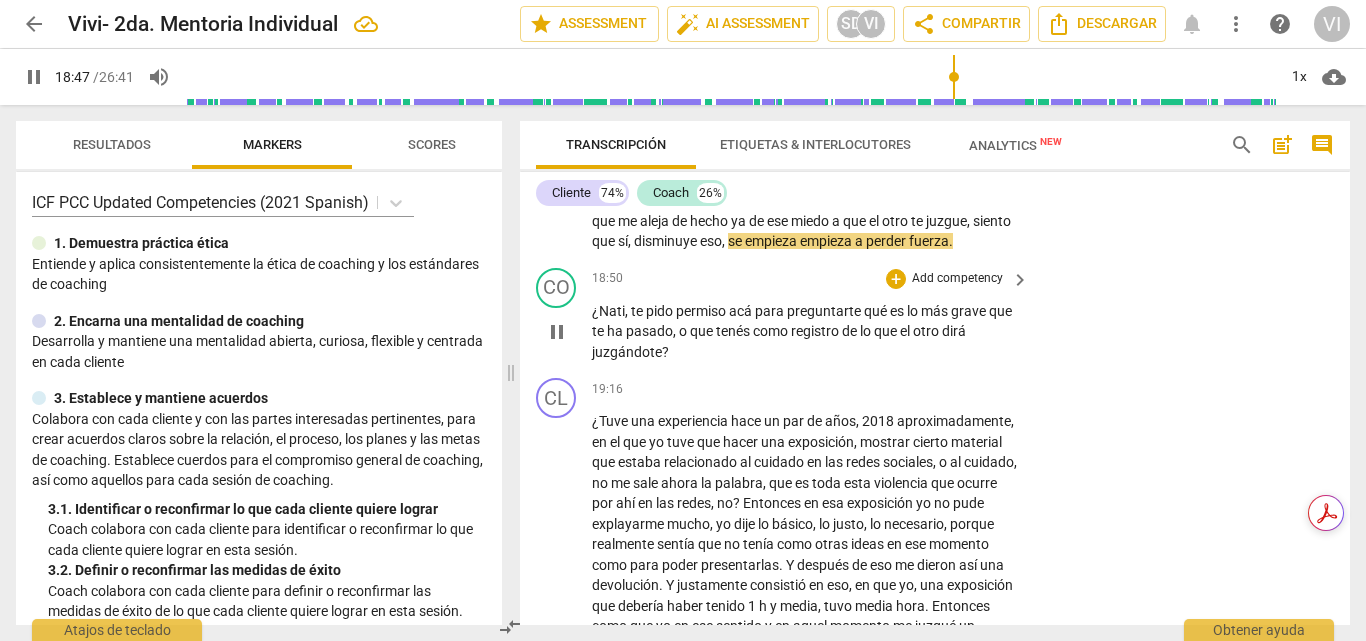 click on "Add competency" at bounding box center (957, 279) 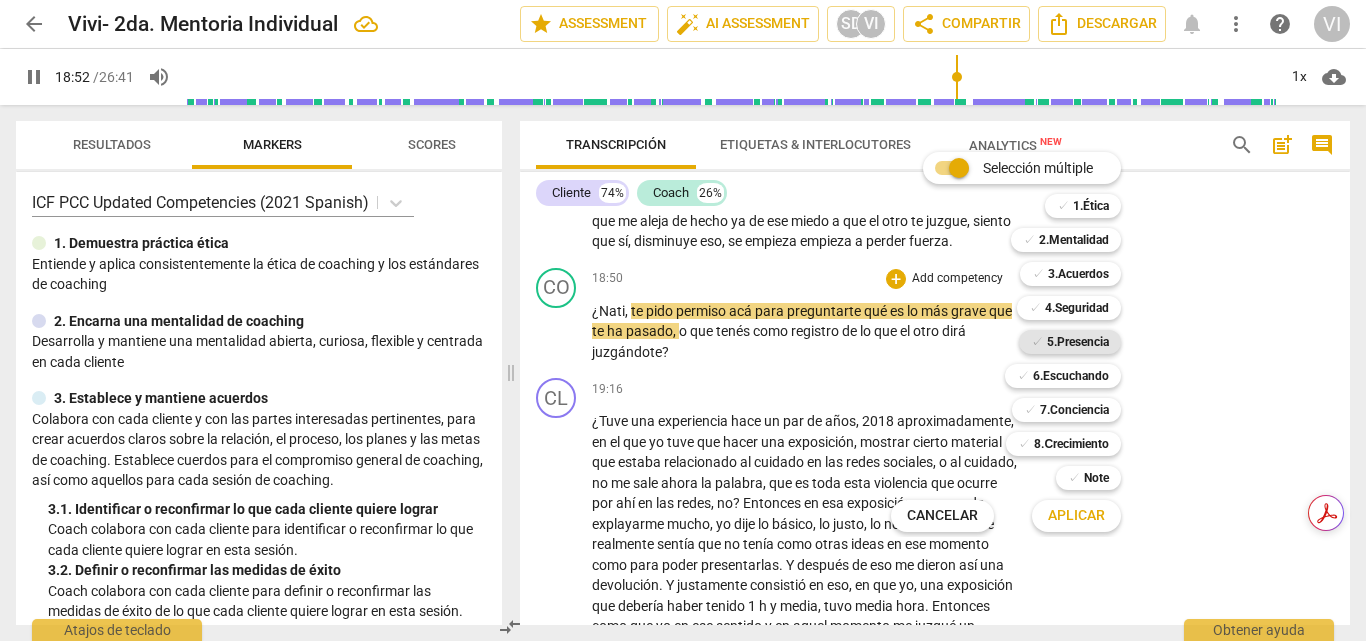 click on "5.Presencia" at bounding box center (1078, 342) 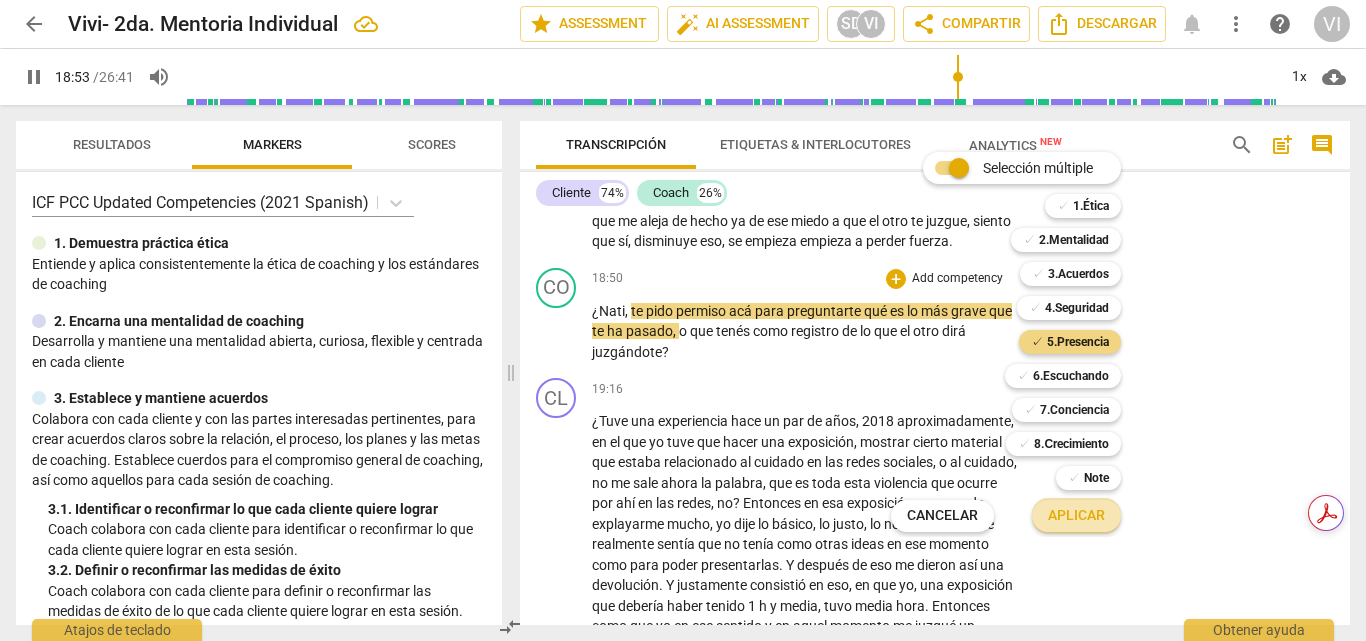 click on "Aplicar" at bounding box center (1076, 516) 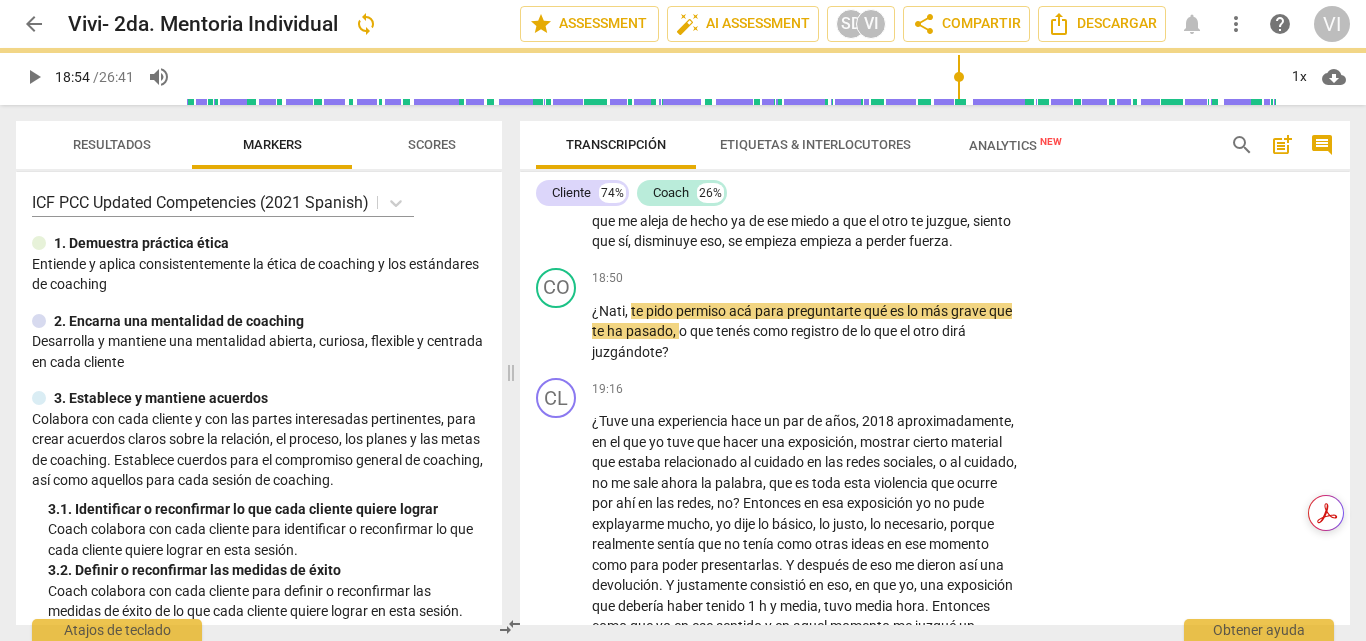 type on "1134" 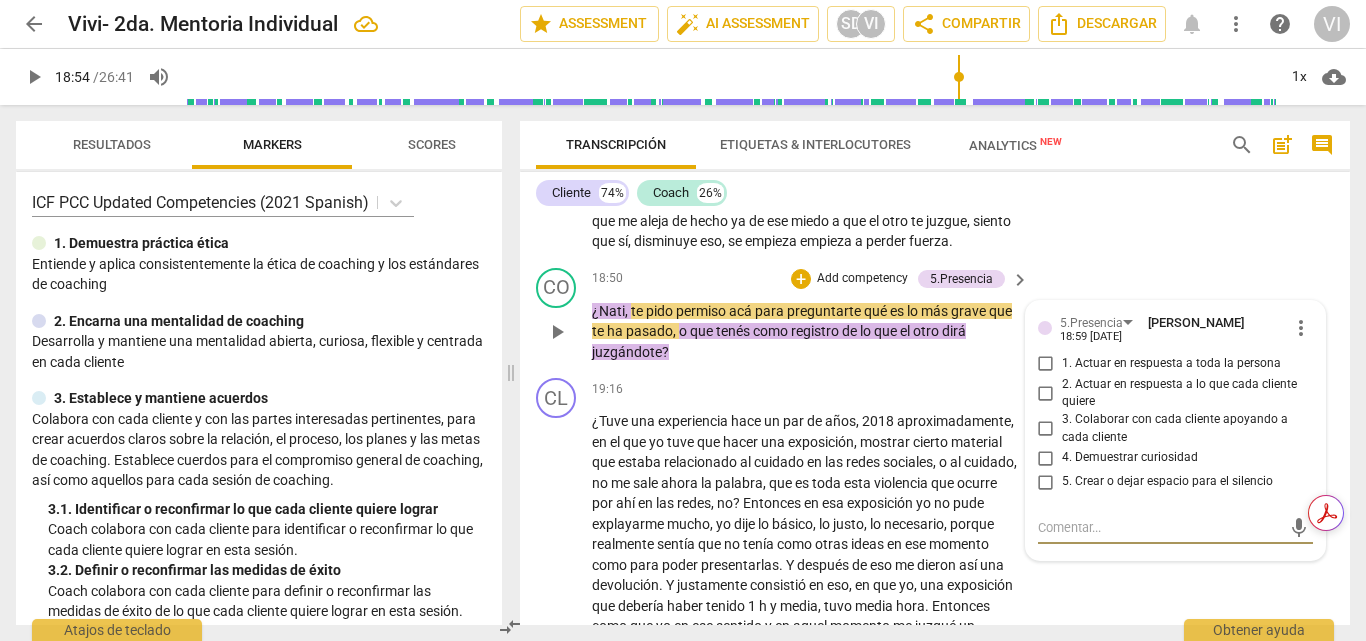 click on "1. Actuar en respuesta a toda la persona" at bounding box center [1046, 364] 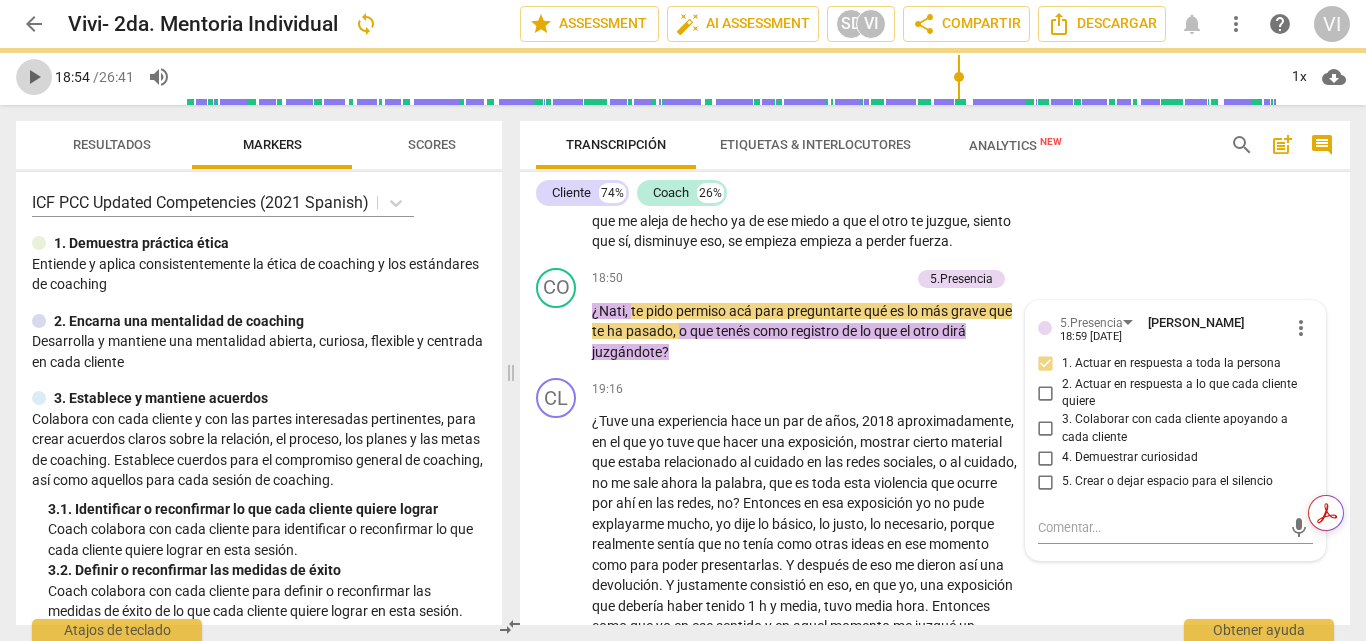 click on "play_arrow" at bounding box center [34, 77] 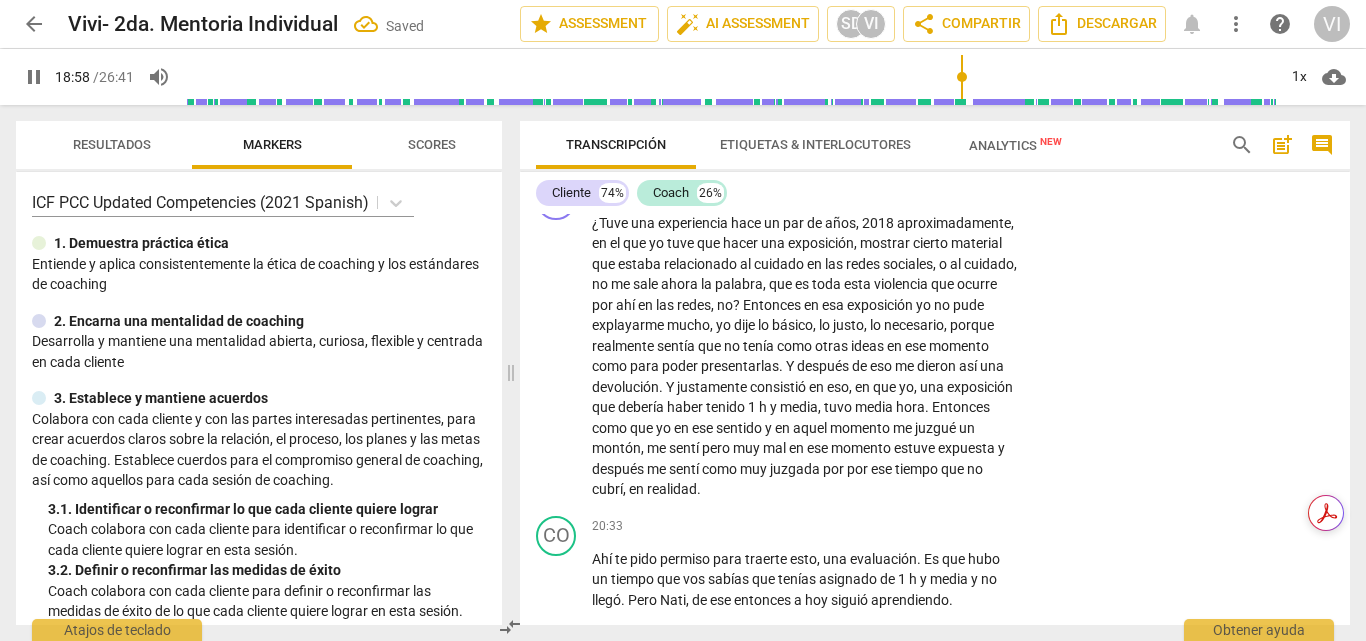 scroll, scrollTop: 6824, scrollLeft: 0, axis: vertical 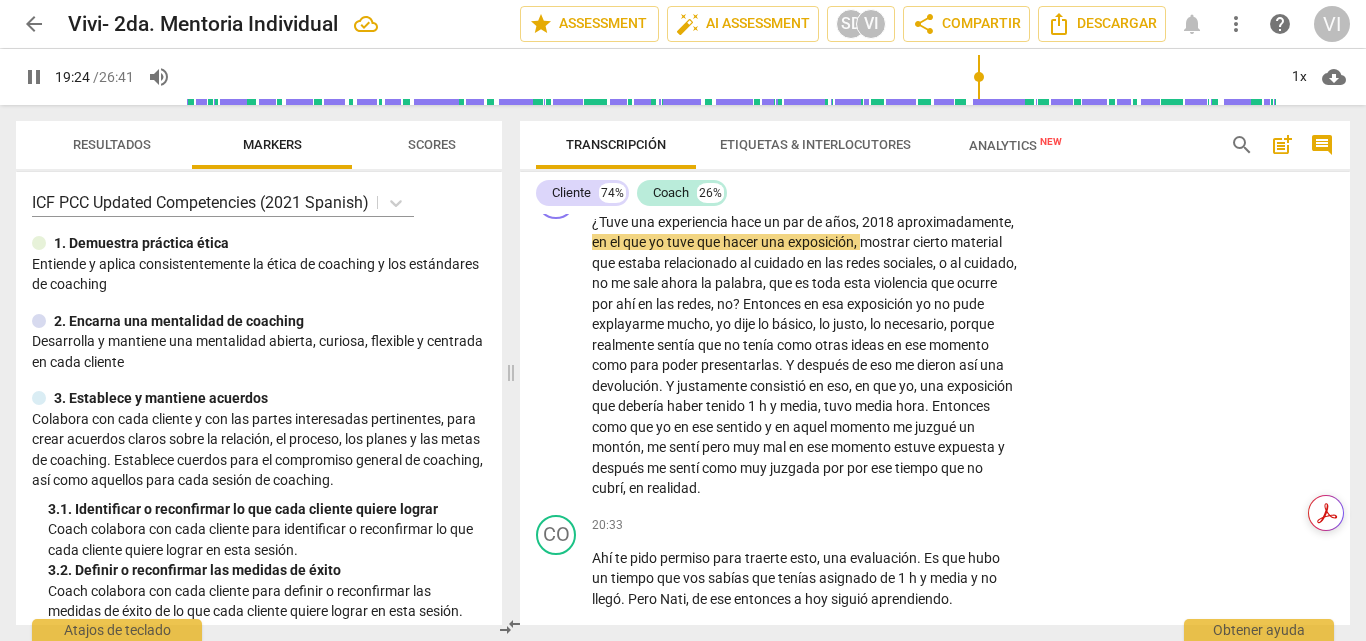 click at bounding box center [730, 77] 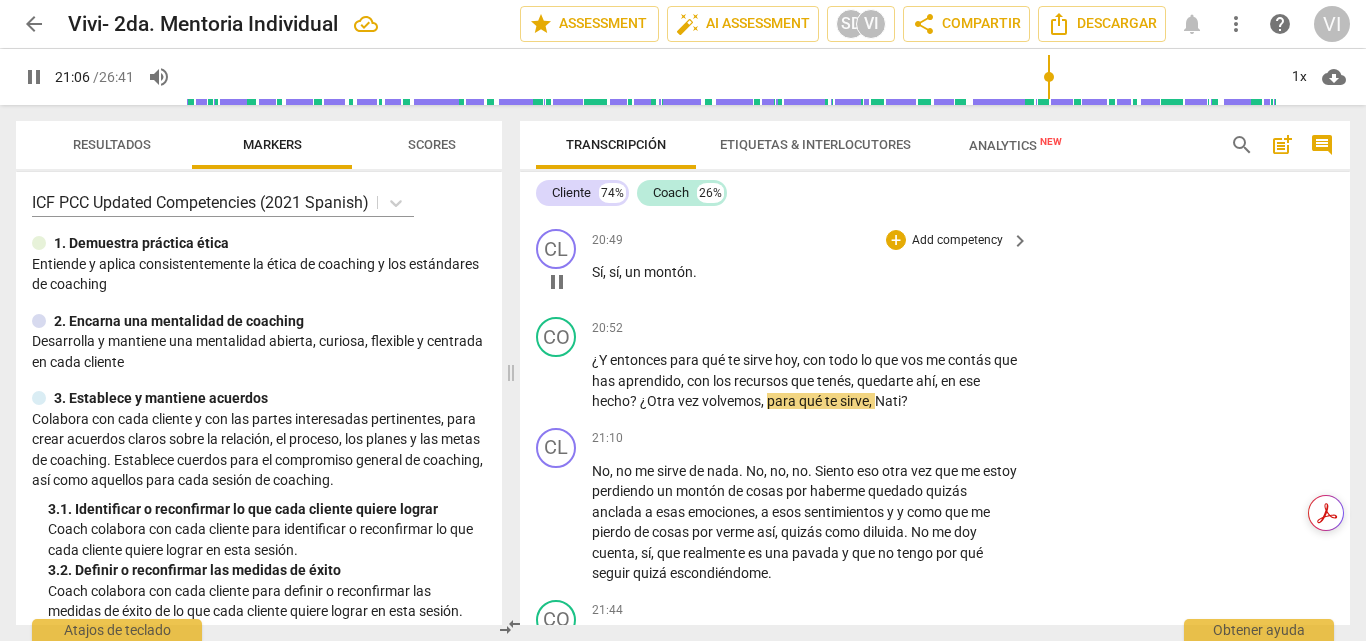 scroll, scrollTop: 7224, scrollLeft: 0, axis: vertical 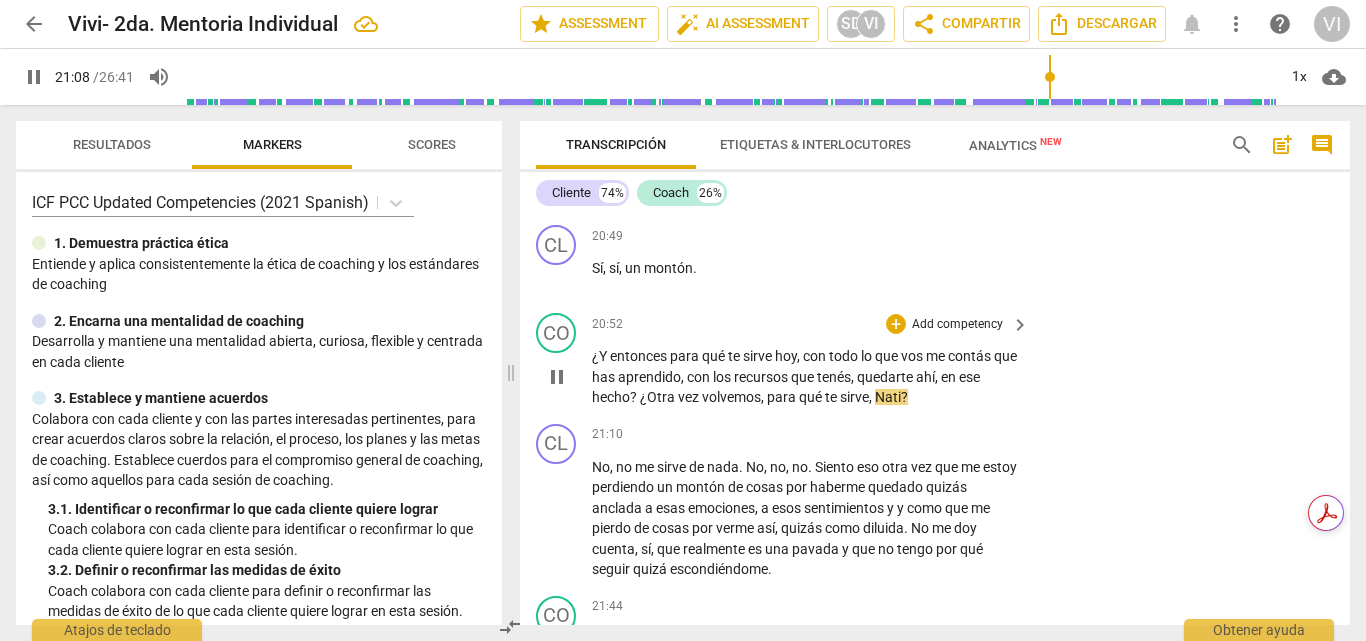 click on "Add competency" at bounding box center (957, 325) 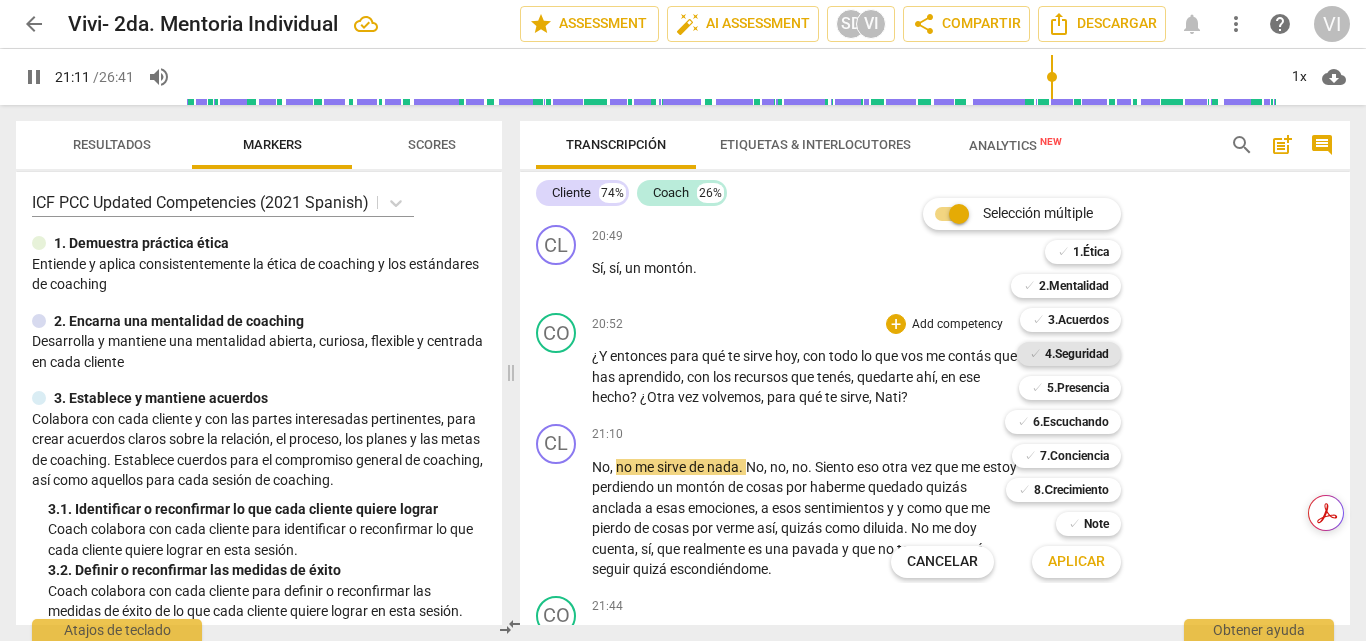 click on "4.Seguridad" at bounding box center [1077, 354] 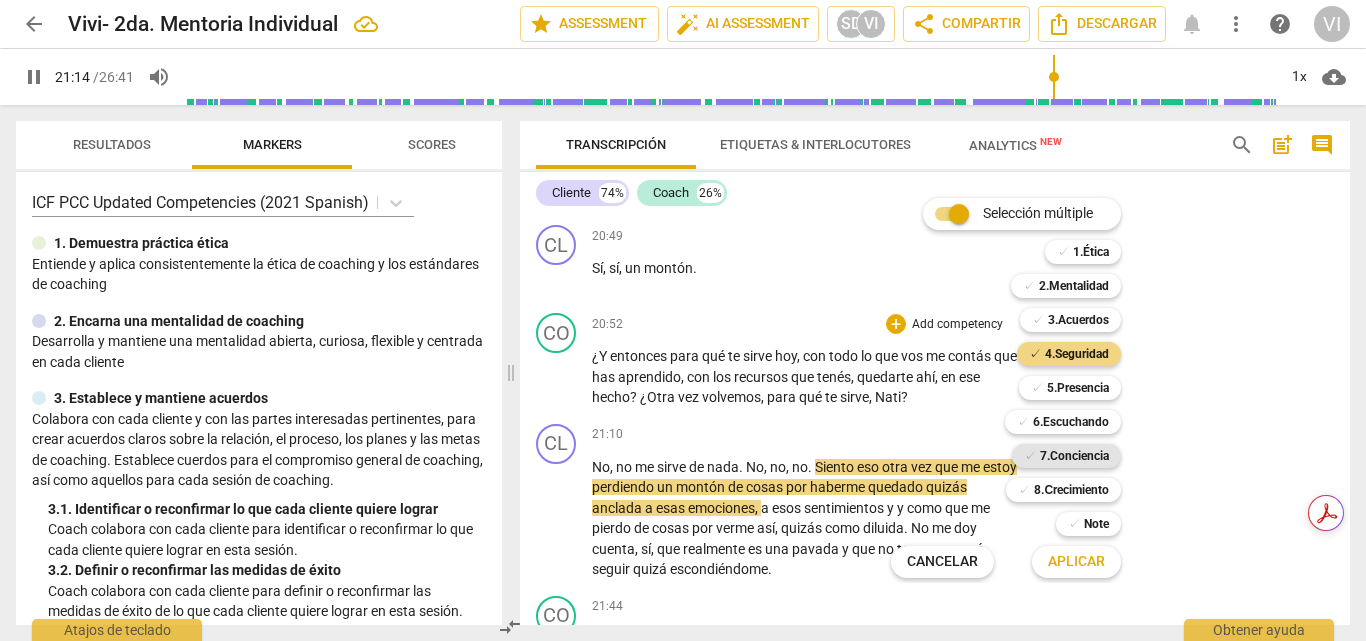 click on "7.Conciencia" at bounding box center (1074, 456) 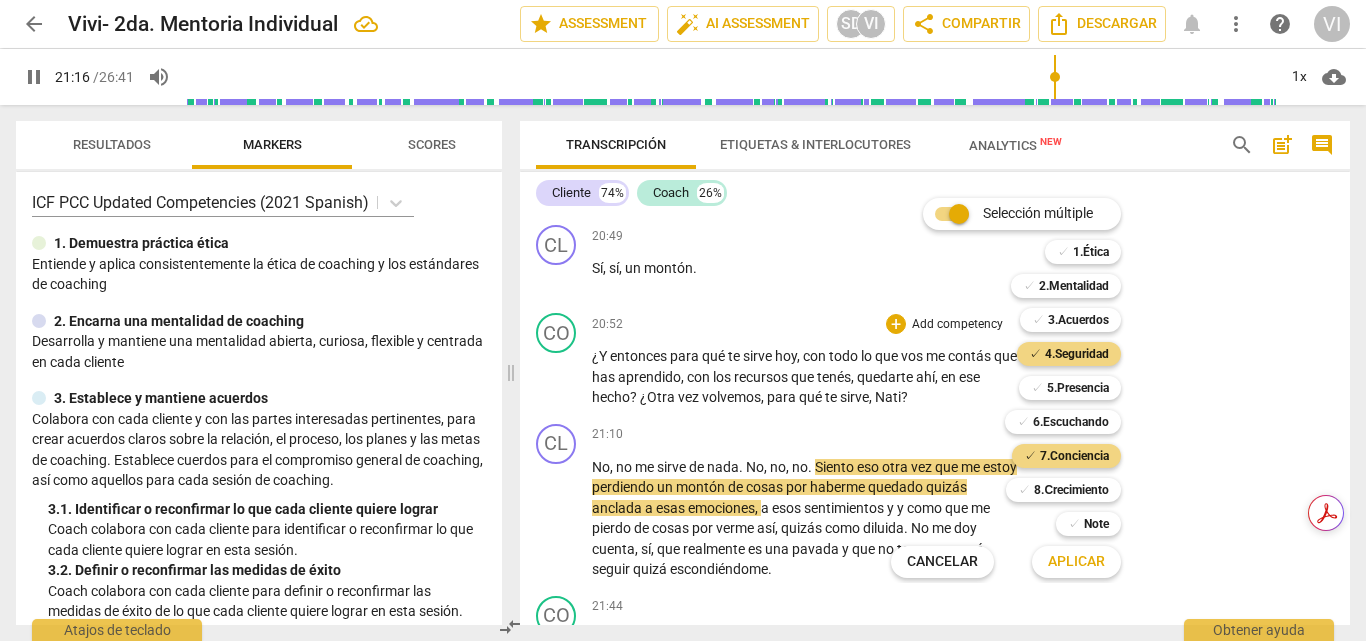 click on "Aplicar" at bounding box center (1076, 562) 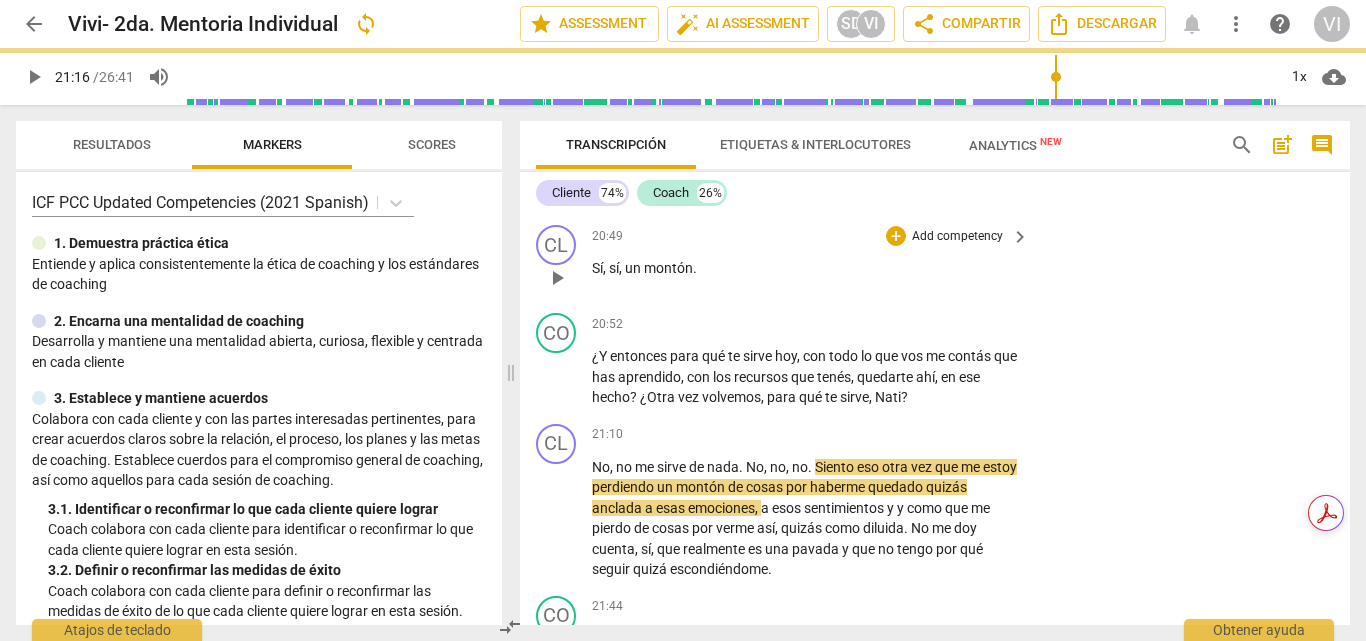 type on "1277" 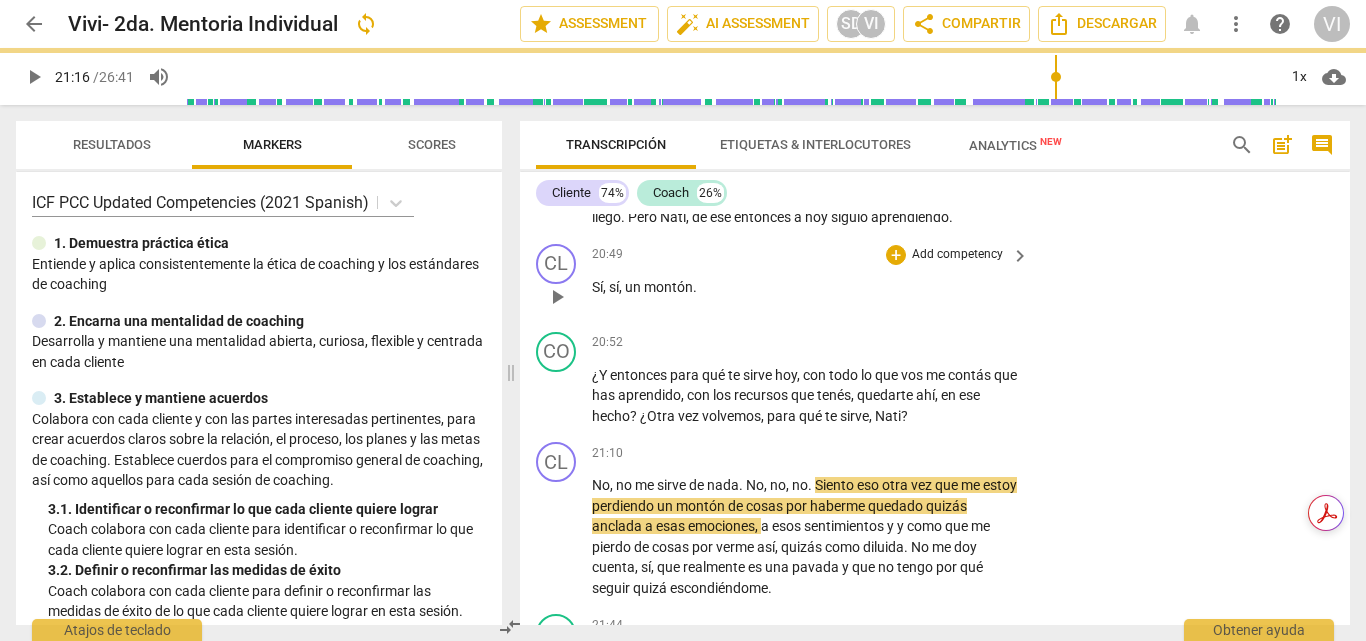 scroll, scrollTop: 7243, scrollLeft: 0, axis: vertical 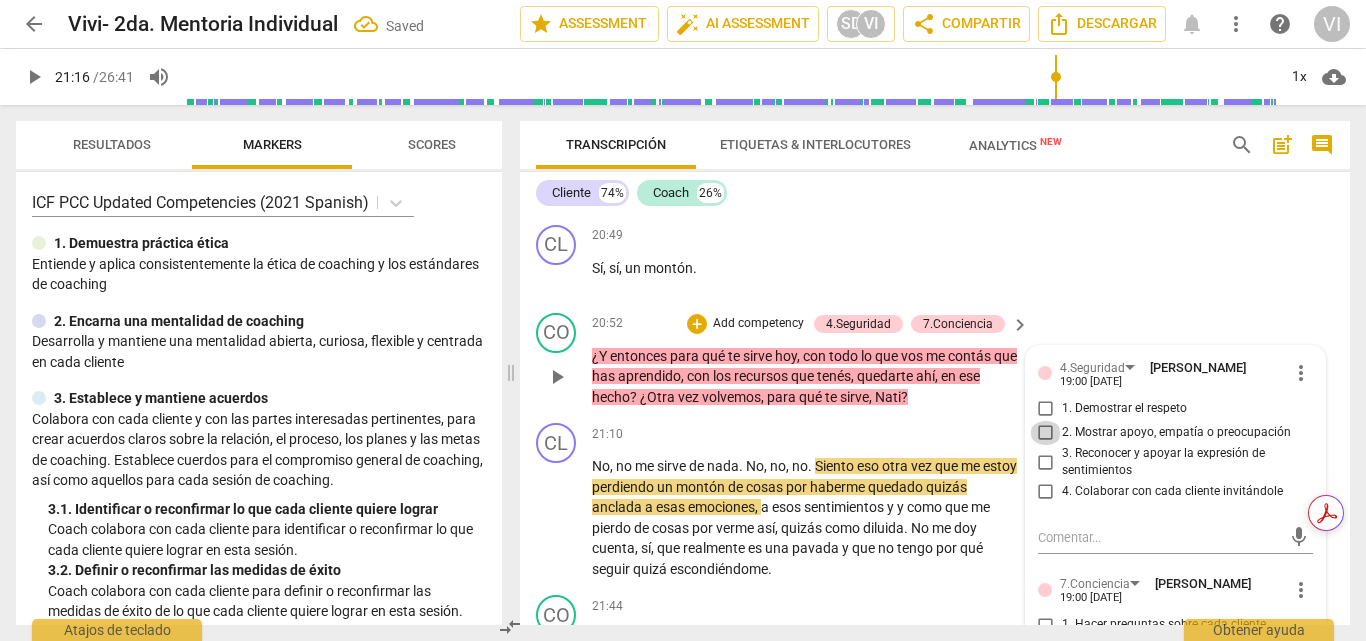 click on "2. Mostrar apoyo, empatía o preocupación" at bounding box center (1046, 433) 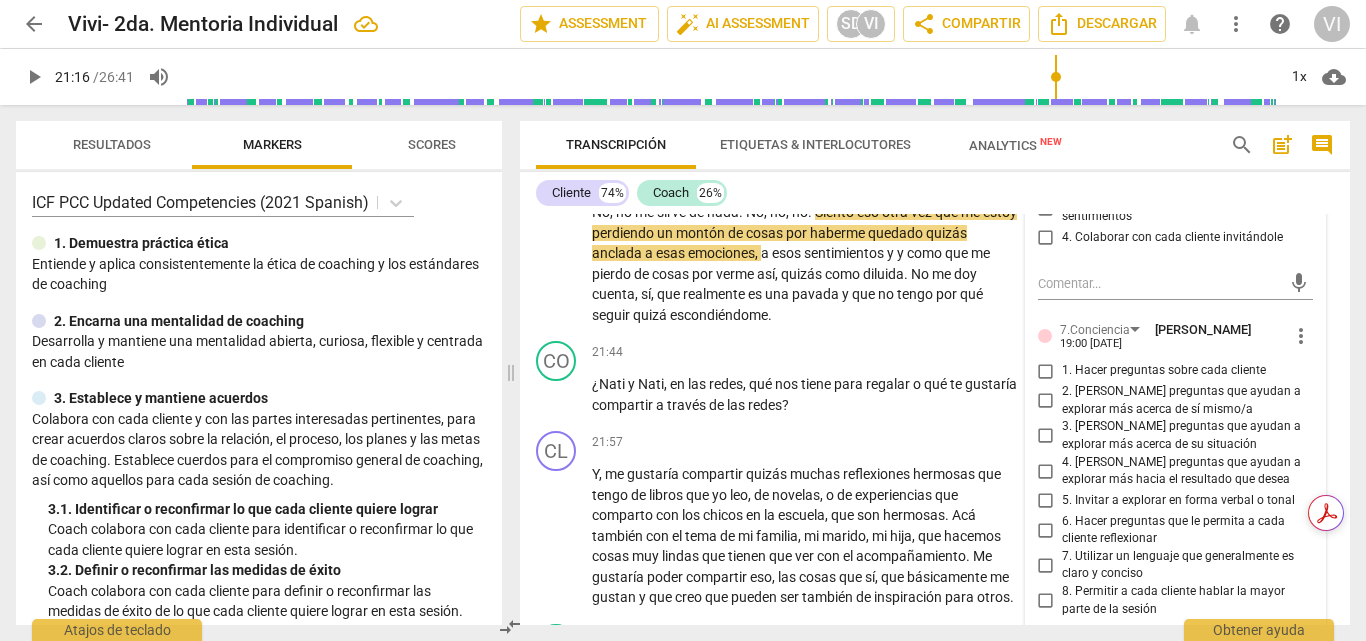scroll, scrollTop: 7543, scrollLeft: 0, axis: vertical 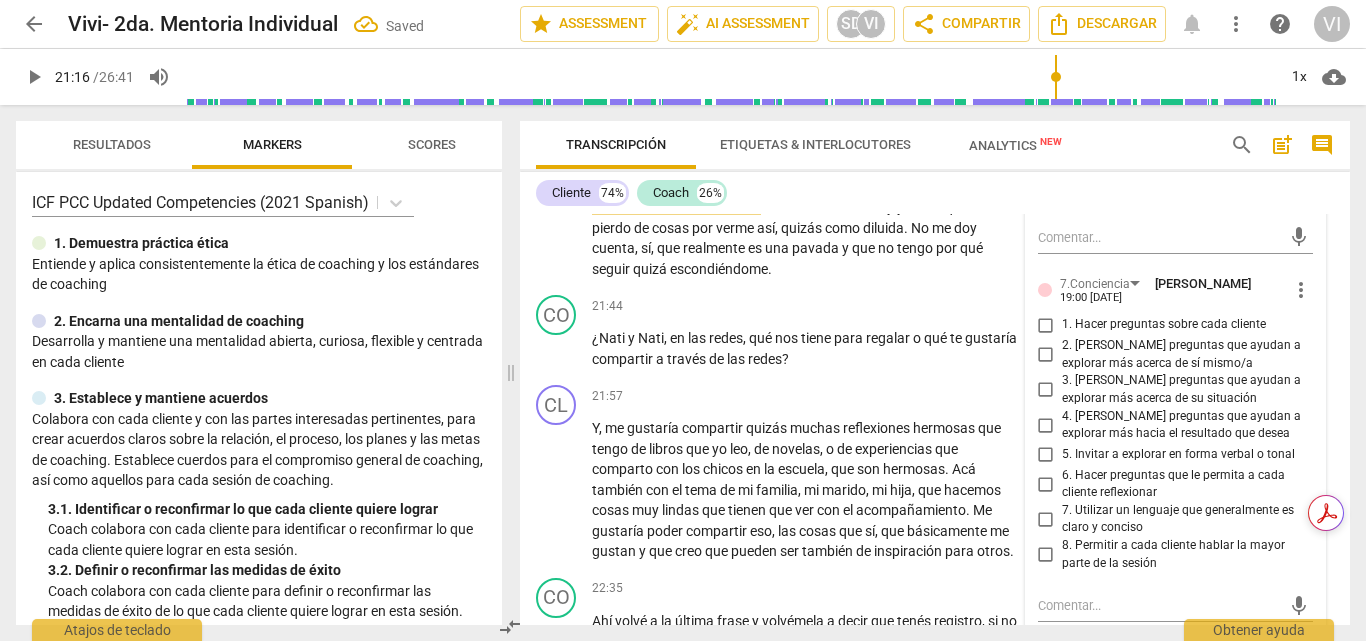 click on "2. [PERSON_NAME] preguntas que ayudan a explorar más acerca de sí mismo/a" at bounding box center [1046, 355] 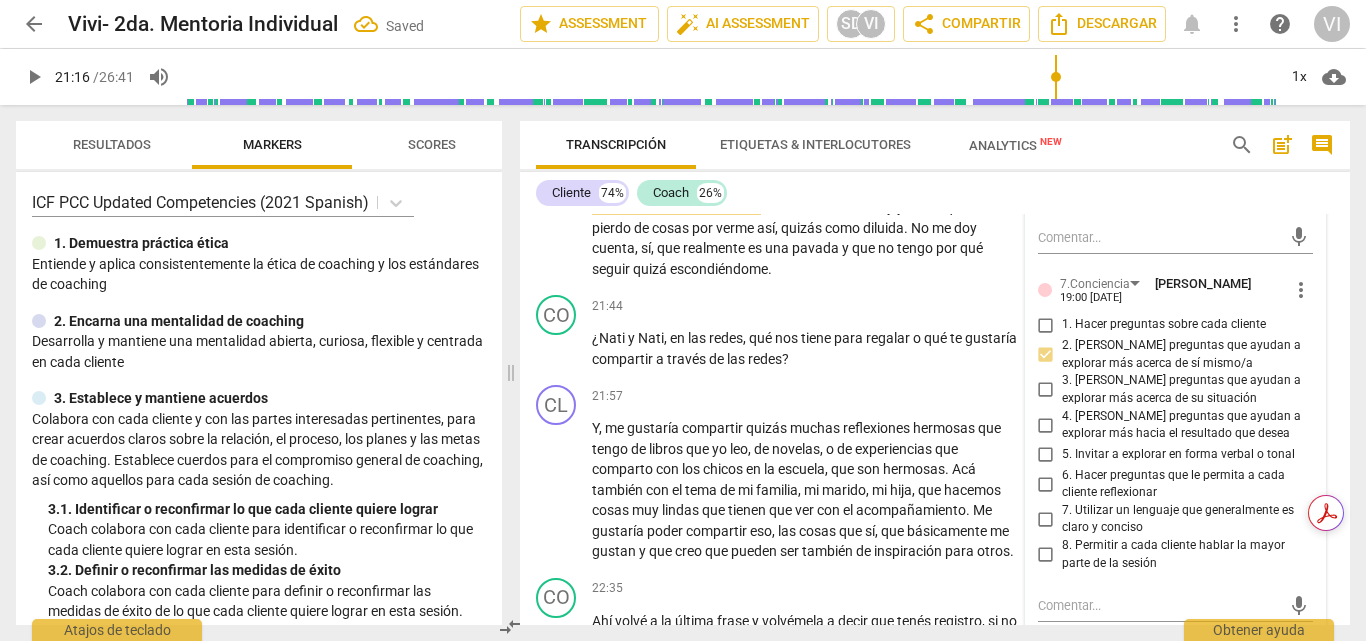 click on "3. [PERSON_NAME] preguntas que ayudan a explorar más acerca de su situación" at bounding box center [1046, 390] 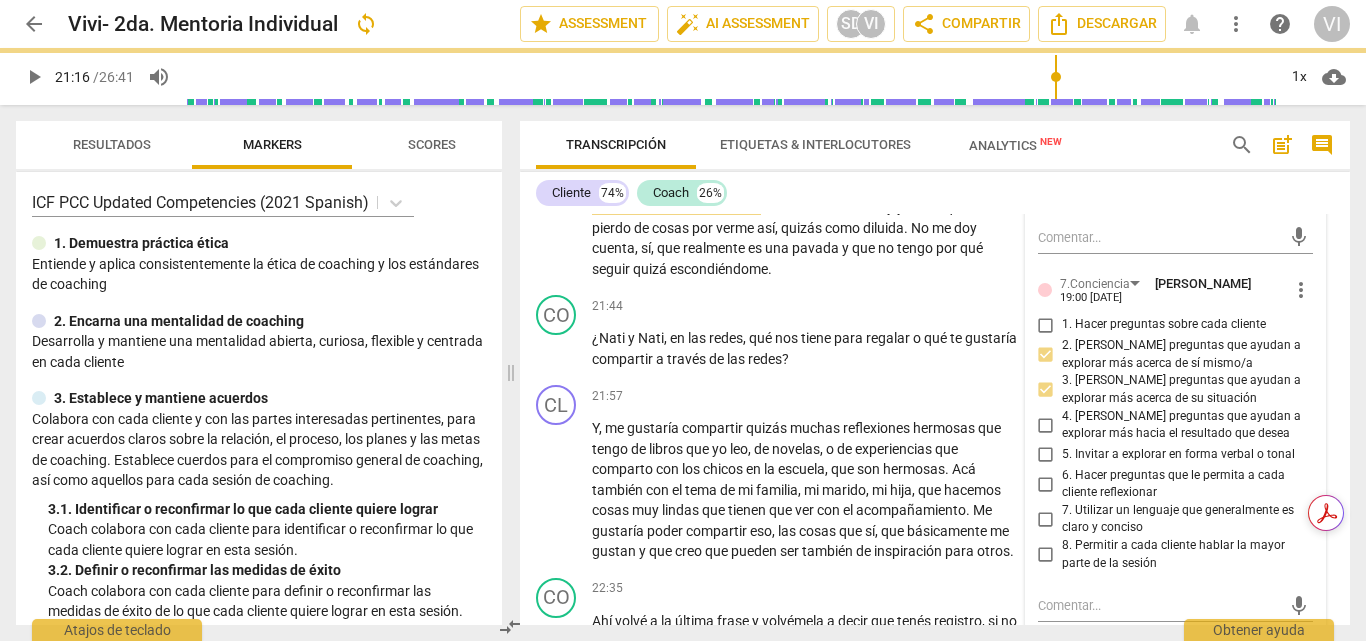click on "play_arrow" at bounding box center [34, 77] 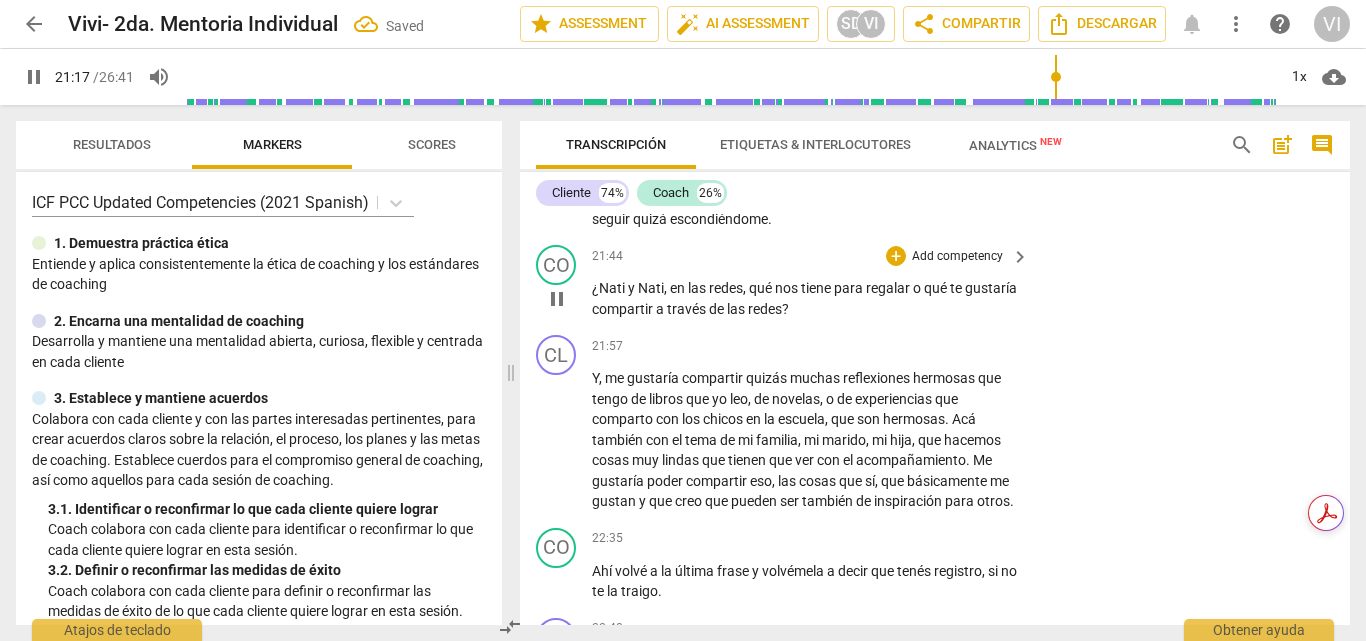 scroll, scrollTop: 7643, scrollLeft: 0, axis: vertical 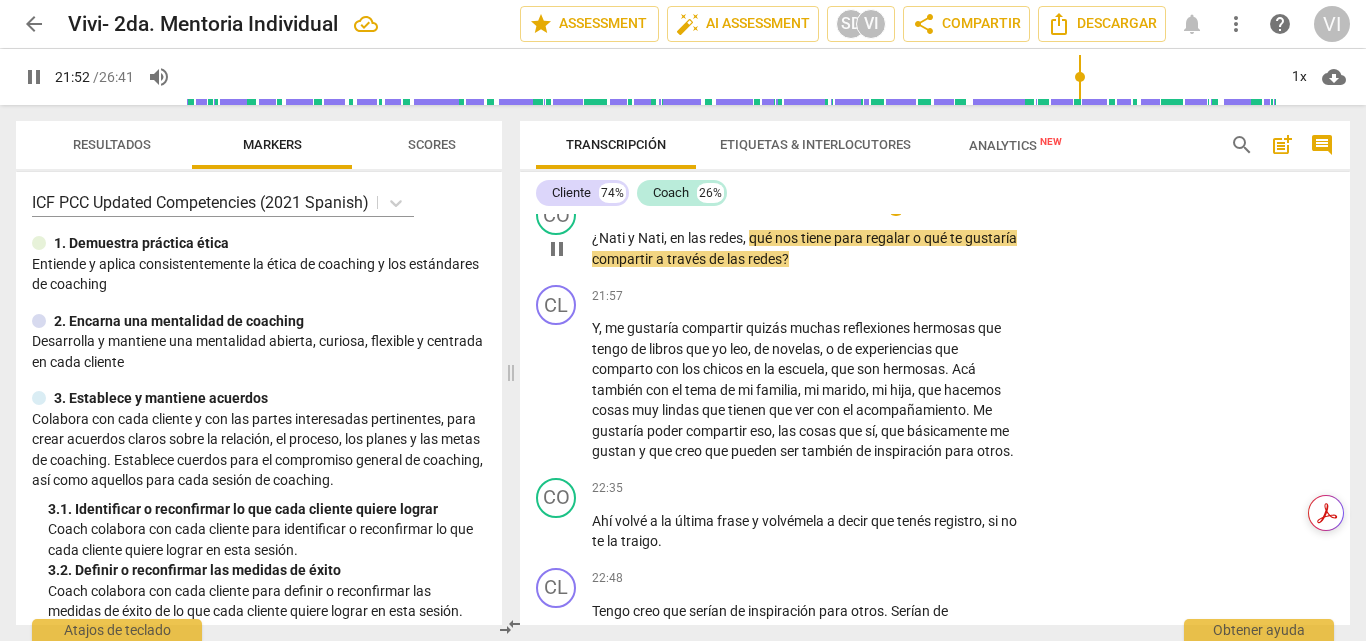 click on "Add competency" at bounding box center (957, 207) 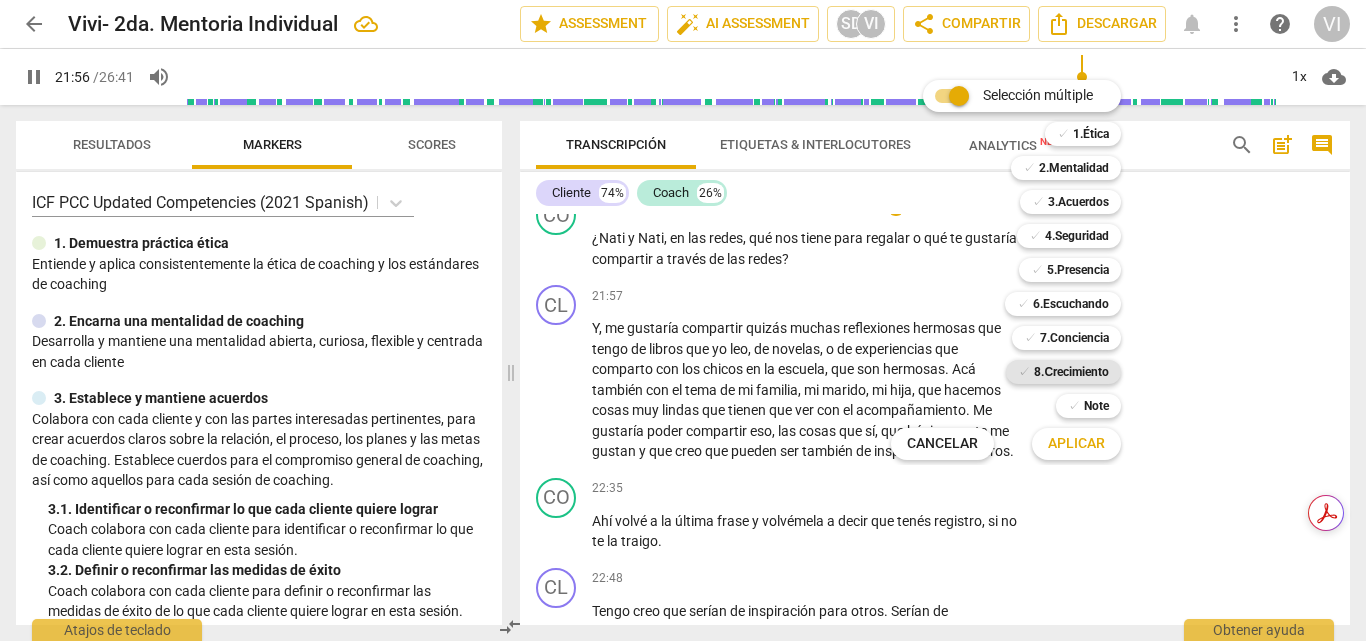 click on "8.Сrecimiento" at bounding box center (1071, 372) 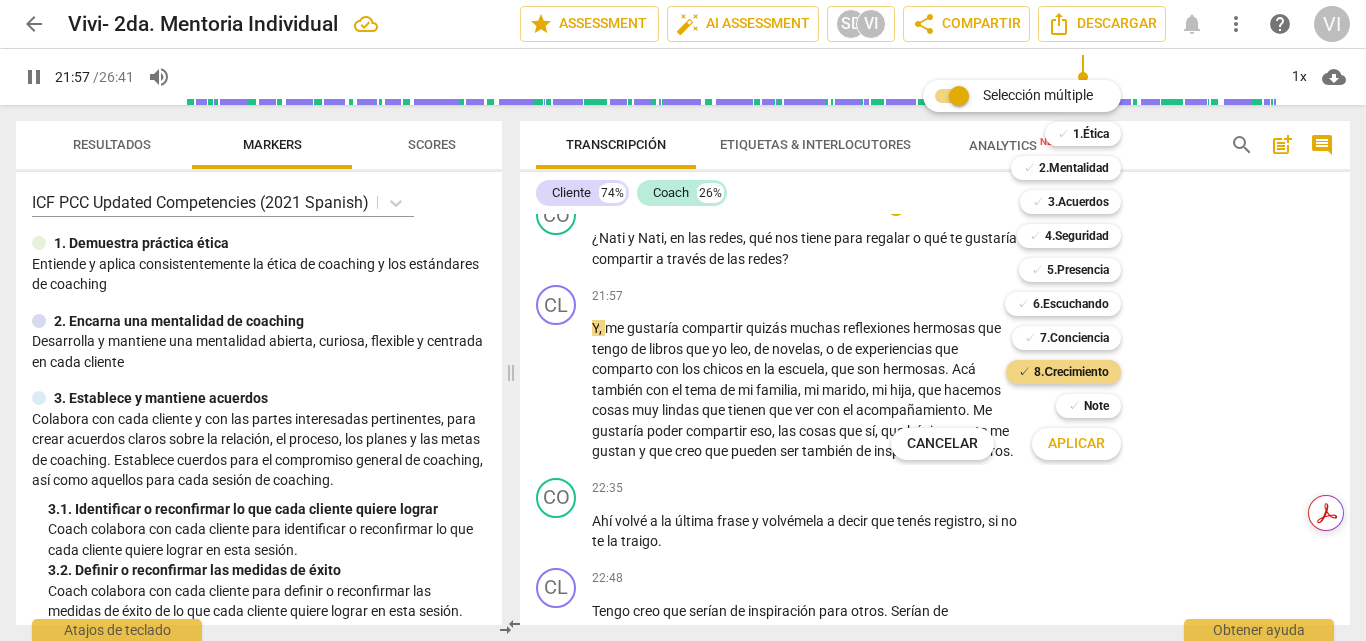 click on "Aplicar" at bounding box center [1076, 444] 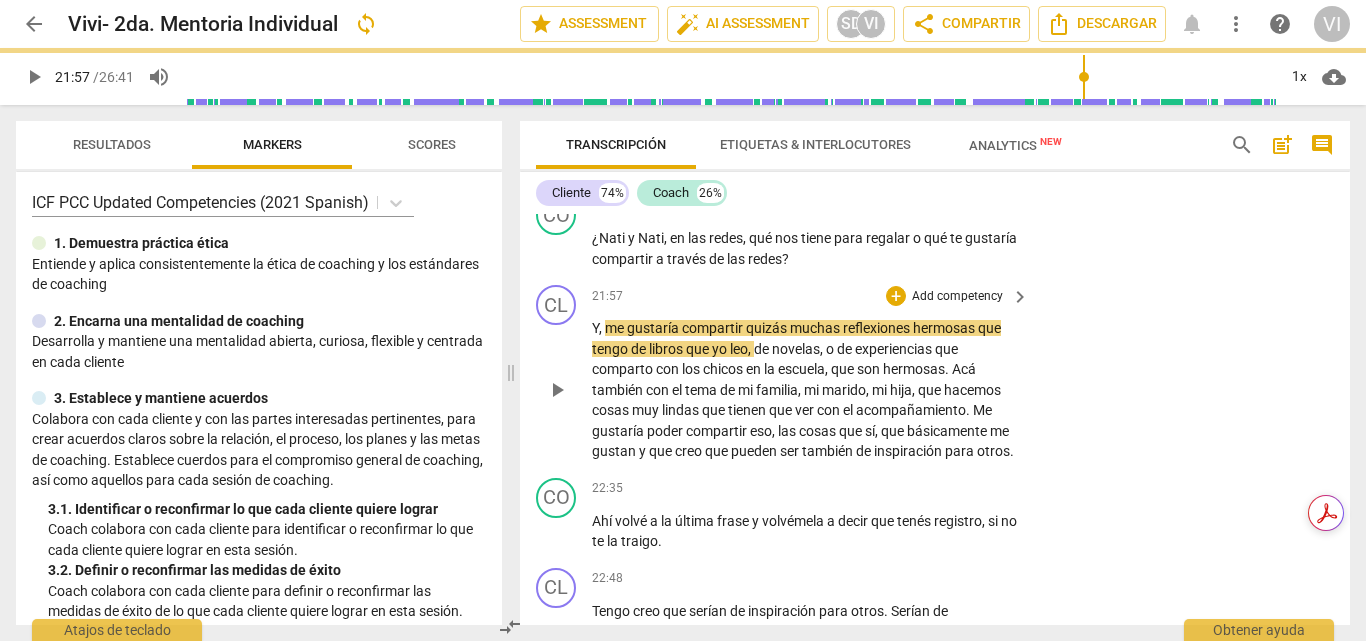 type on "1318" 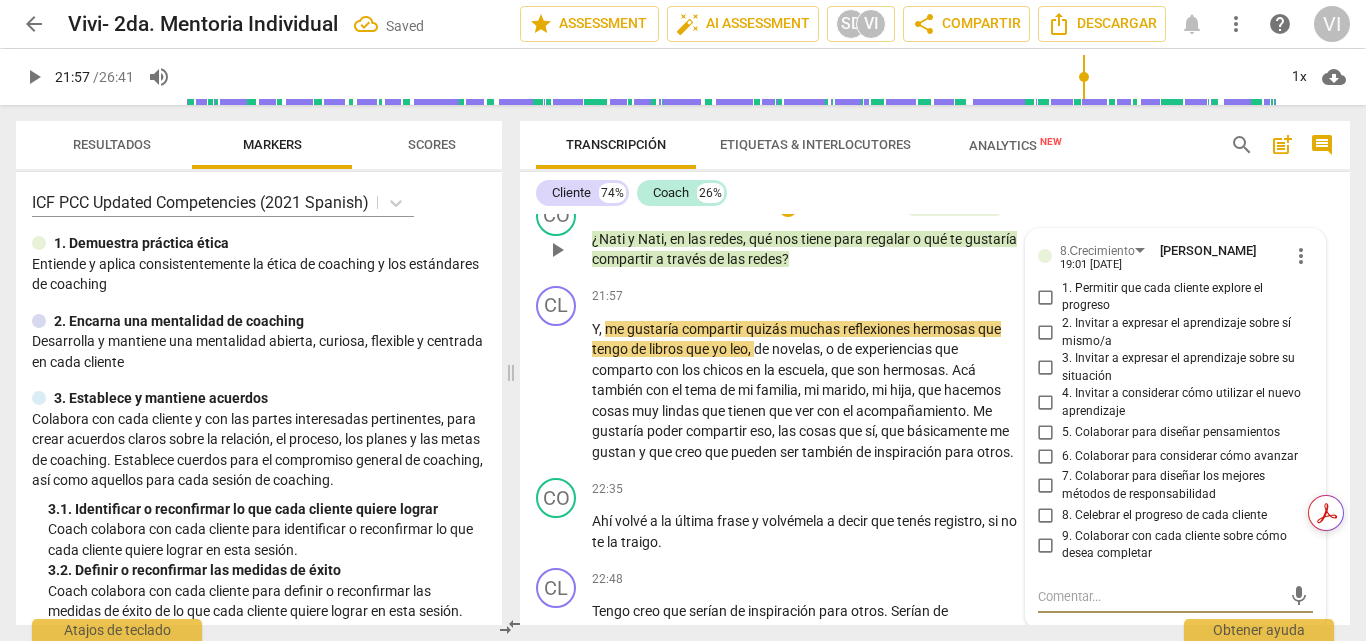 scroll, scrollTop: 7887, scrollLeft: 0, axis: vertical 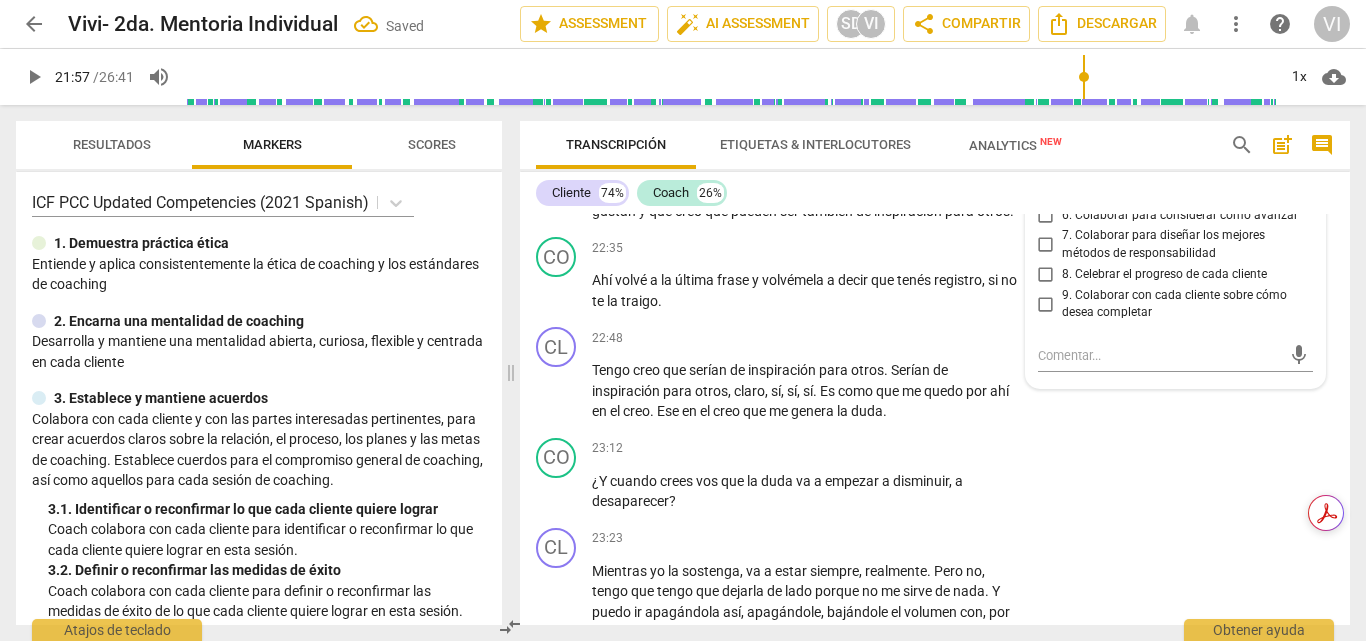 click on "5. Colaborar para diseñar pensamientos" at bounding box center [1046, 191] 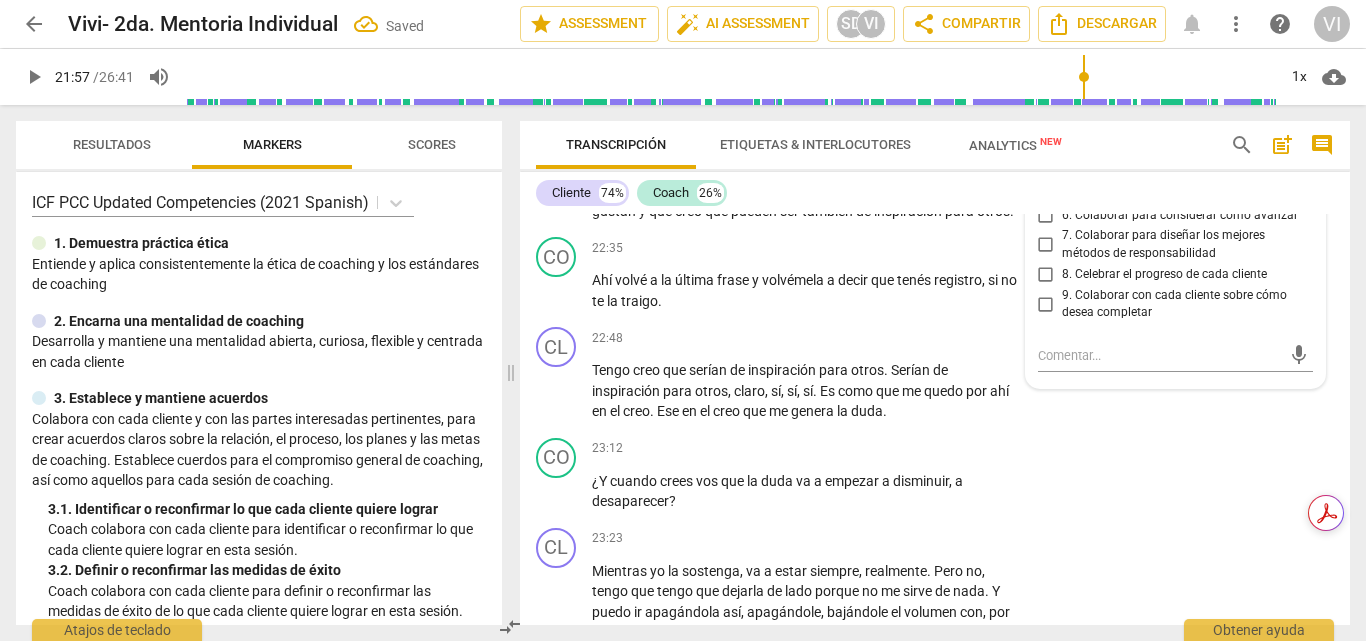 checkbox on "true" 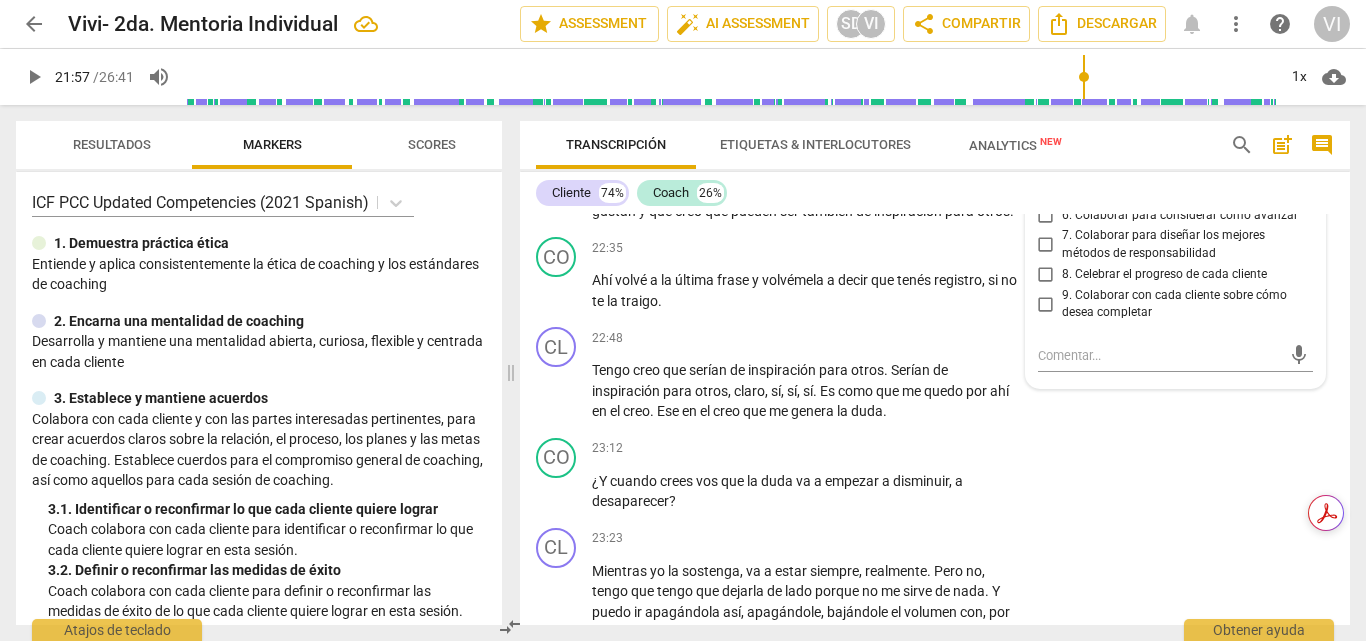 click on "6. Colaborar para considerar cómo avanzar" at bounding box center (1046, 215) 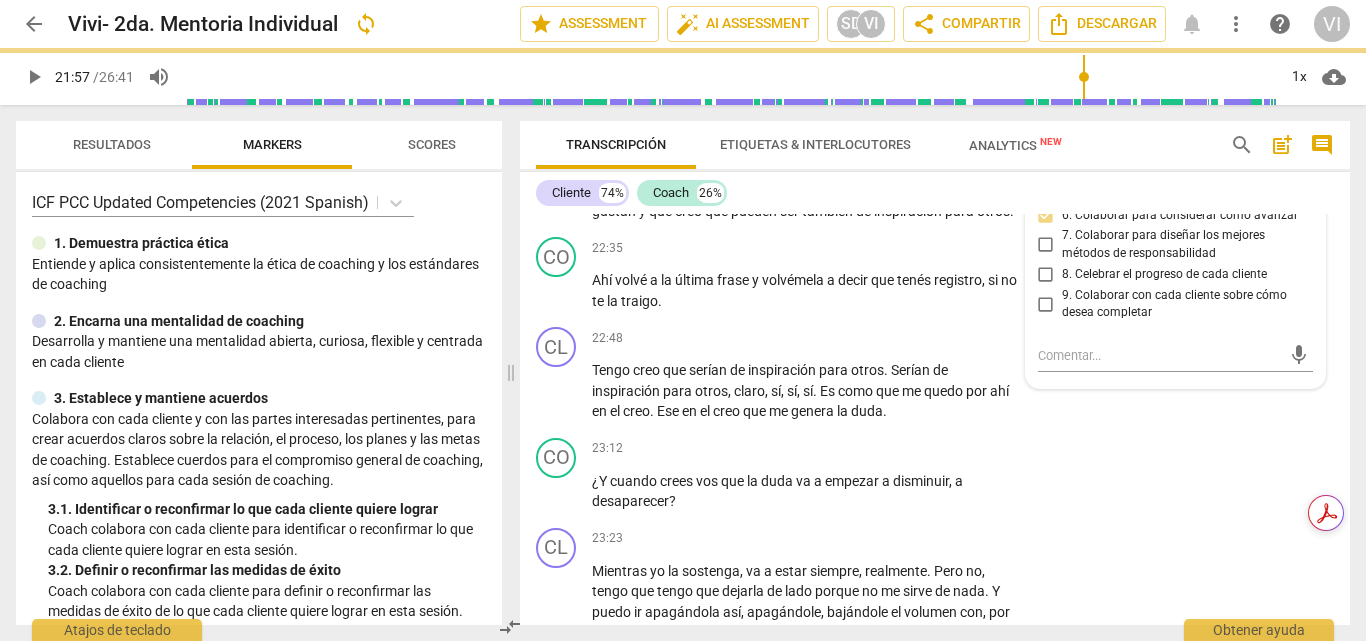 click on "7. Colaborar para diseñar los mejores métodos de responsabilidad" at bounding box center [1046, 245] 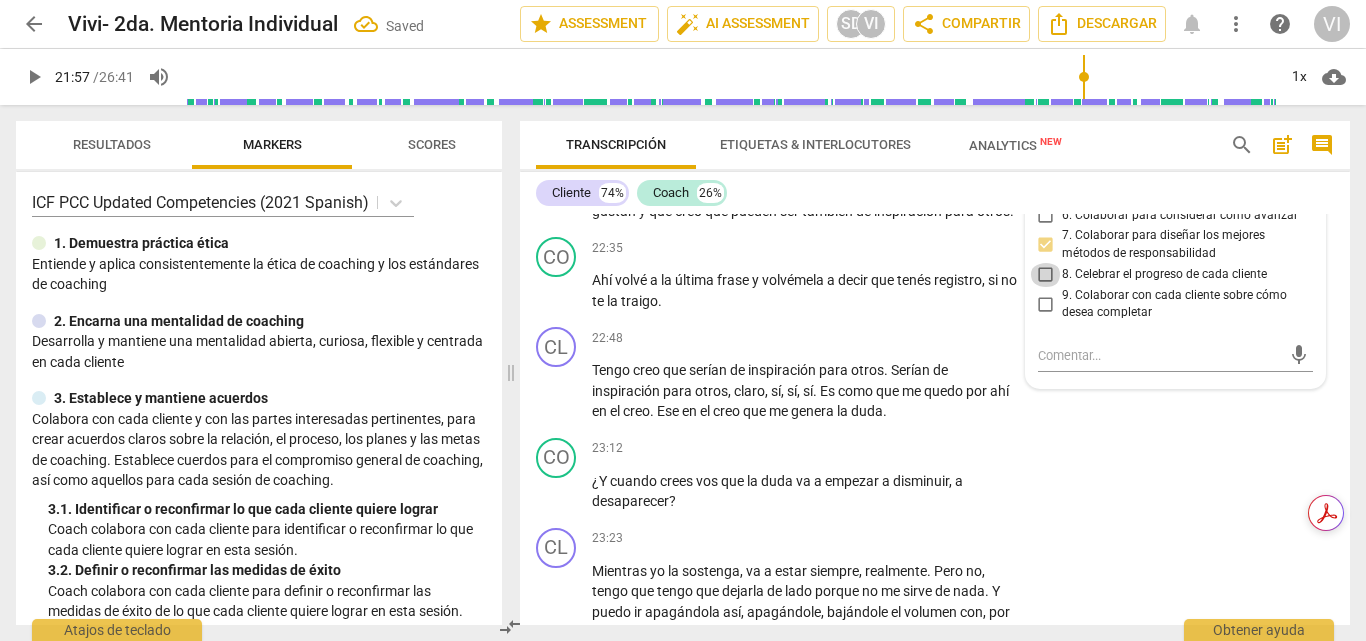 click on "8. Celebrar el progreso de cada cliente" at bounding box center (1046, 275) 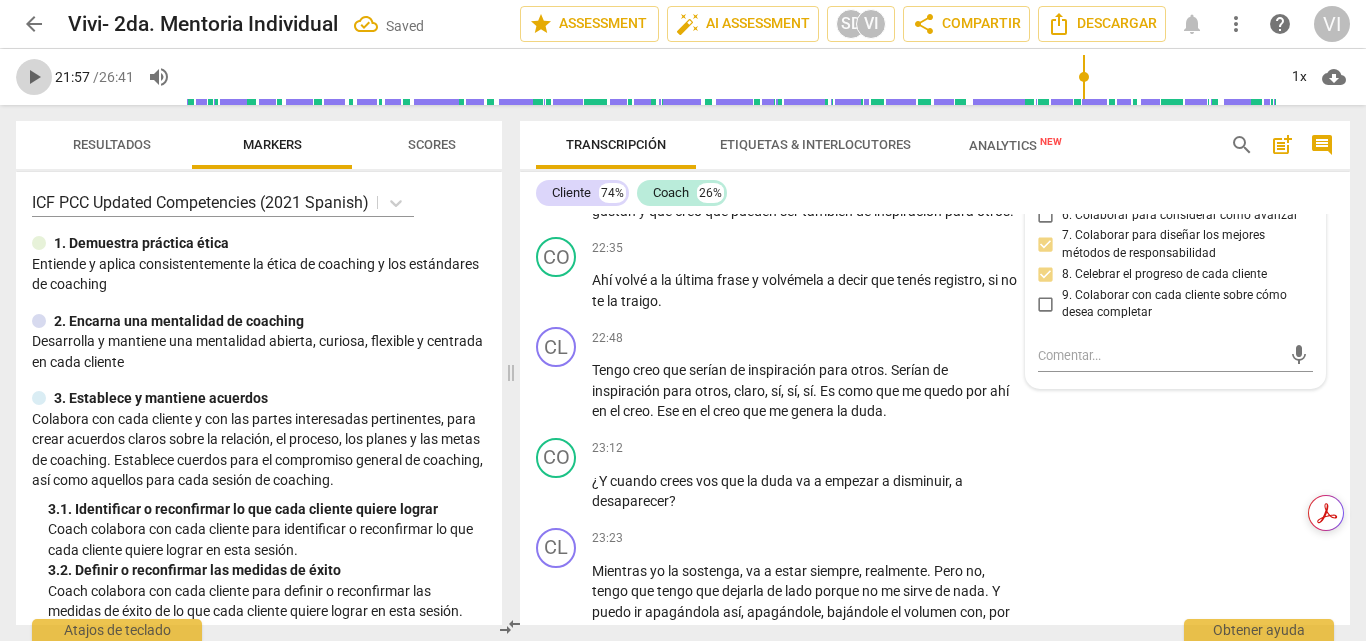 click on "play_arrow" at bounding box center (34, 77) 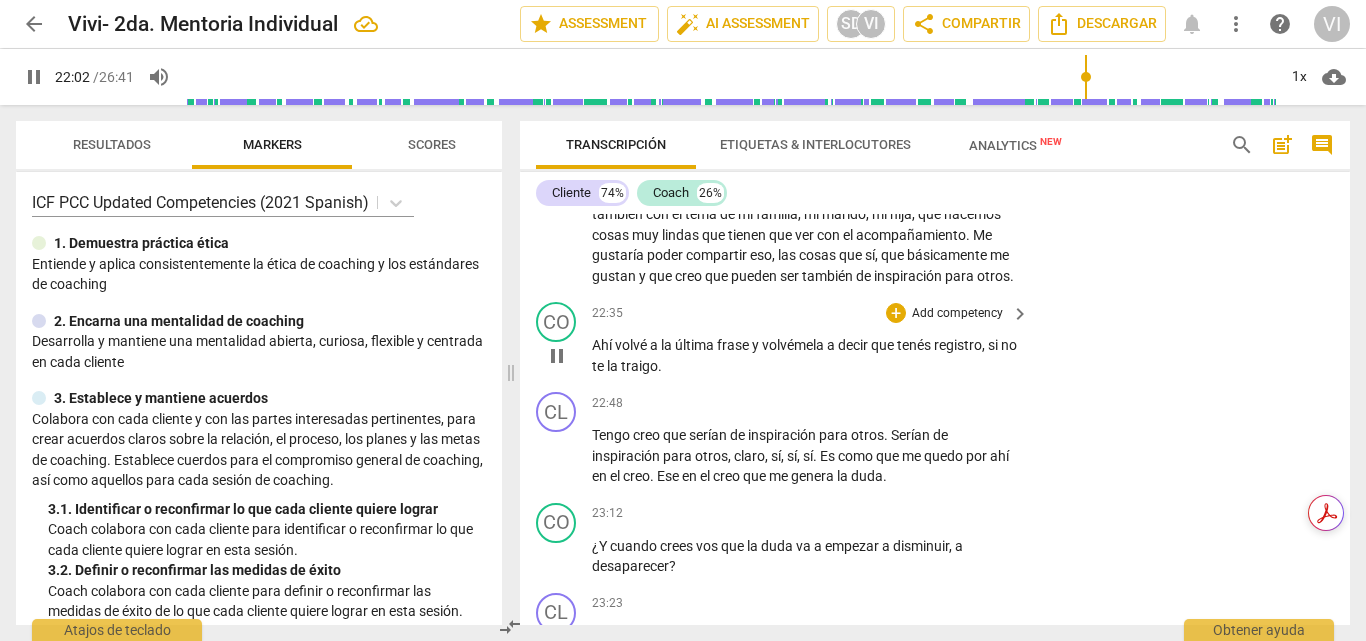 scroll, scrollTop: 7787, scrollLeft: 0, axis: vertical 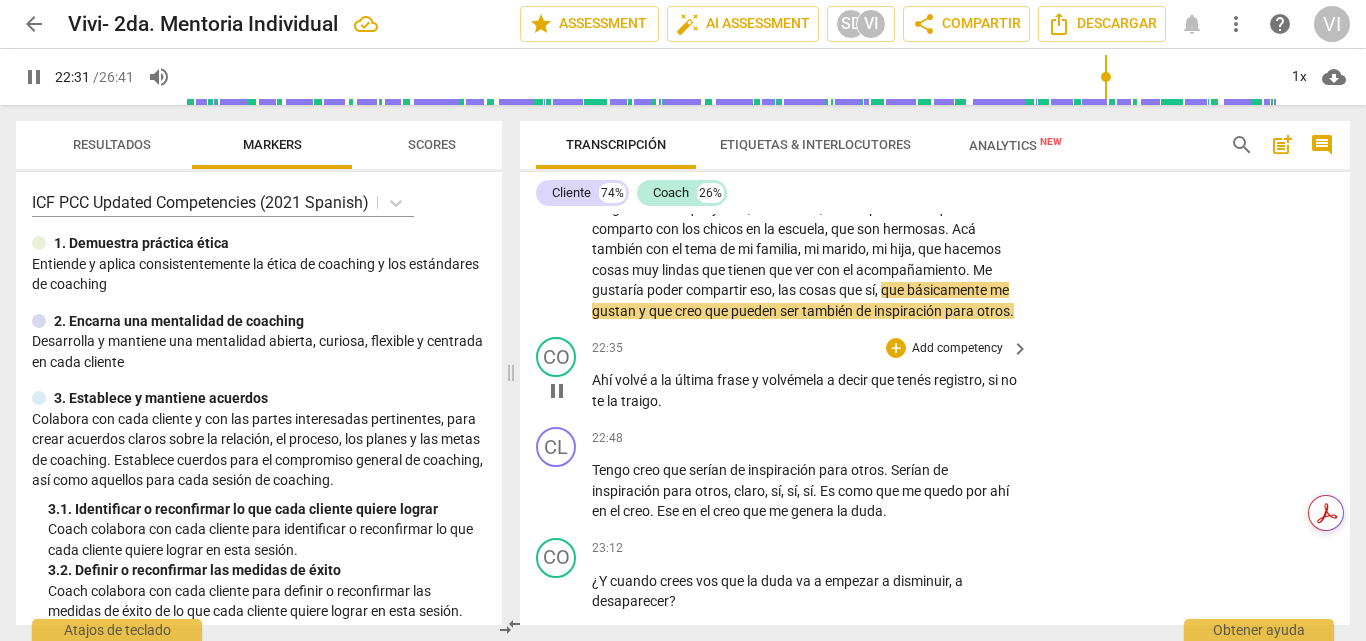 click on "Add competency" at bounding box center [957, 349] 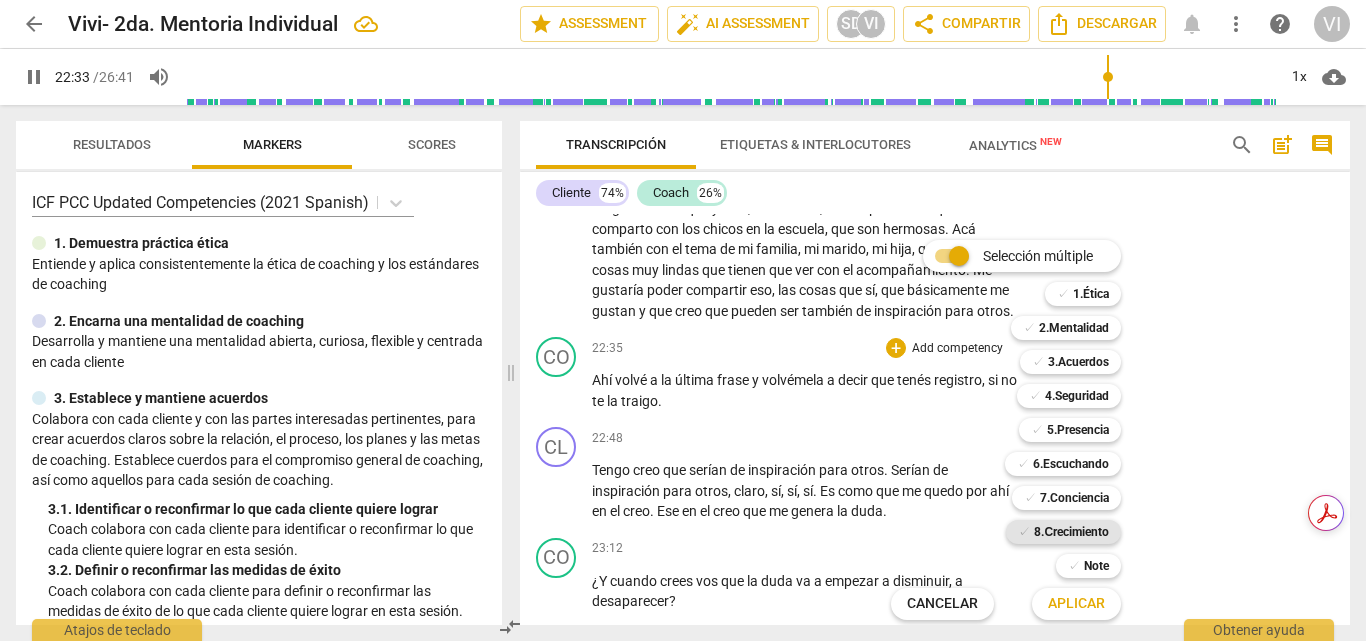 click on "8.Сrecimiento" at bounding box center (1071, 532) 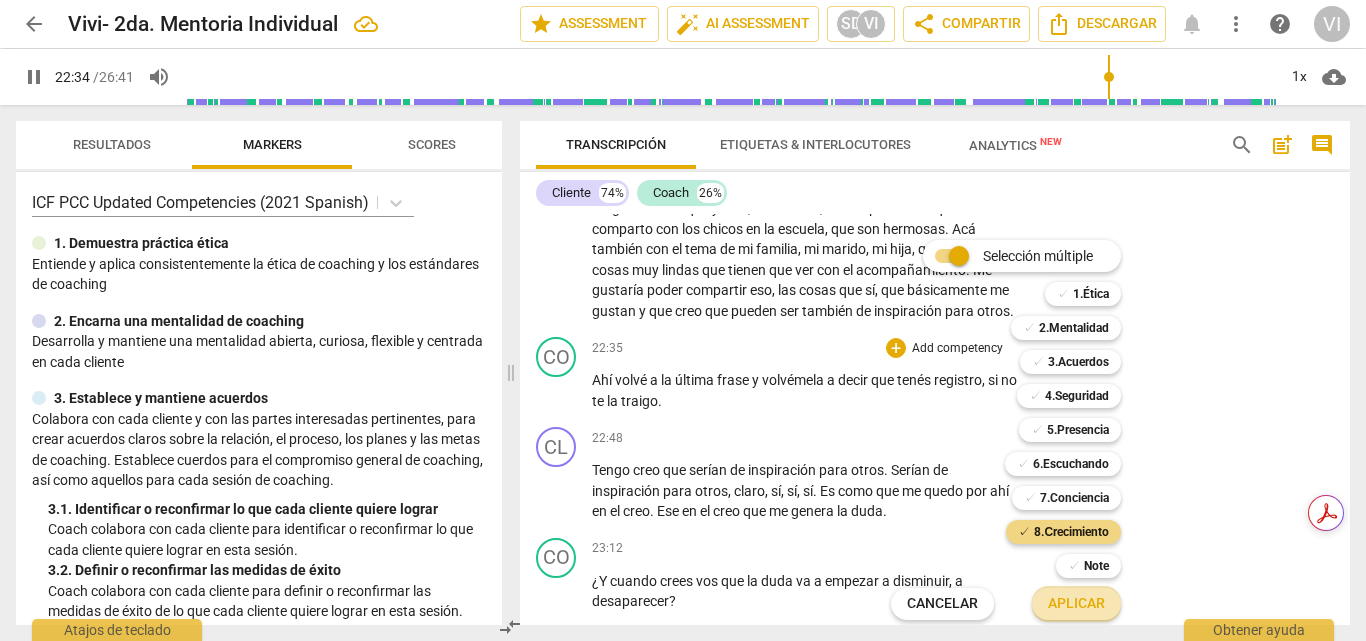 click on "Aplicar" at bounding box center [1076, 604] 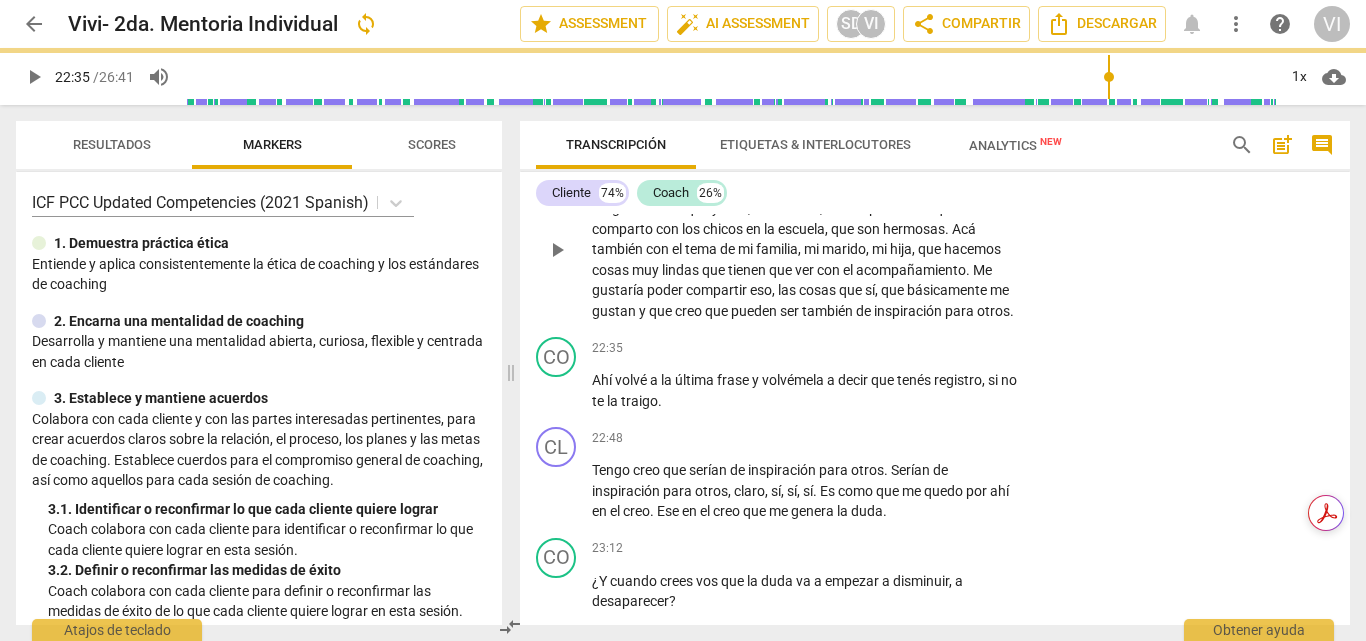 type on "1355" 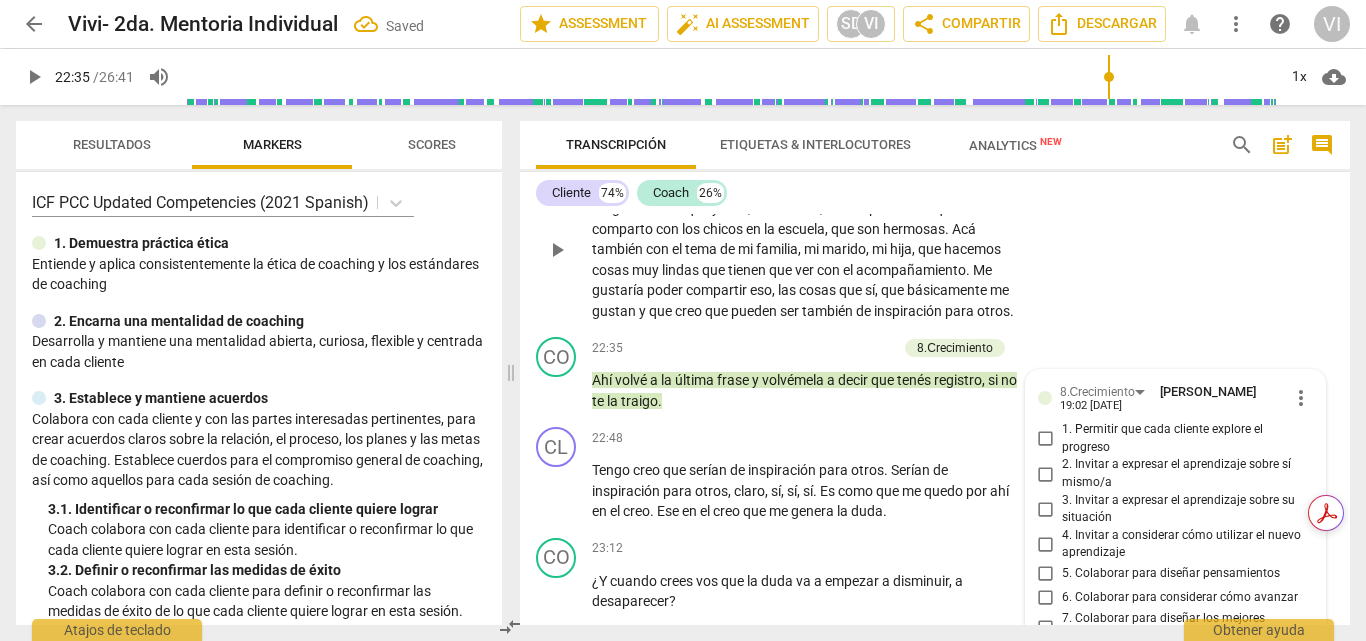 scroll, scrollTop: 8190, scrollLeft: 0, axis: vertical 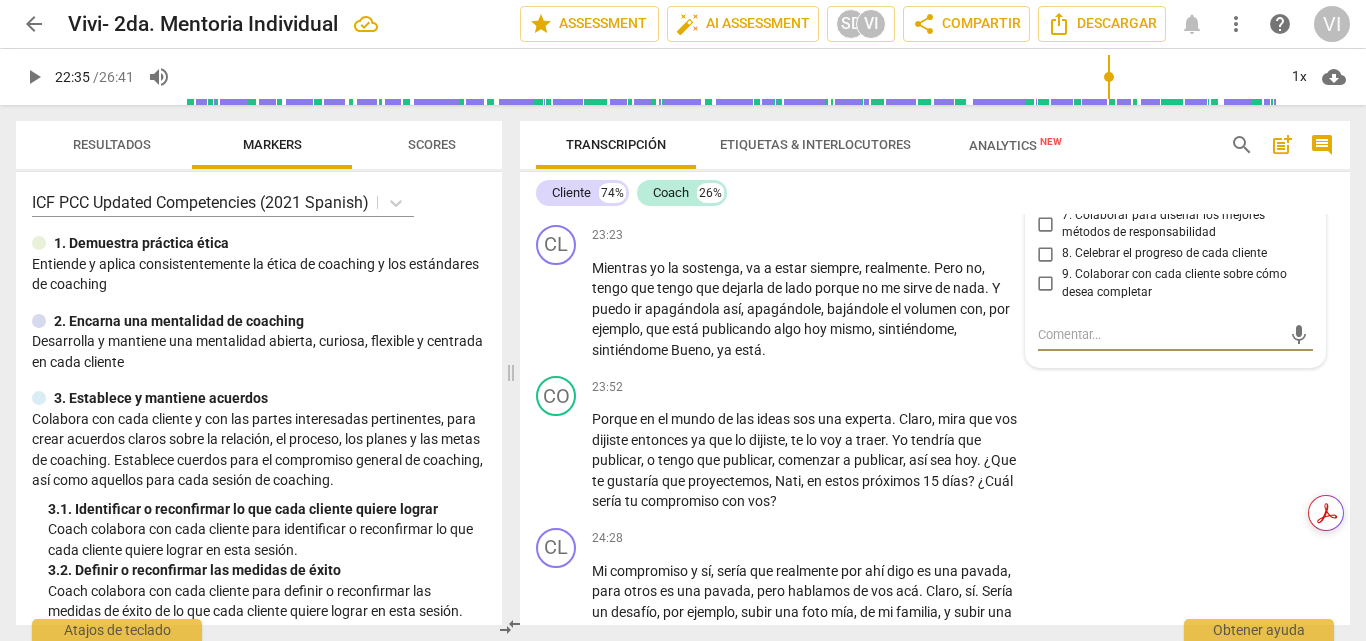 click on "7. Colaborar para diseñar los mejores métodos de responsabilidad" at bounding box center (1046, 224) 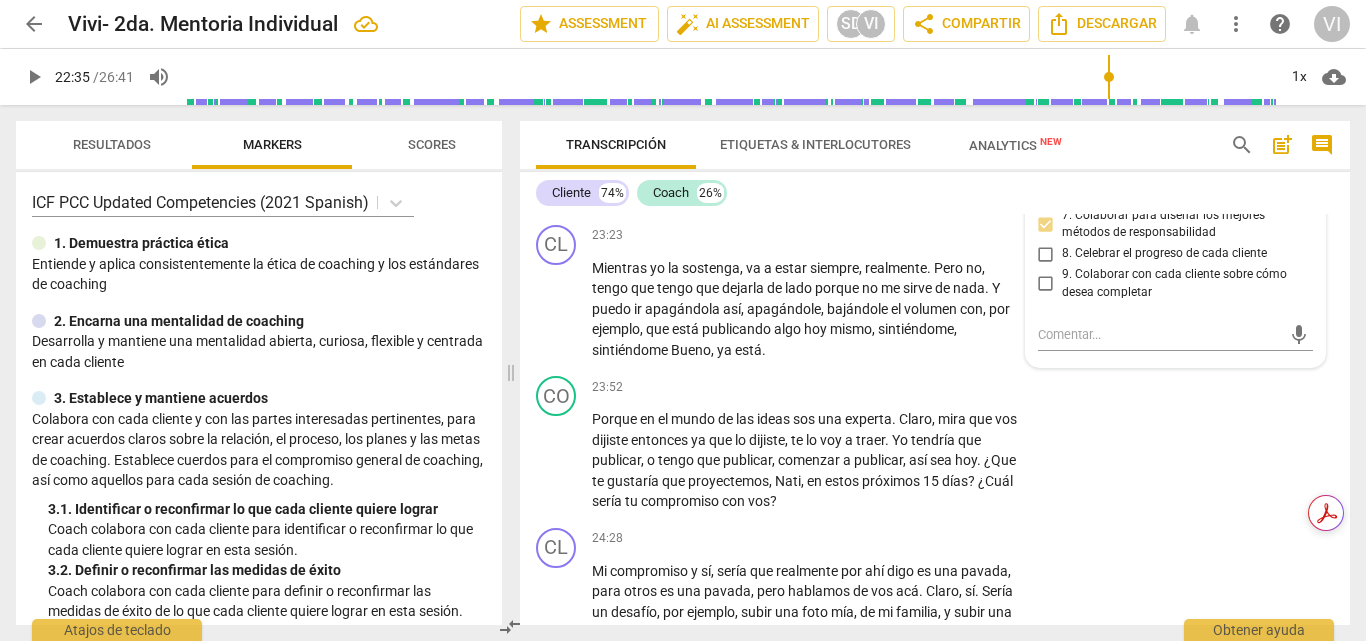 click on "6. Colaborar para considerar cómo avanzar" at bounding box center [1046, 195] 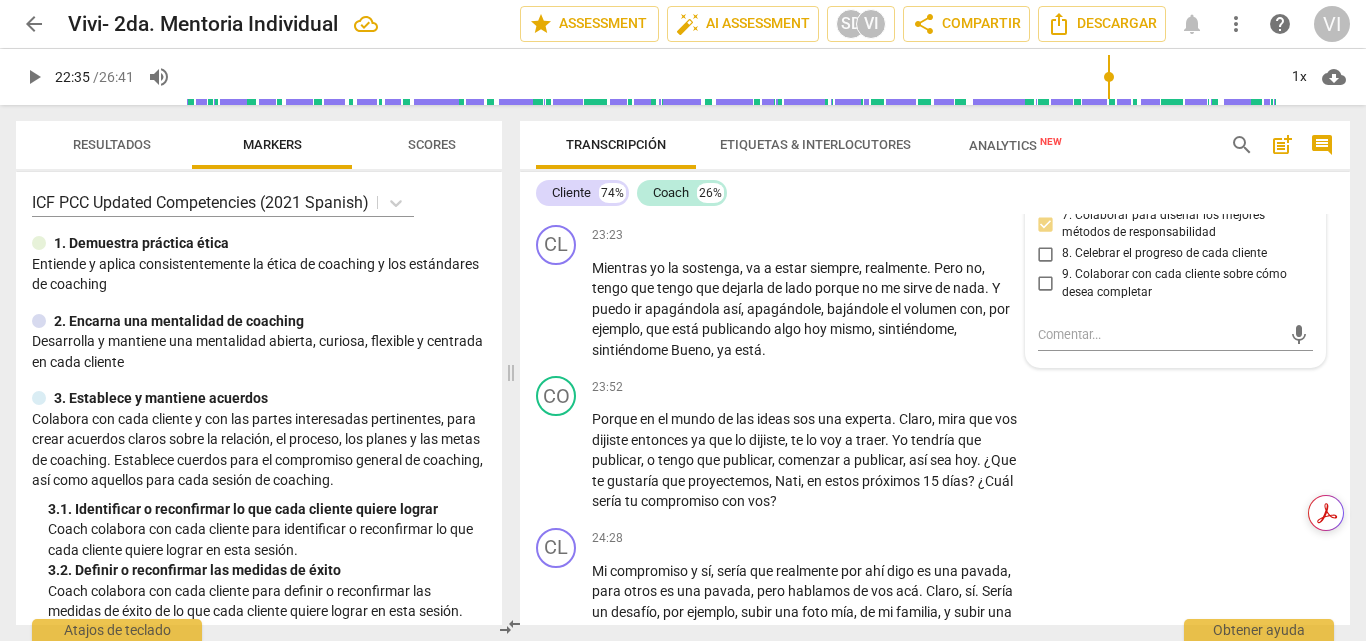 click on "5. Colaborar para diseñar pensamientos" at bounding box center [1046, 171] 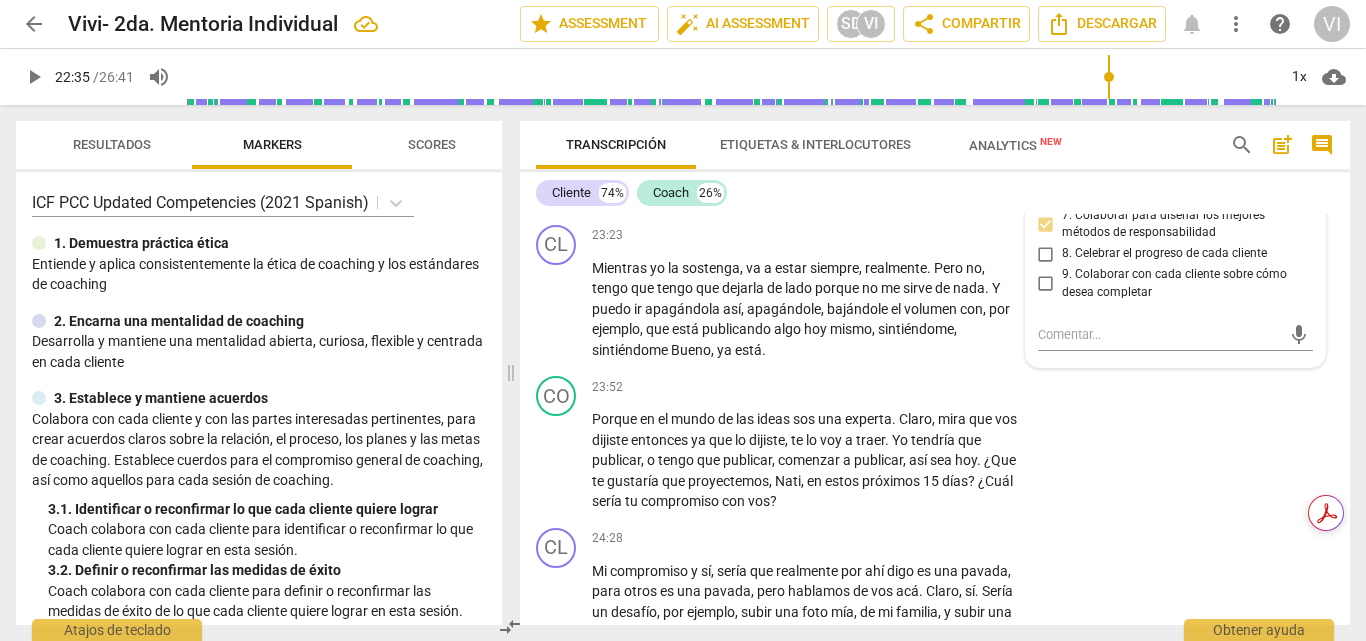 checkbox on "true" 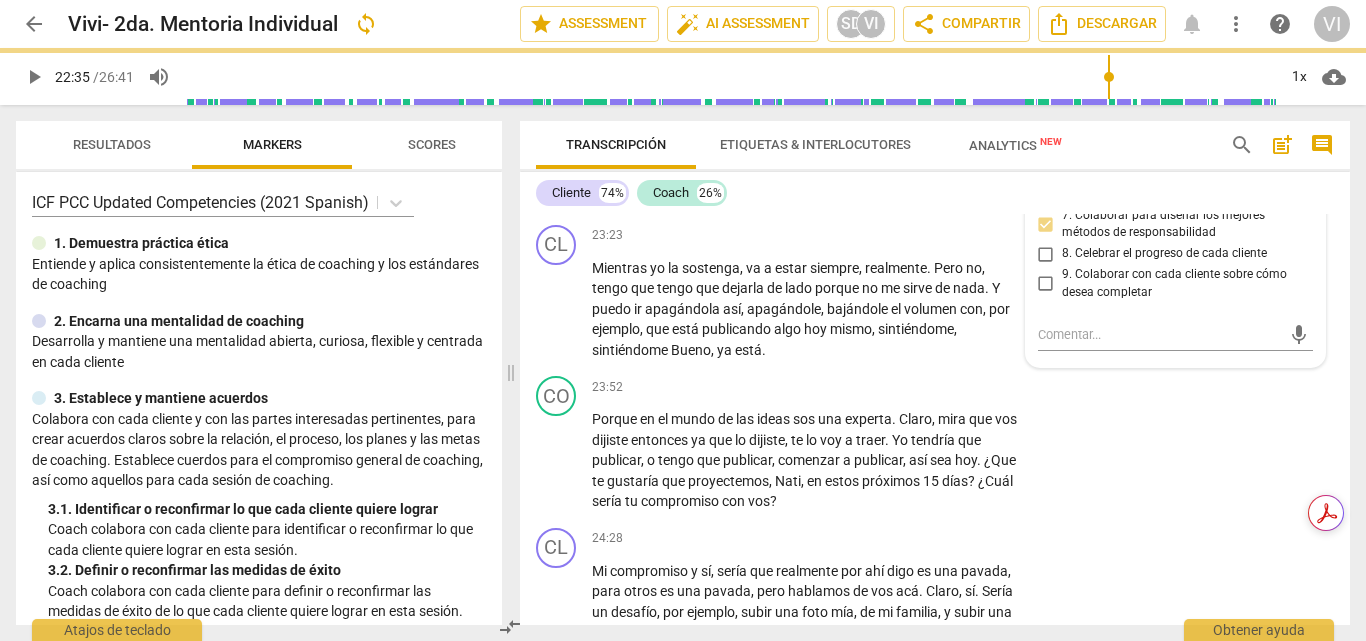 click on "play_arrow" at bounding box center (34, 77) 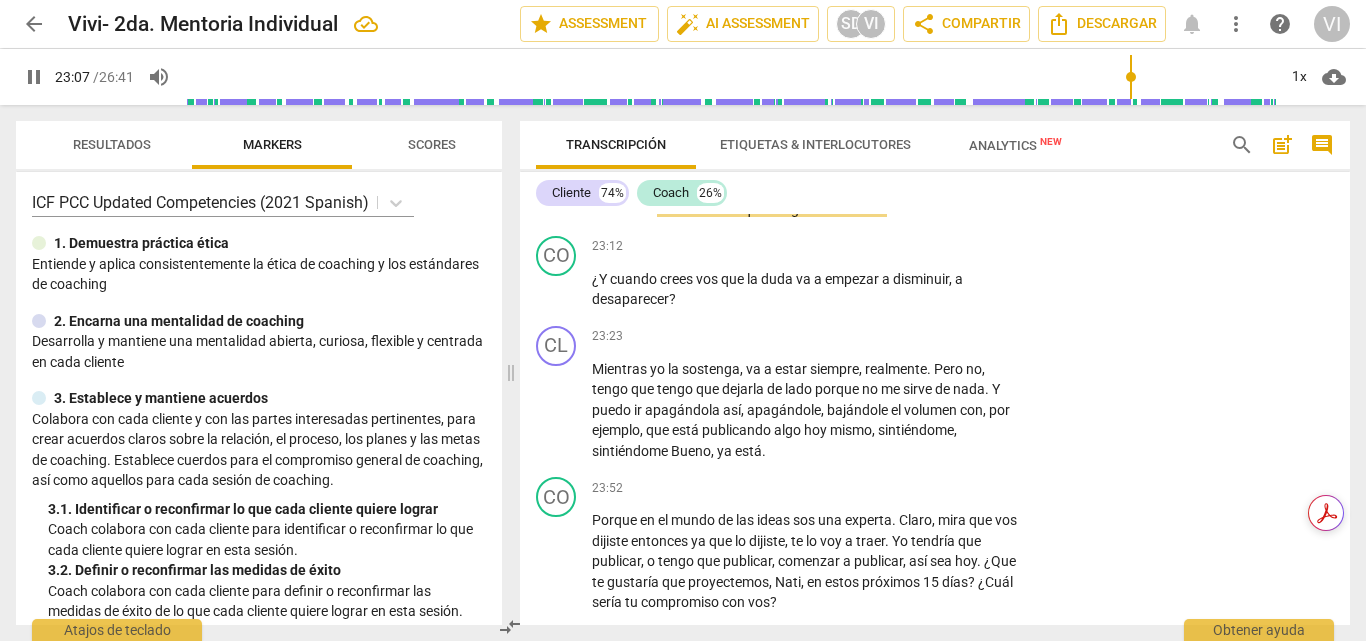 scroll, scrollTop: 8090, scrollLeft: 0, axis: vertical 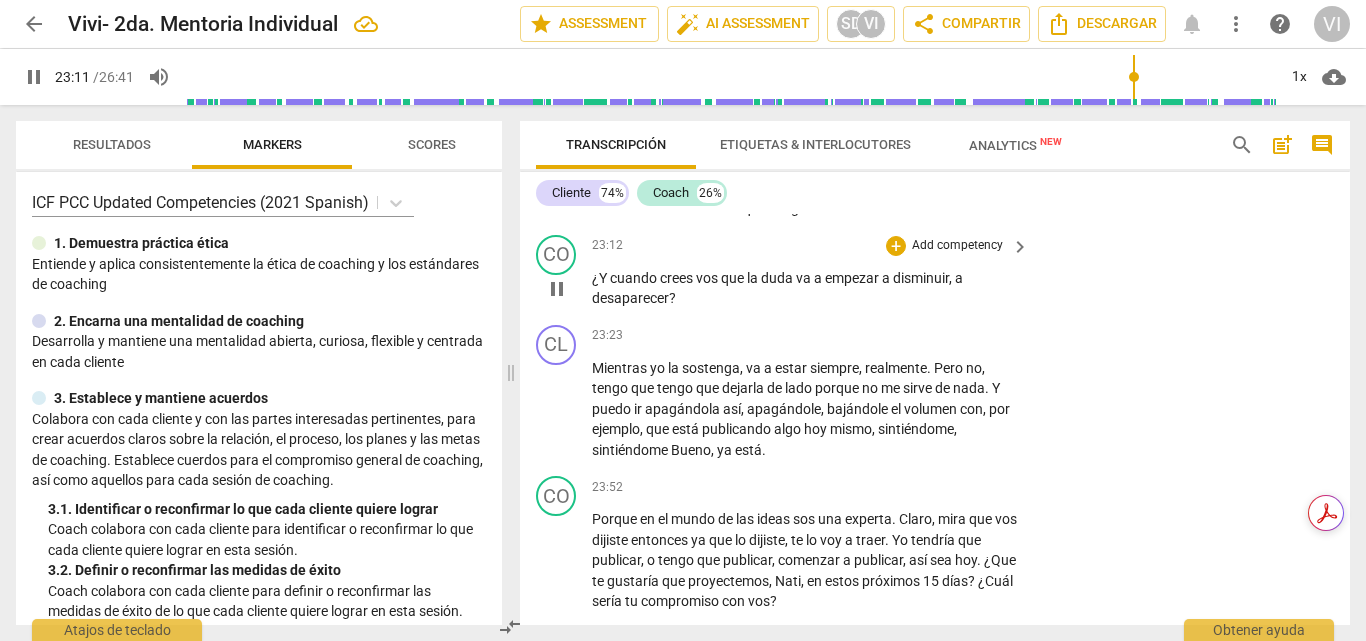 click on "Add competency" at bounding box center (957, 246) 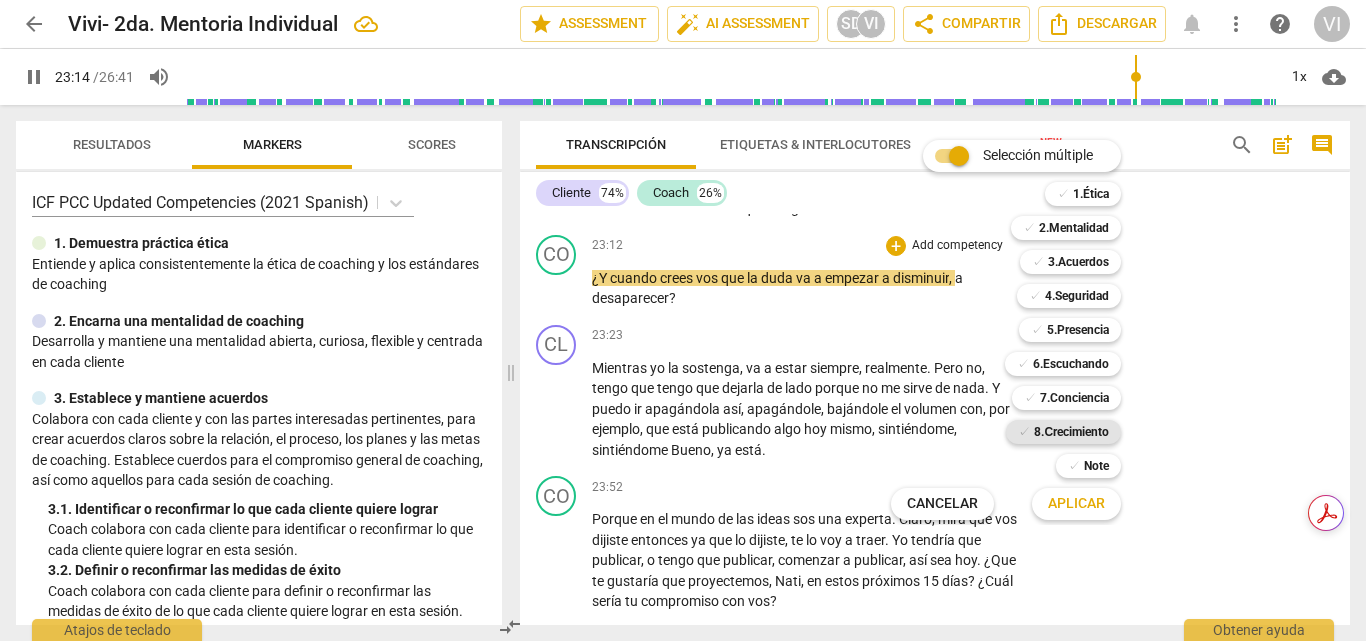 click on "8.Сrecimiento" at bounding box center [1071, 432] 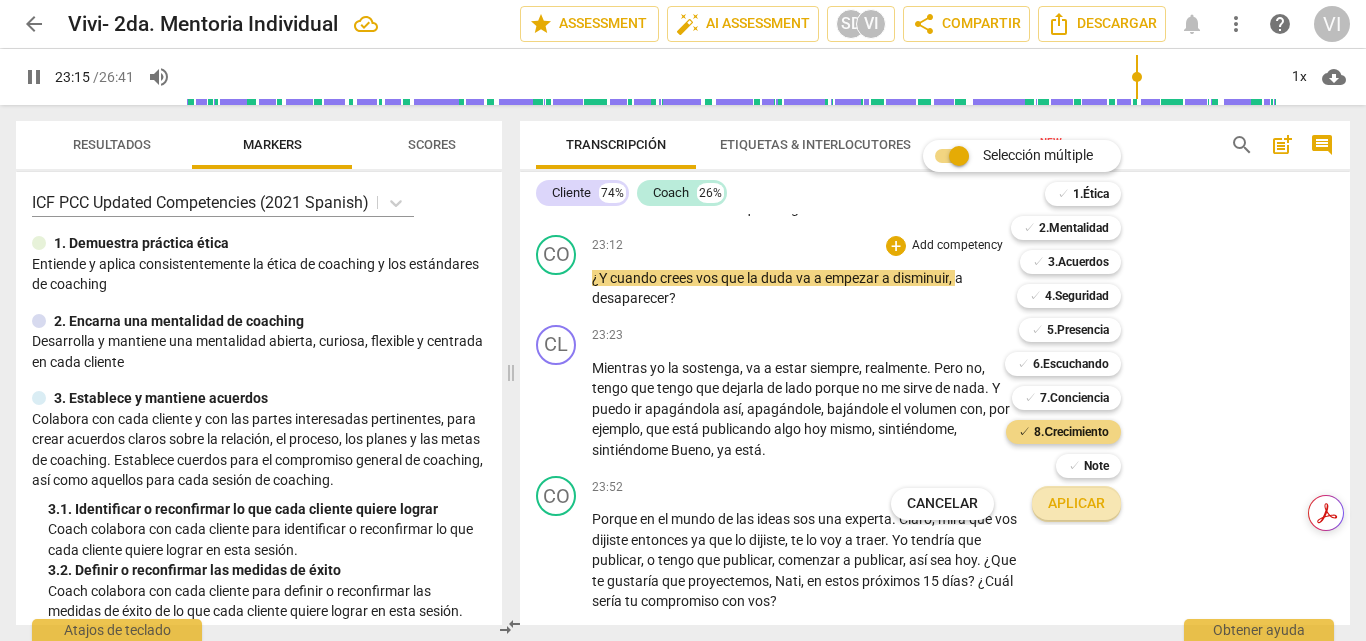 click on "Aplicar" at bounding box center [1076, 504] 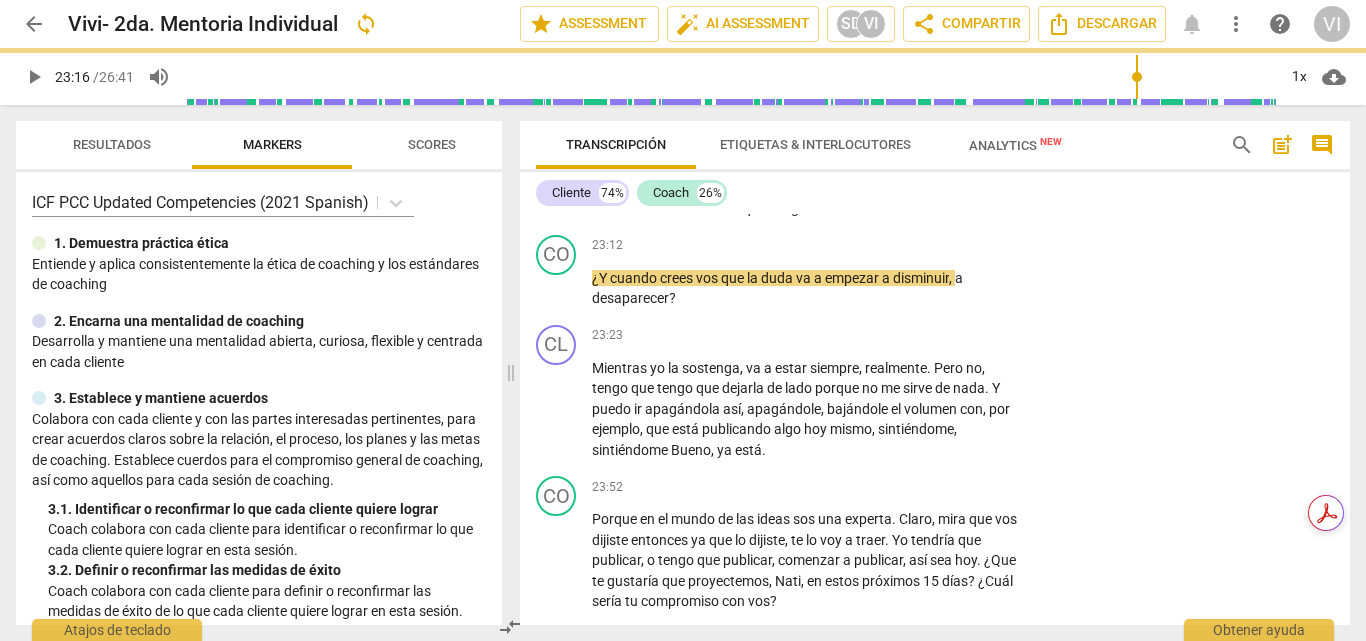 type on "1396" 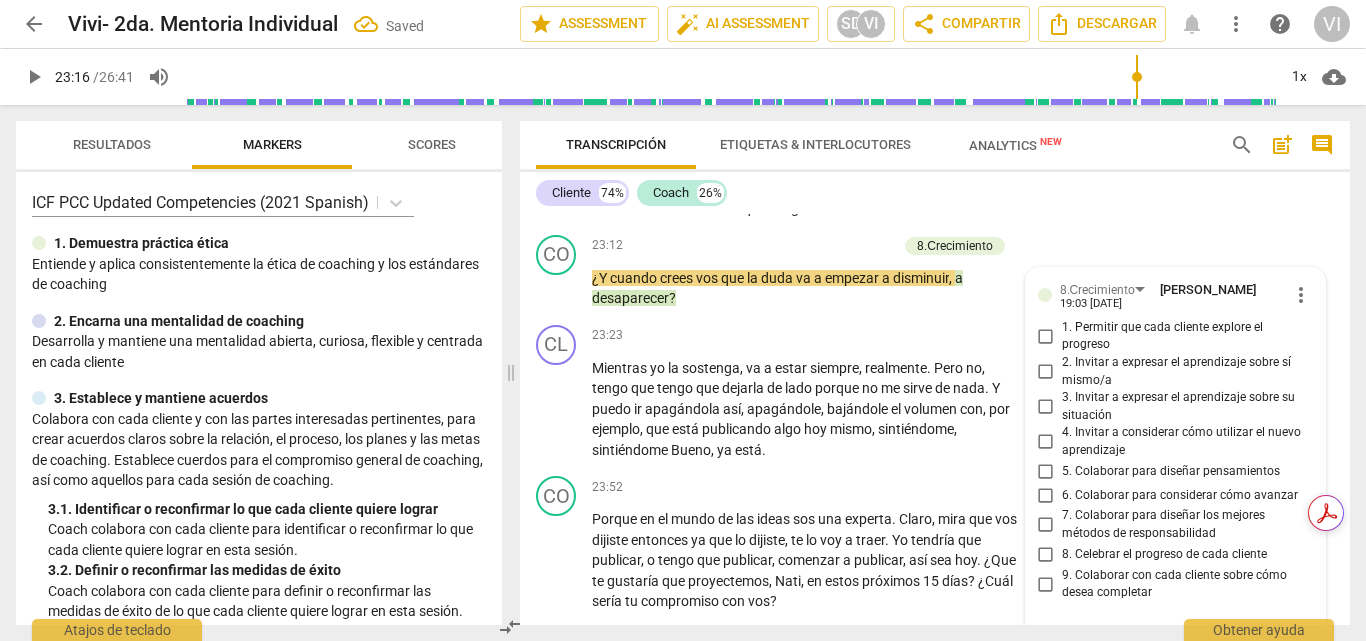 scroll, scrollTop: 8390, scrollLeft: 0, axis: vertical 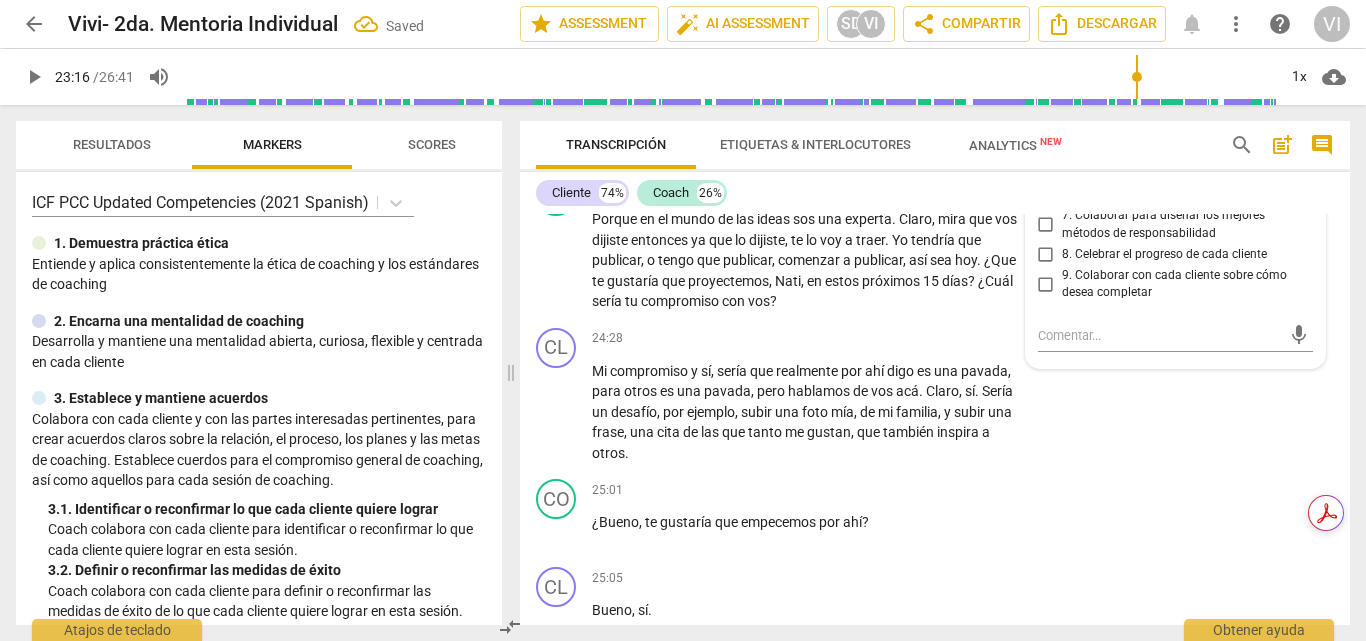 click on "6. Colaborar para considerar cómo avanzar" at bounding box center [1046, 195] 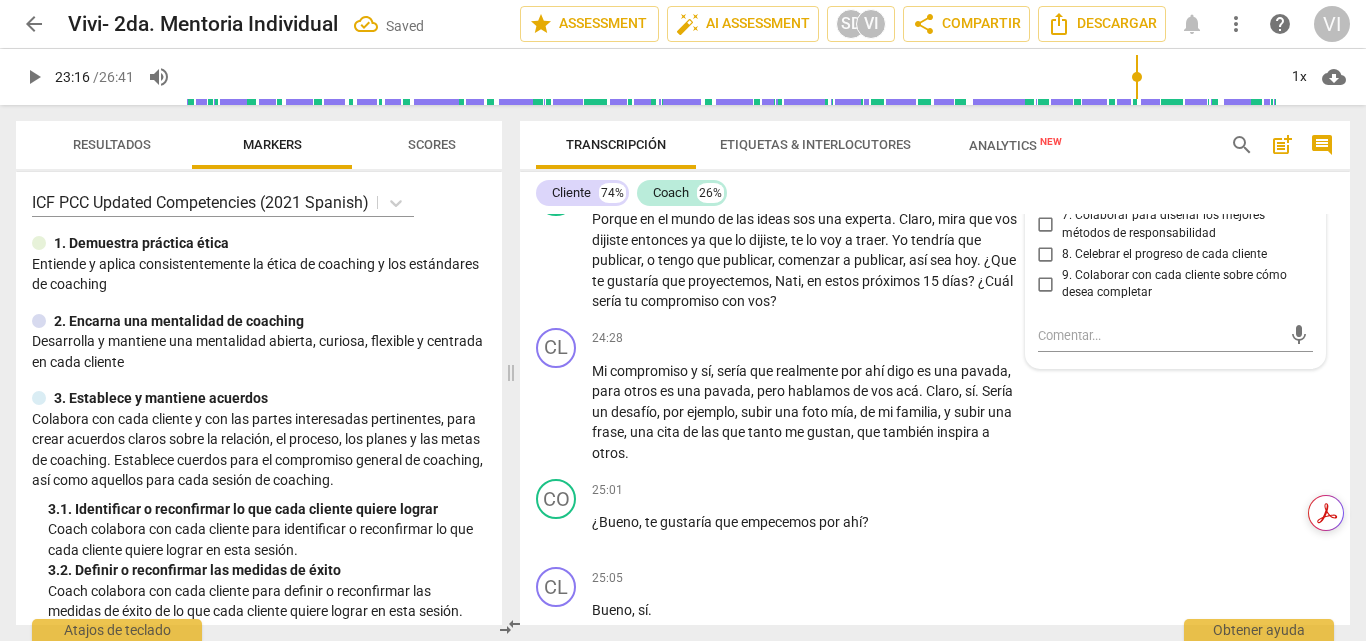 checkbox on "true" 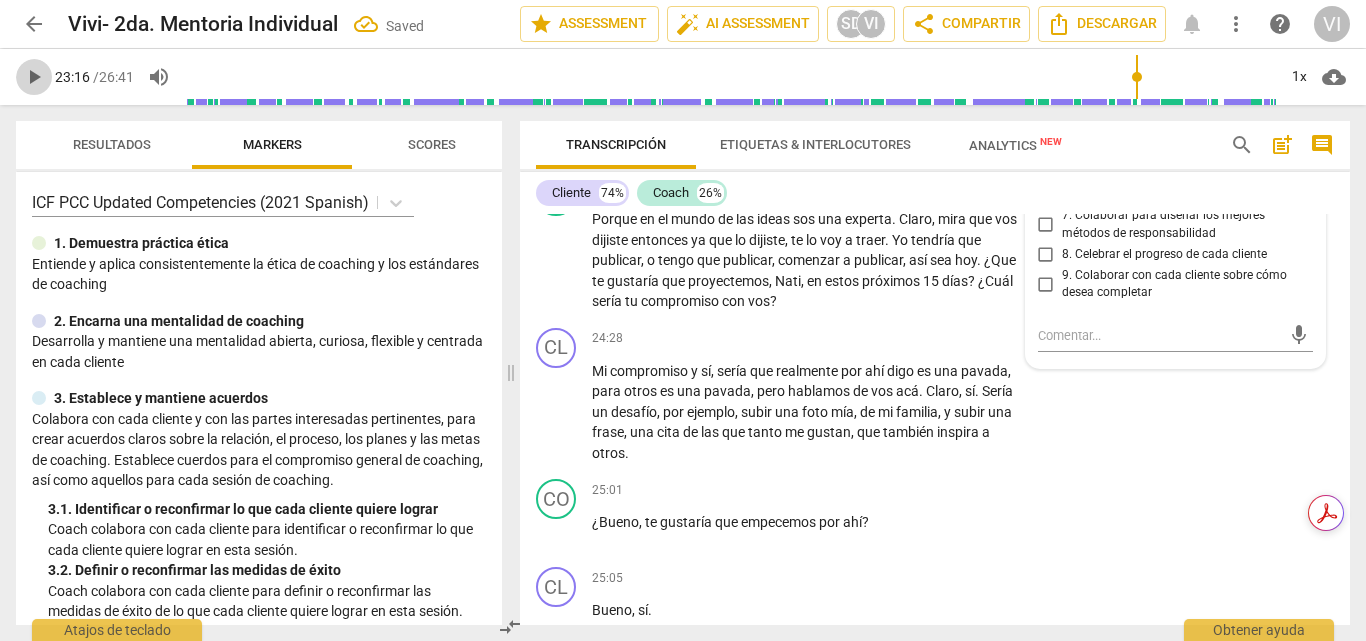 click on "play_arrow" at bounding box center (34, 77) 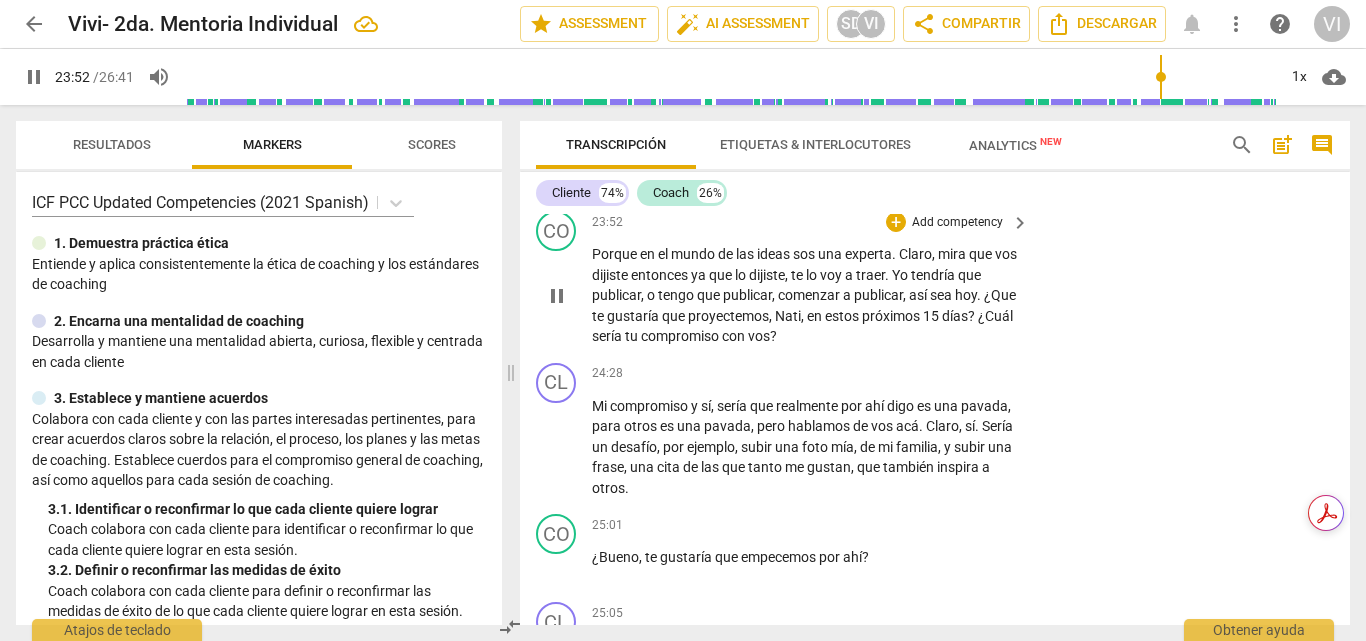 scroll, scrollTop: 8390, scrollLeft: 0, axis: vertical 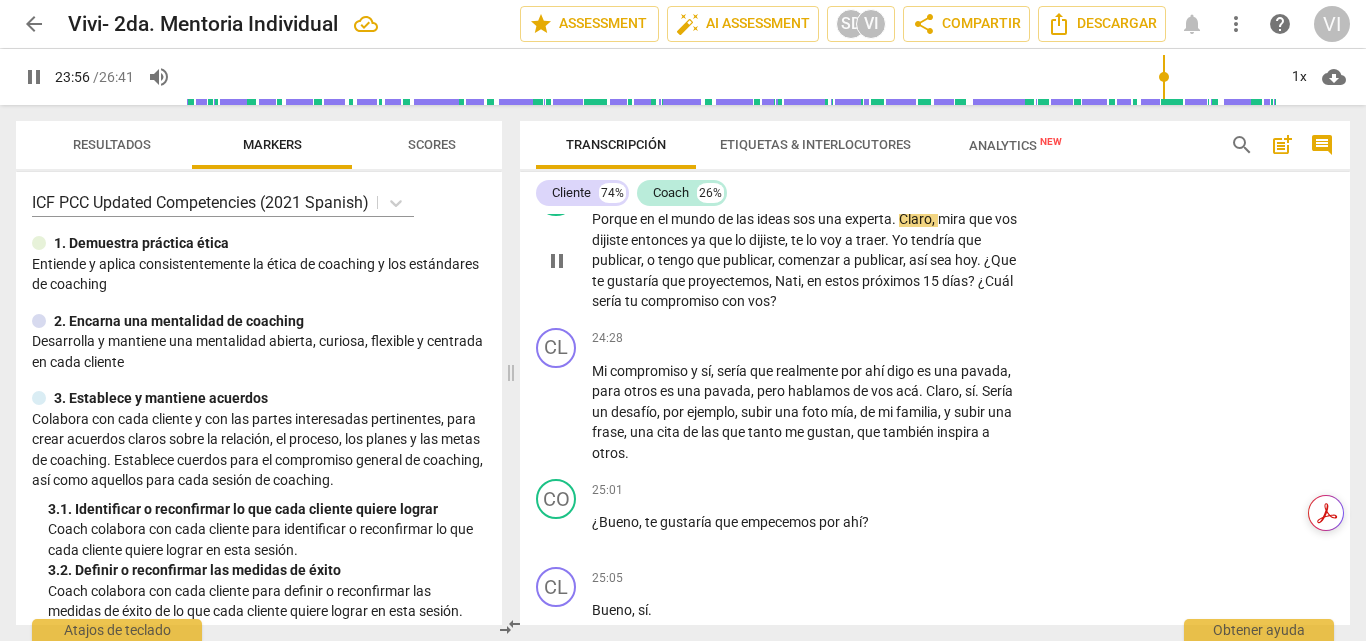 click on "Add competency" at bounding box center (957, 188) 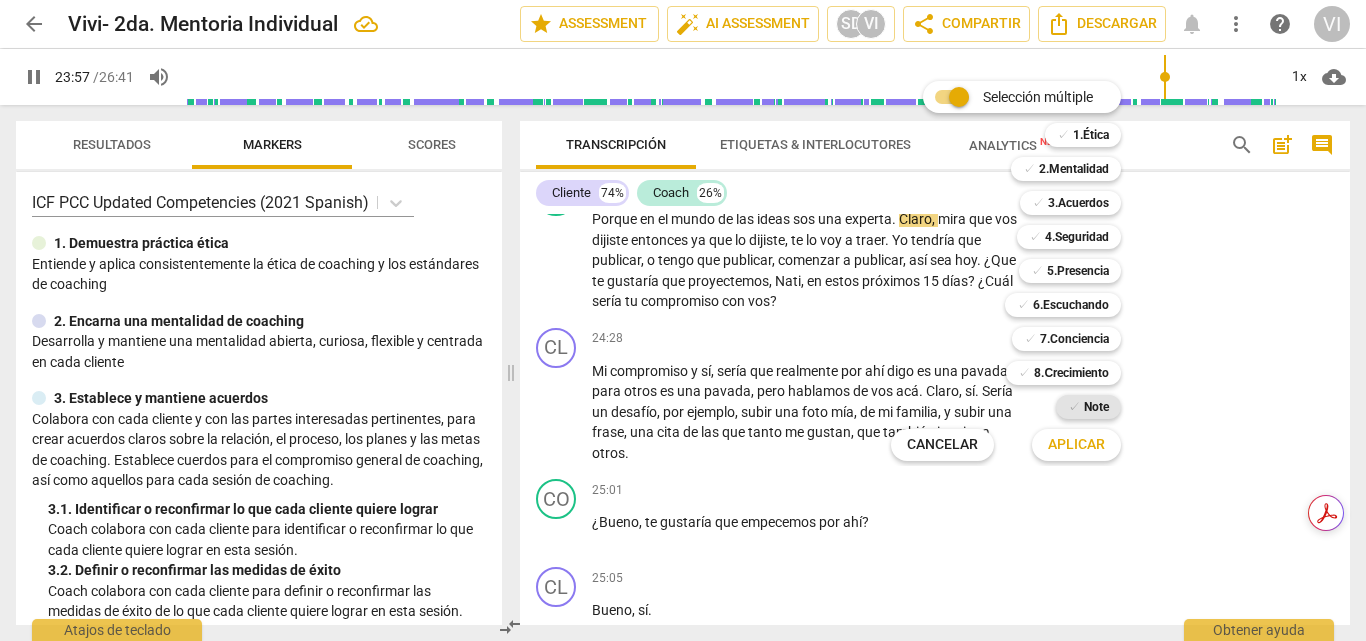 click on "Note" at bounding box center [1096, 407] 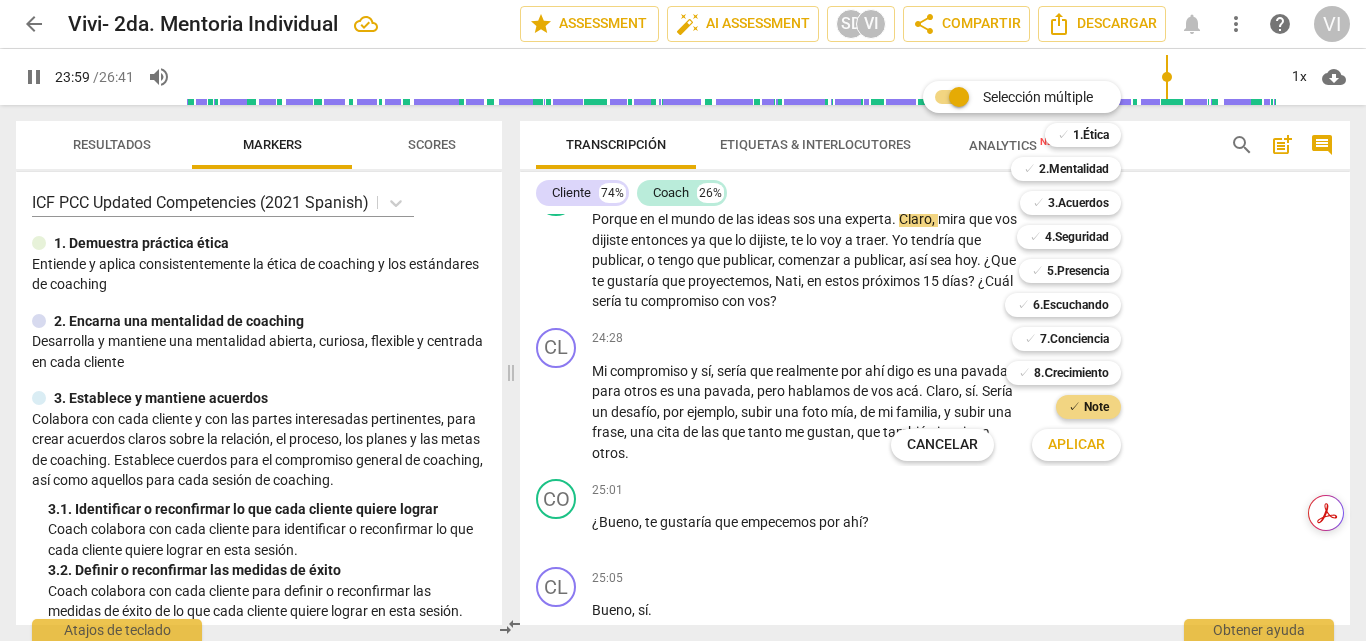 click on "Aplicar" at bounding box center (1076, 445) 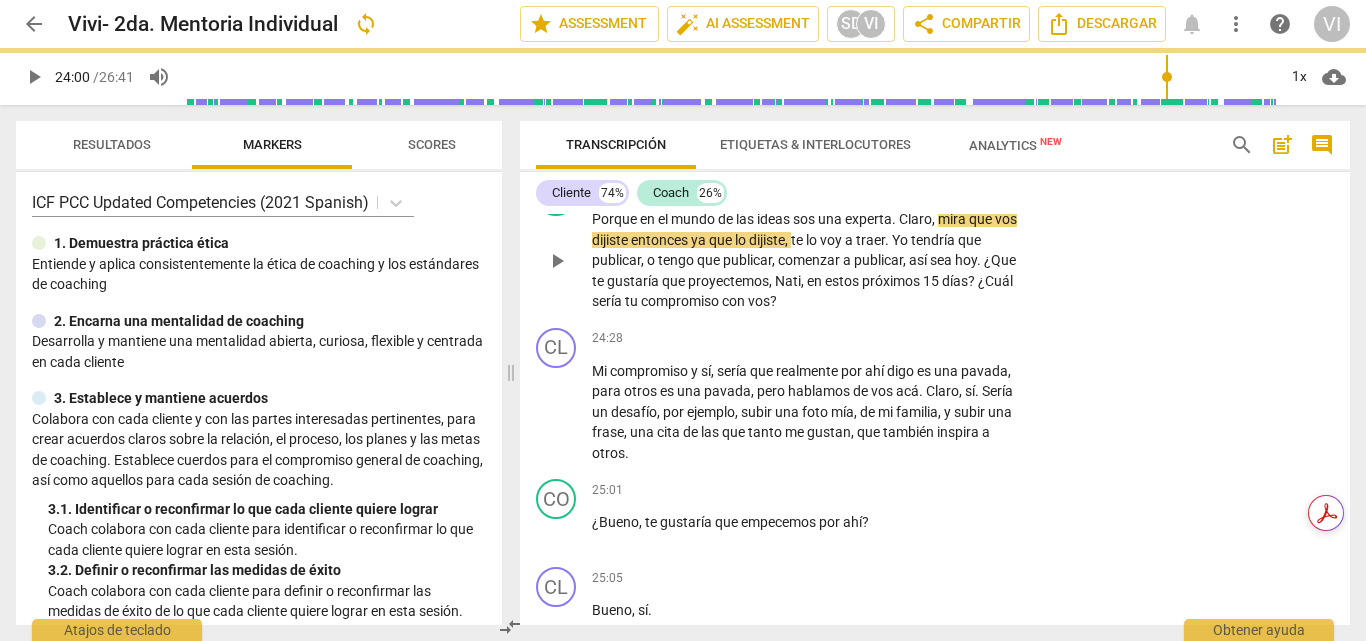 type on "1440" 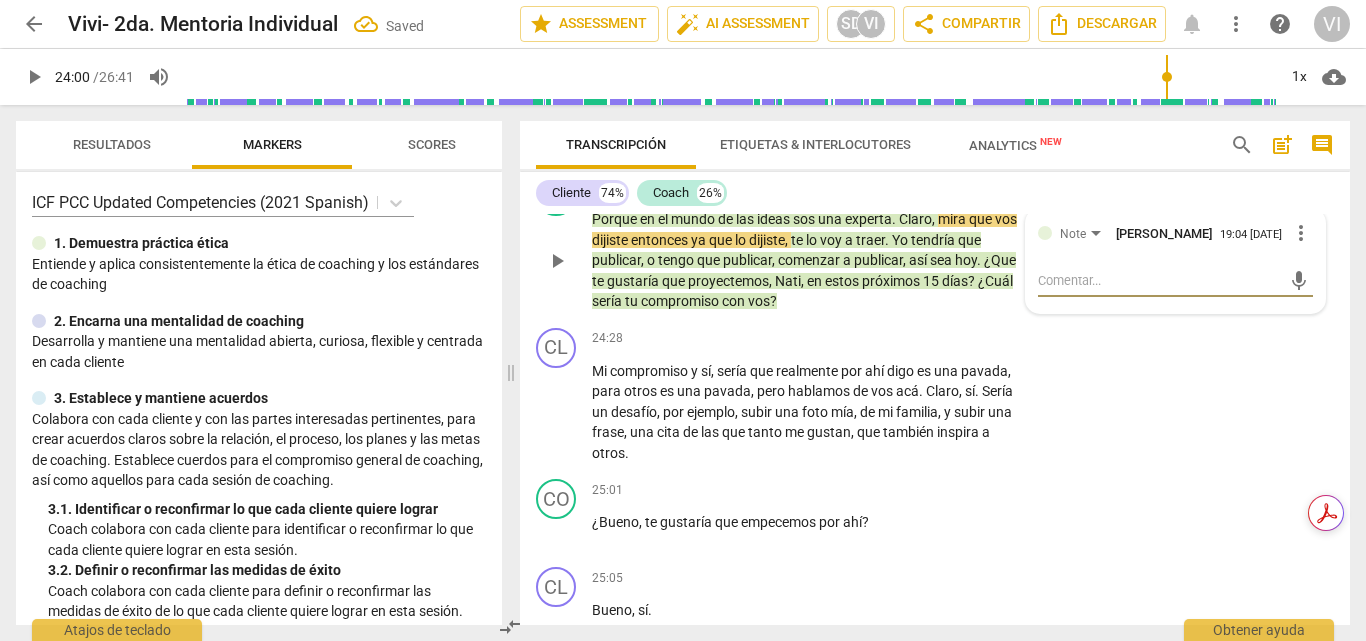 click at bounding box center (1160, 280) 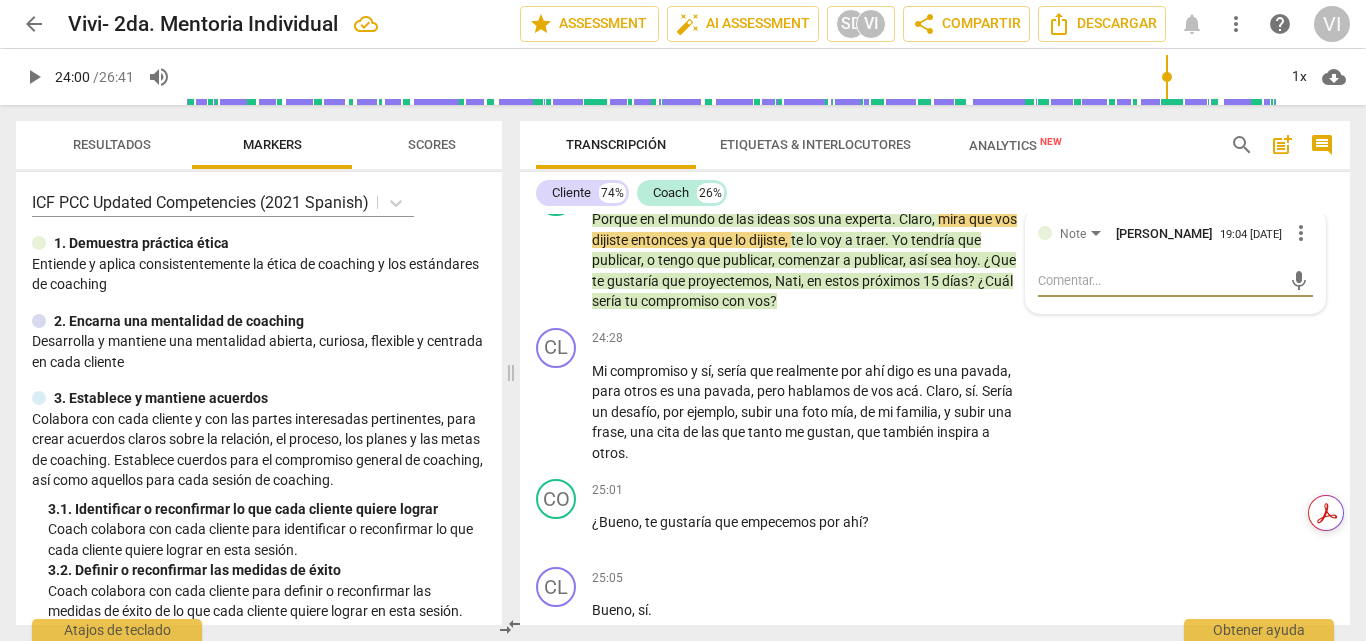 type on "M" 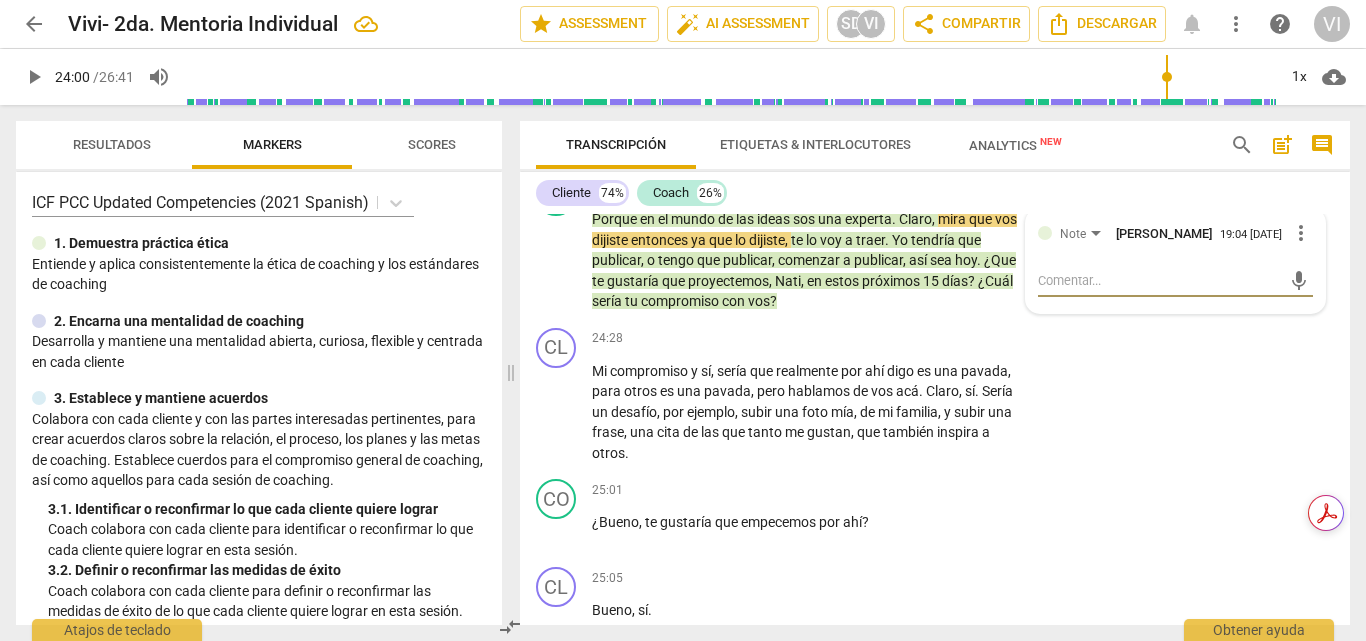 type on "M" 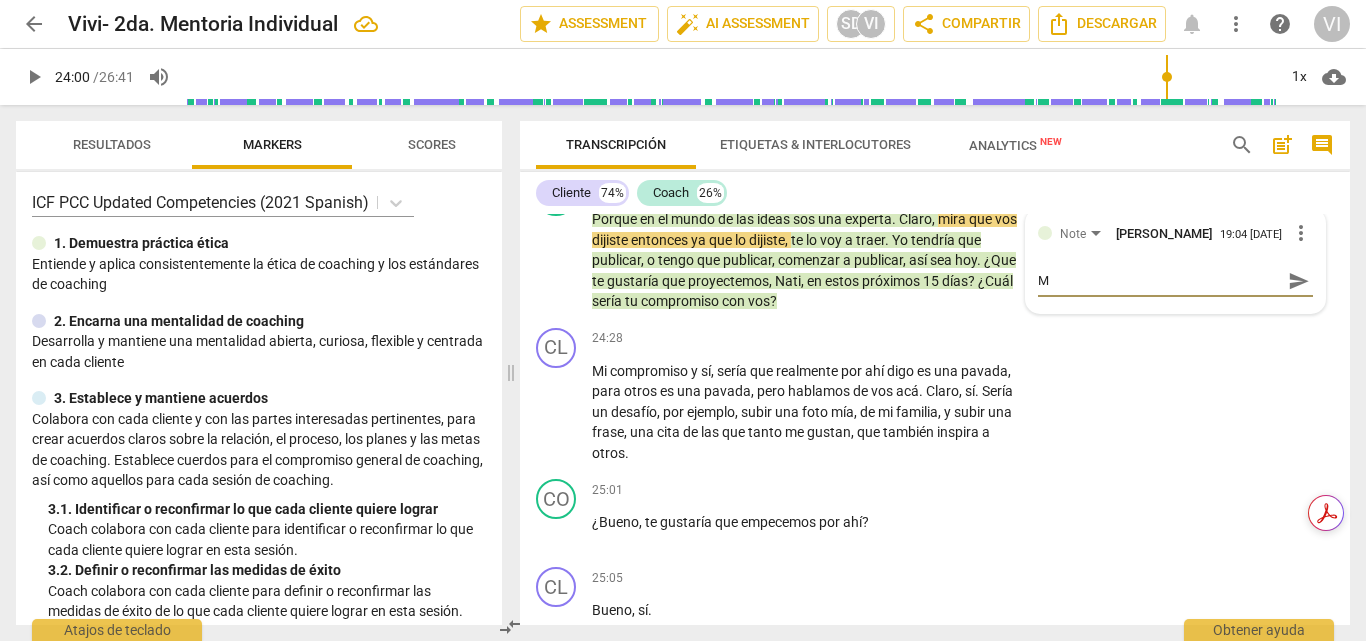 type on "Me" 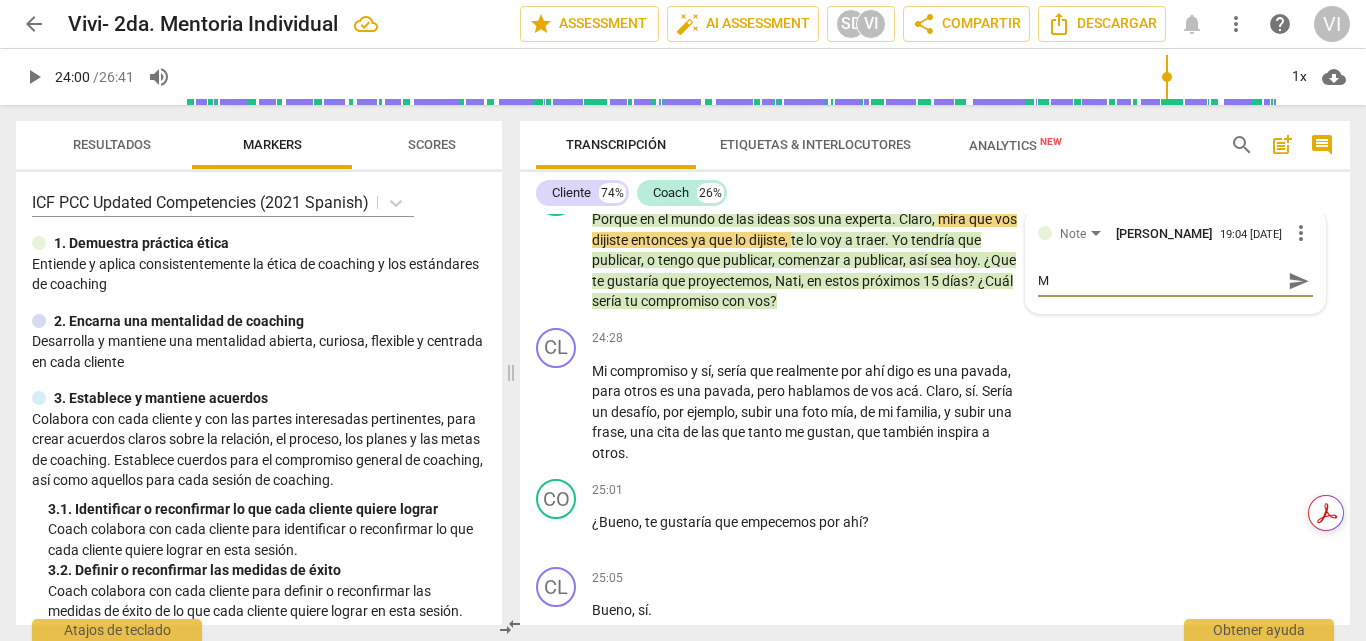 type on "Me" 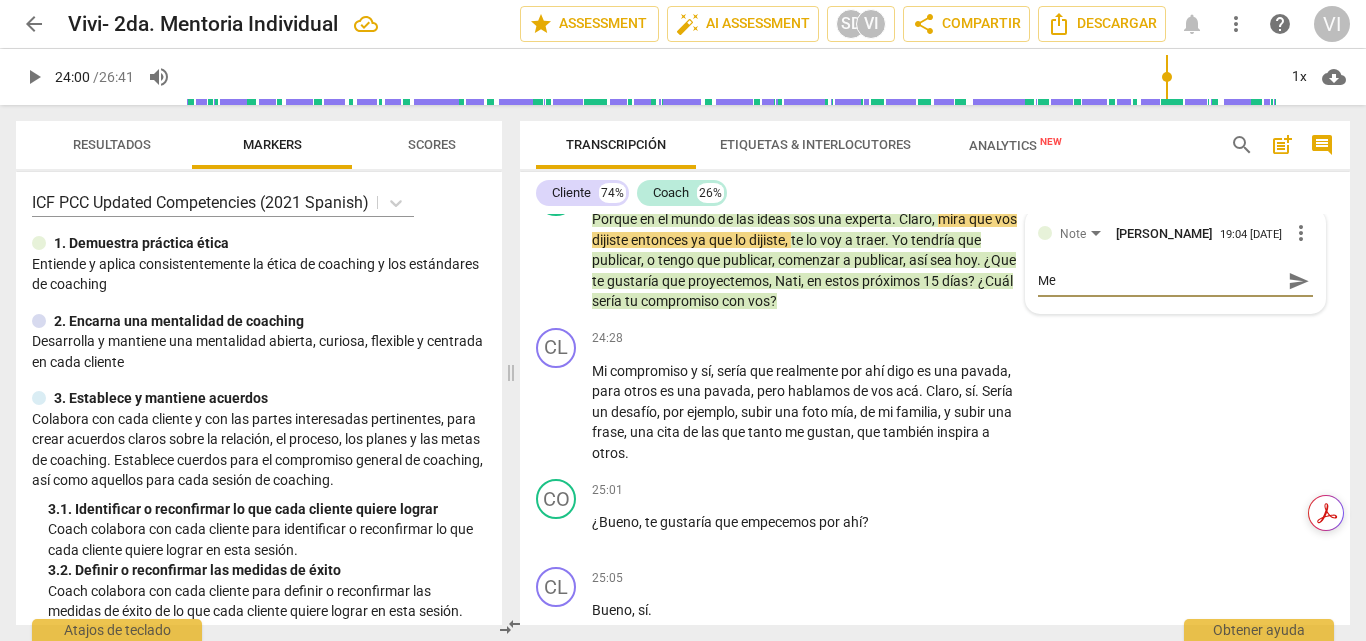 type on "Me" 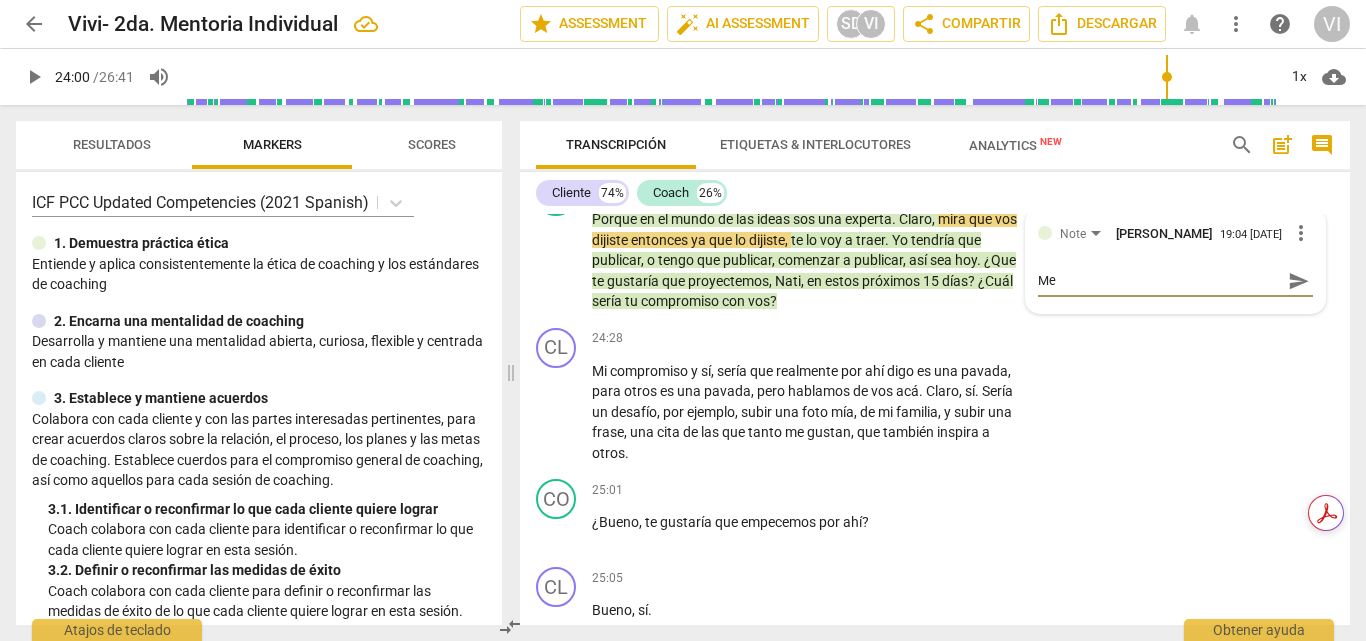 type on "Me" 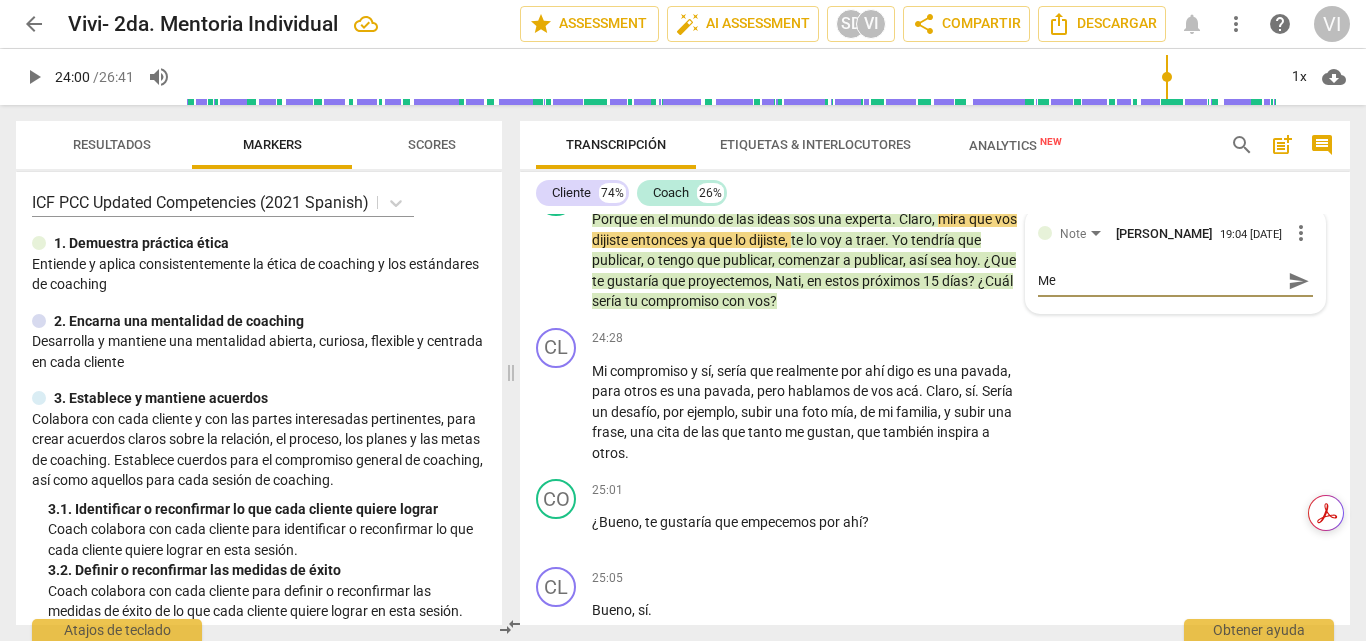 type on "Me p" 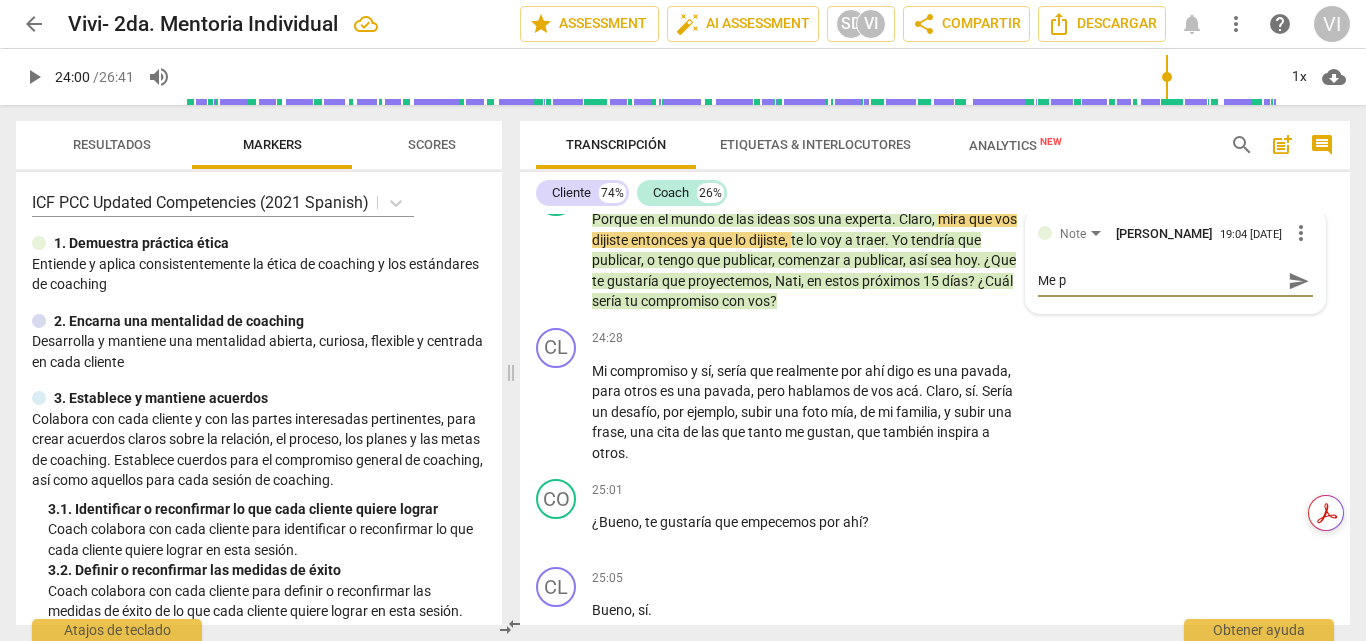 type on "Me pr" 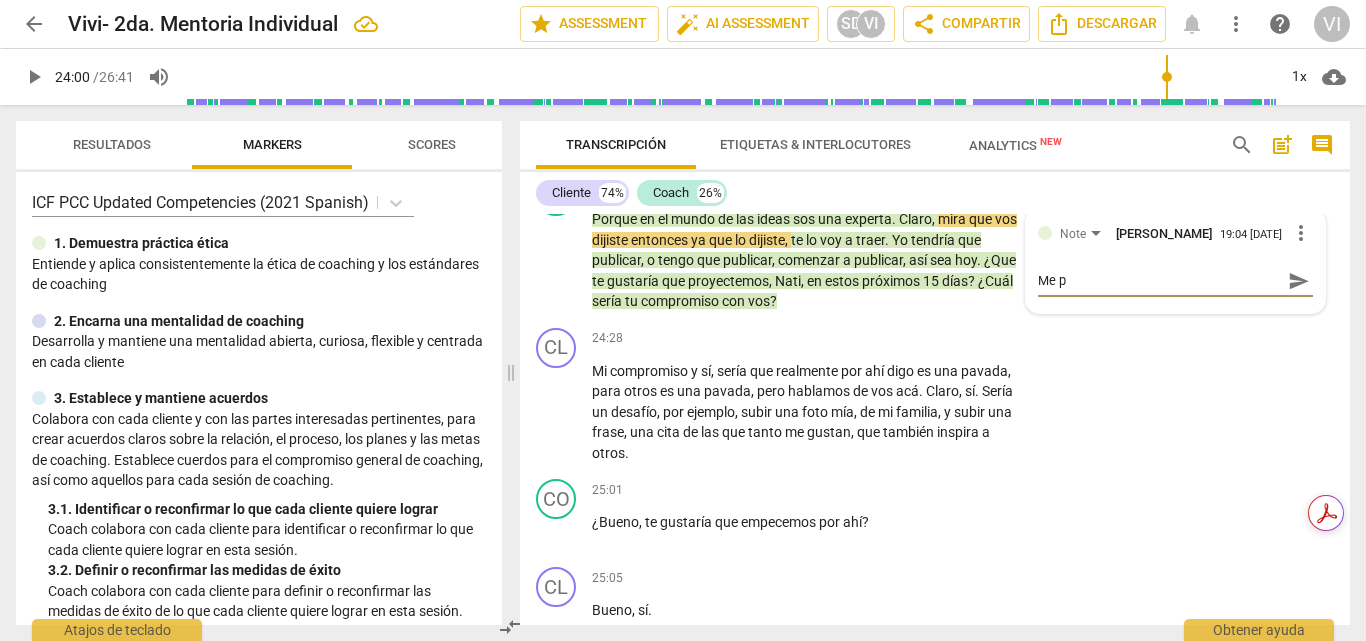 type on "Me pr" 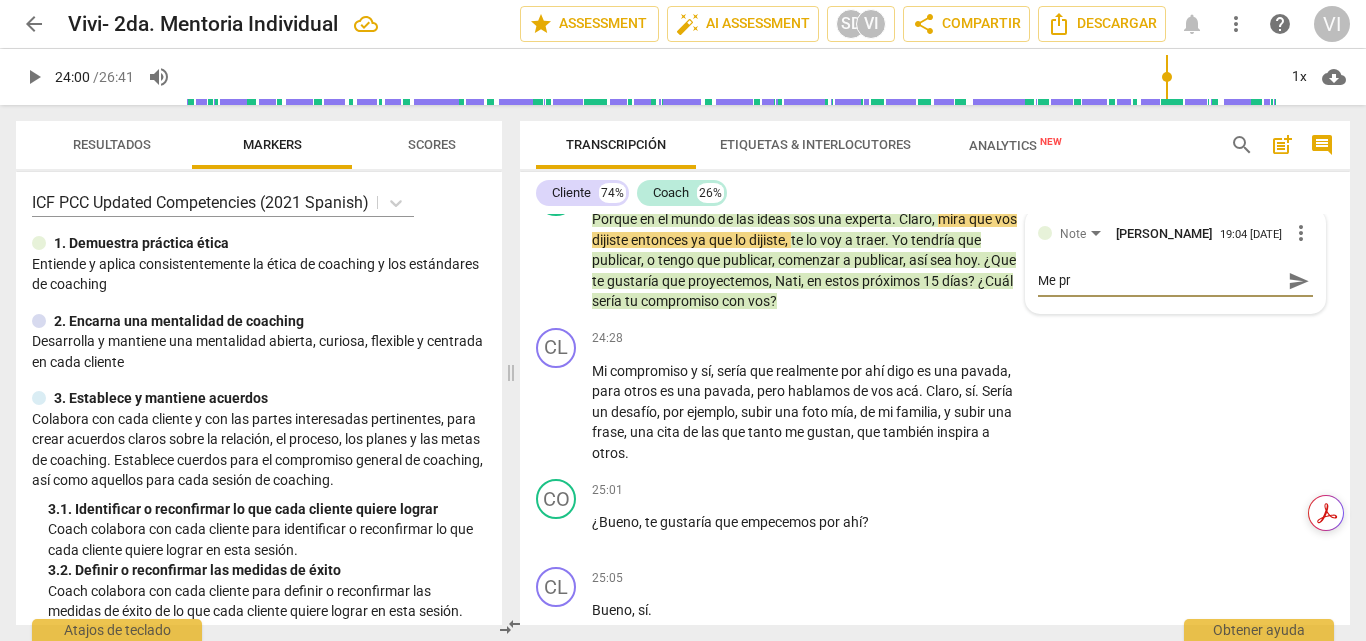 type on "Me pre" 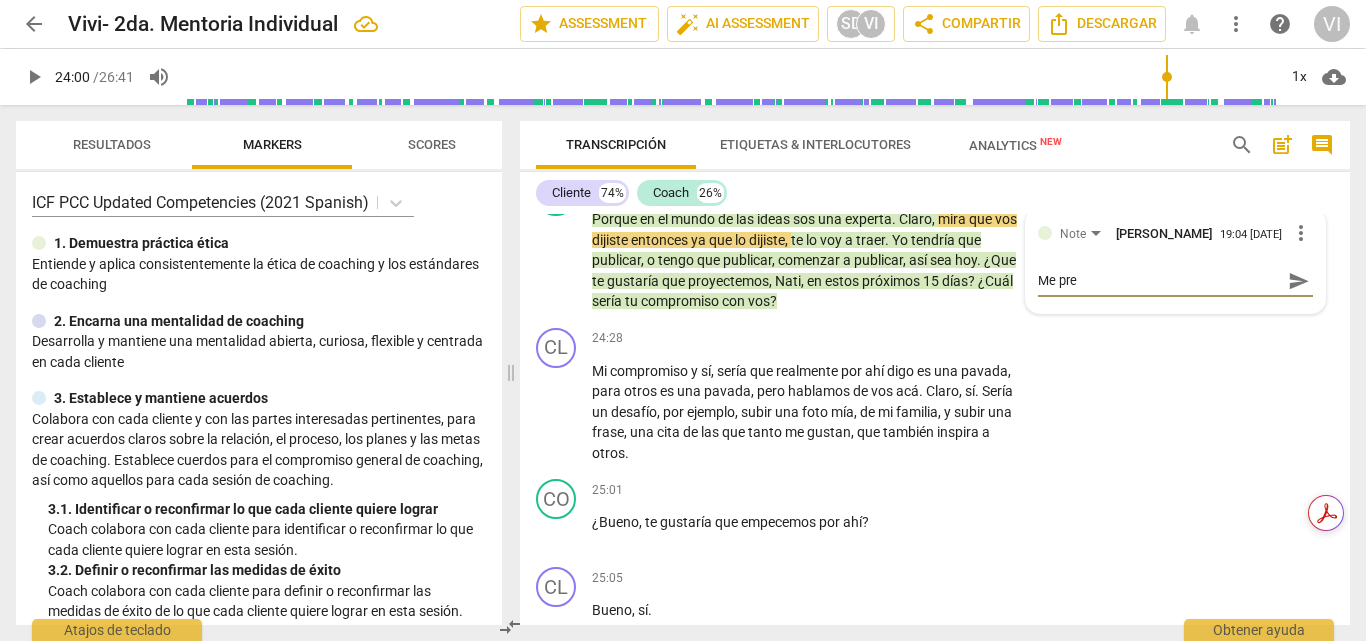 type on "Me preg" 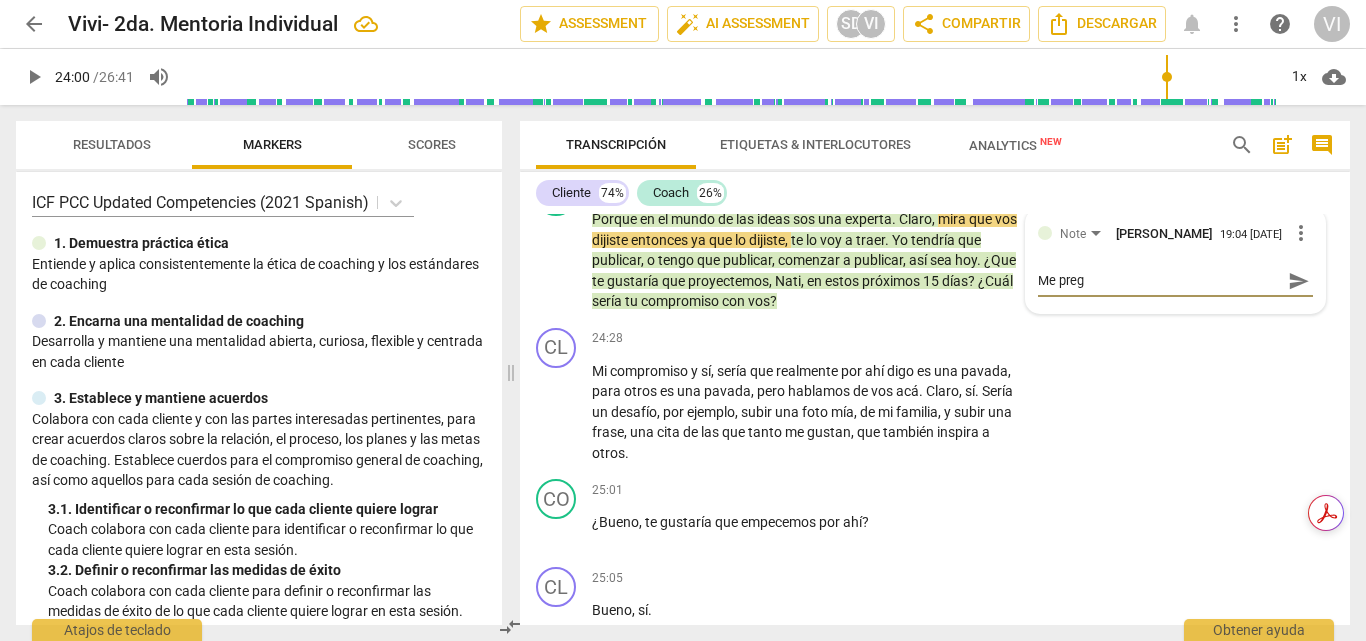 type on "Me pregu" 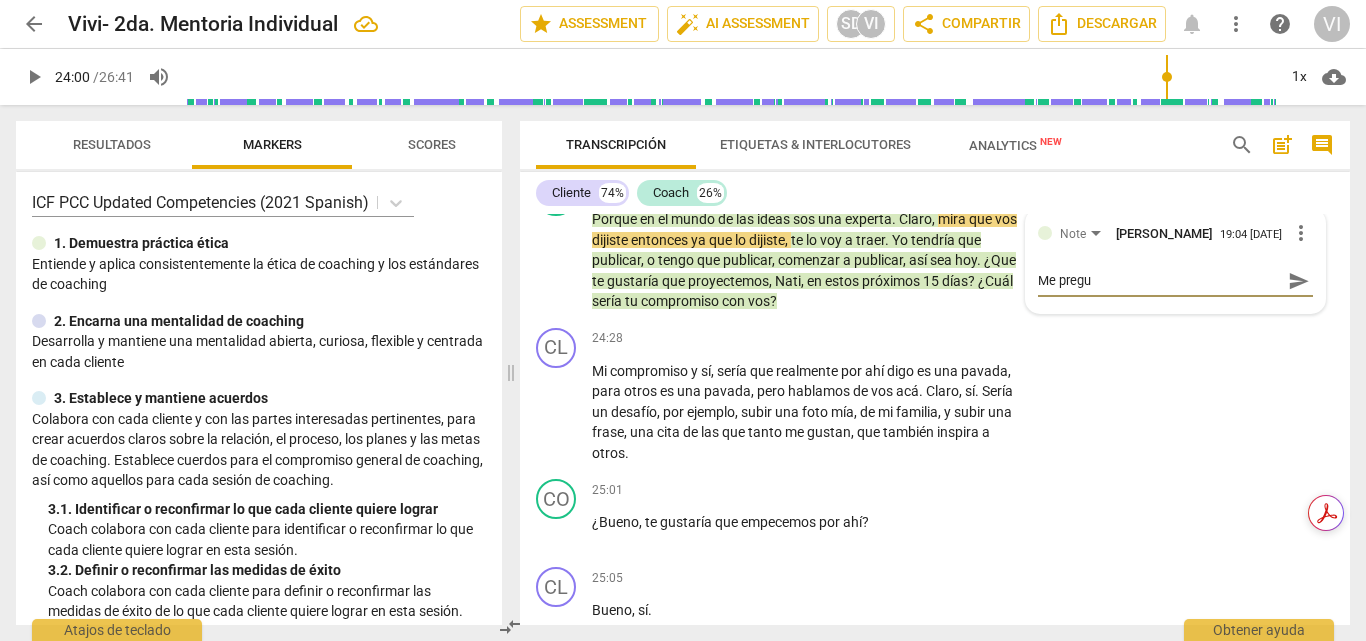 type on "Me pregun" 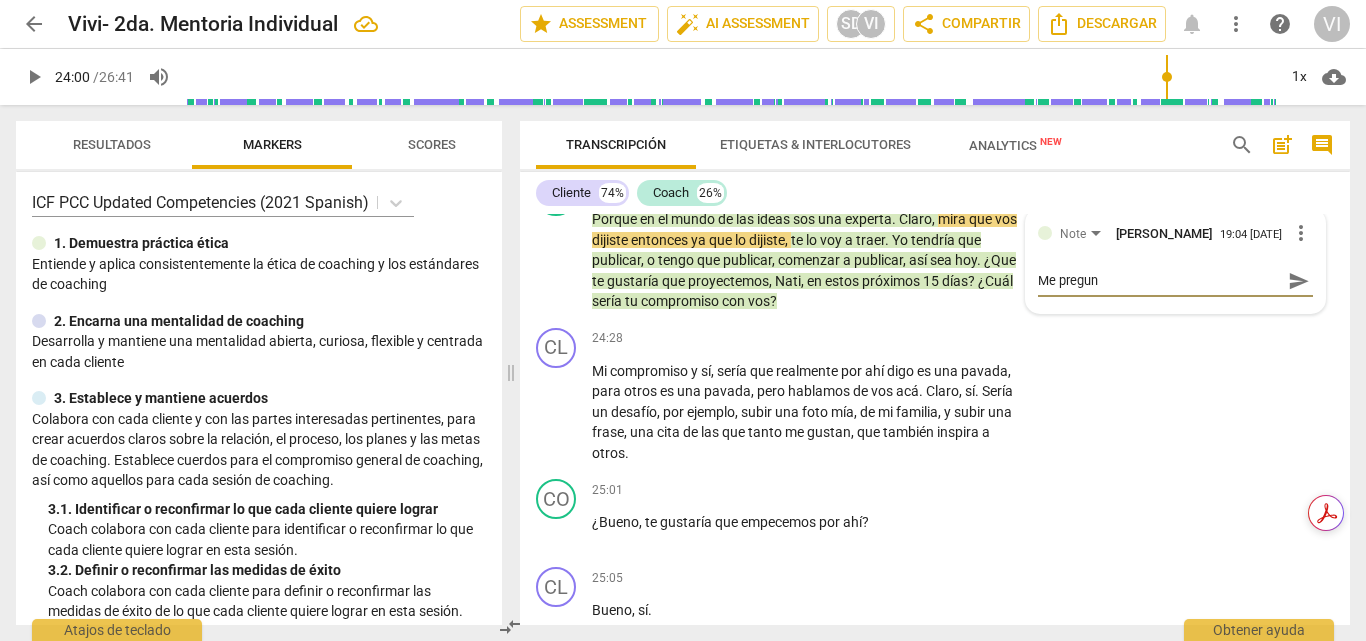 type on "Me pregunt" 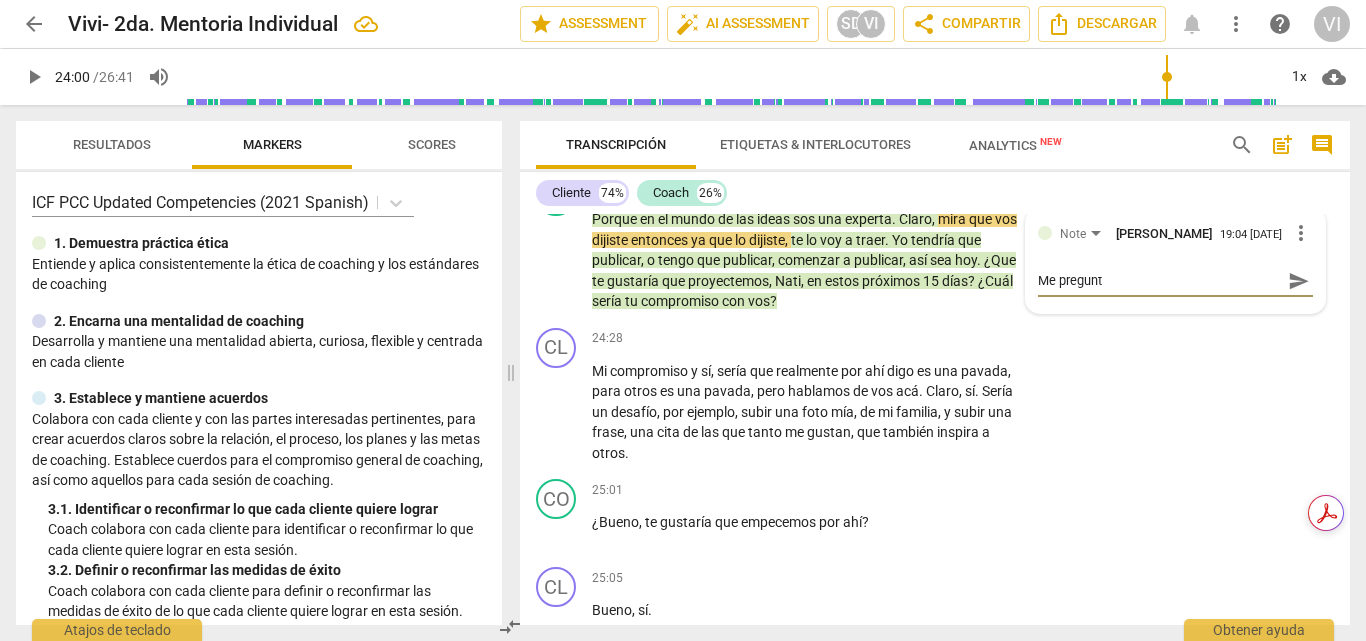 type on "Me pregunto" 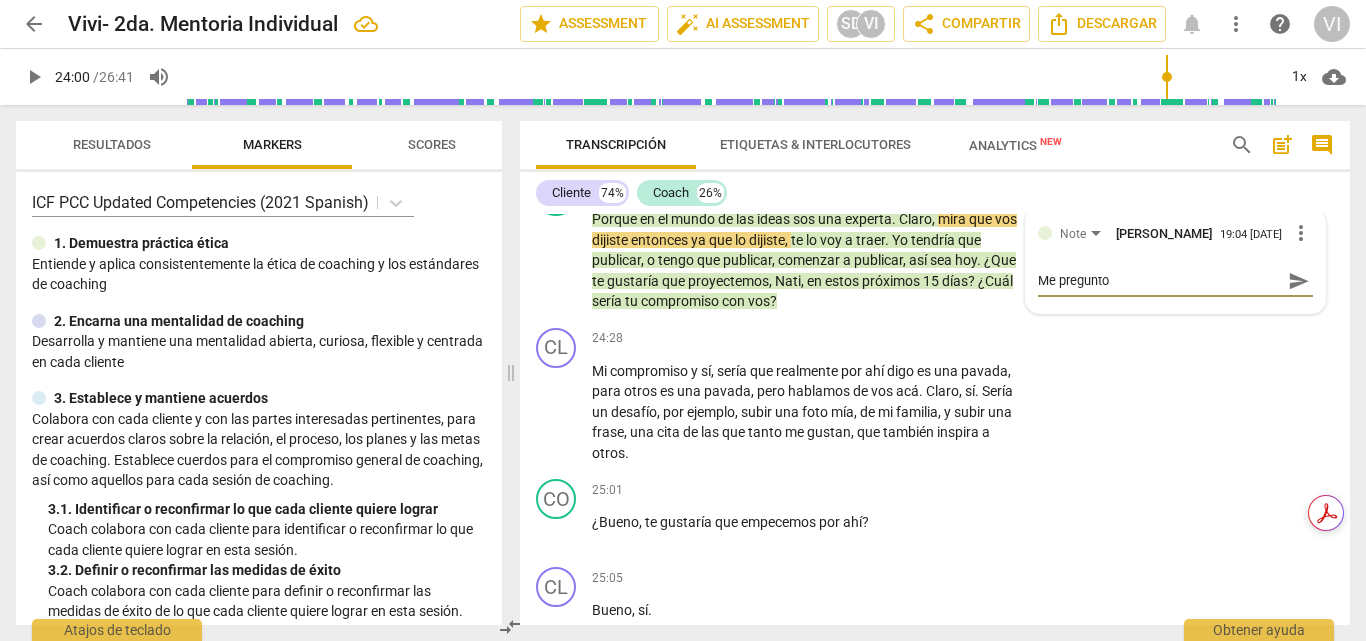 type on "Me pregunto" 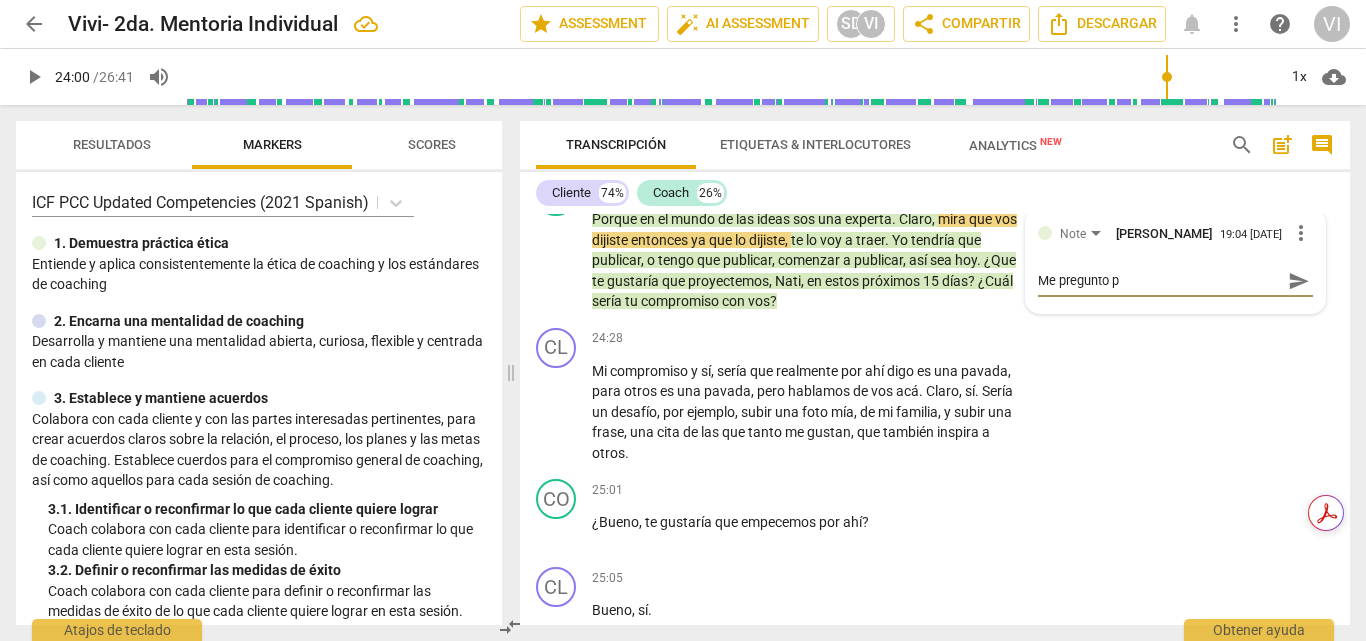 type on "Me pregunto pa" 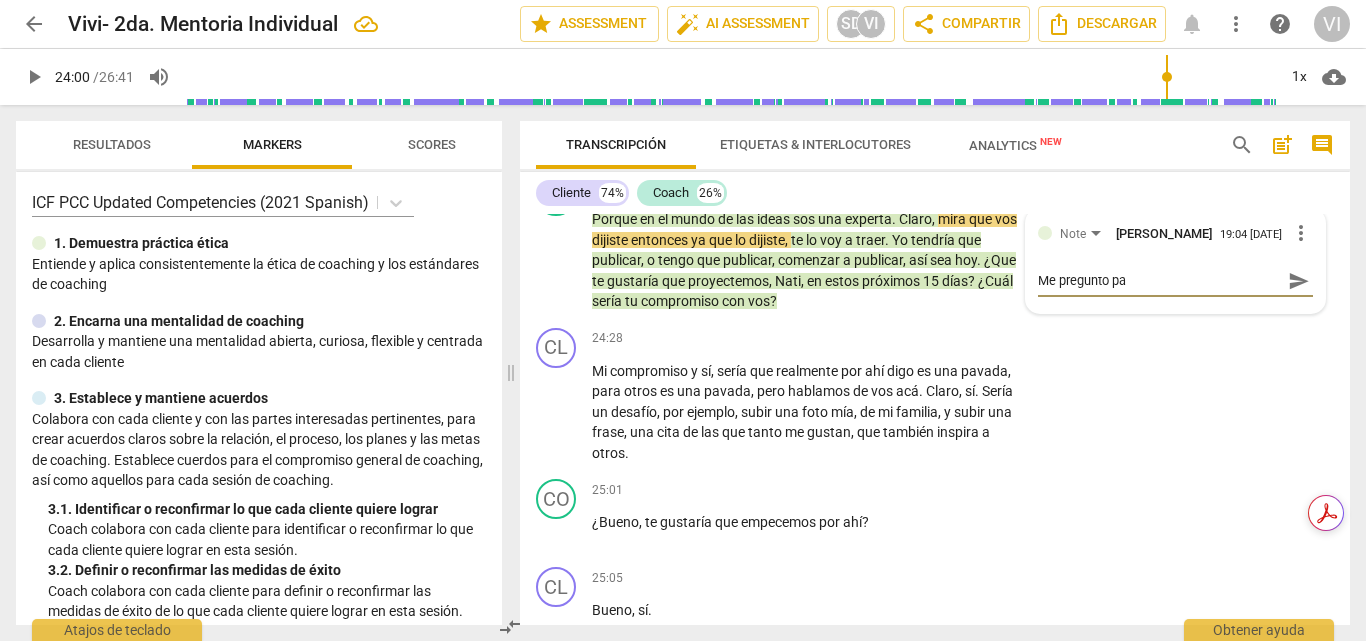 type on "Me pregunto par" 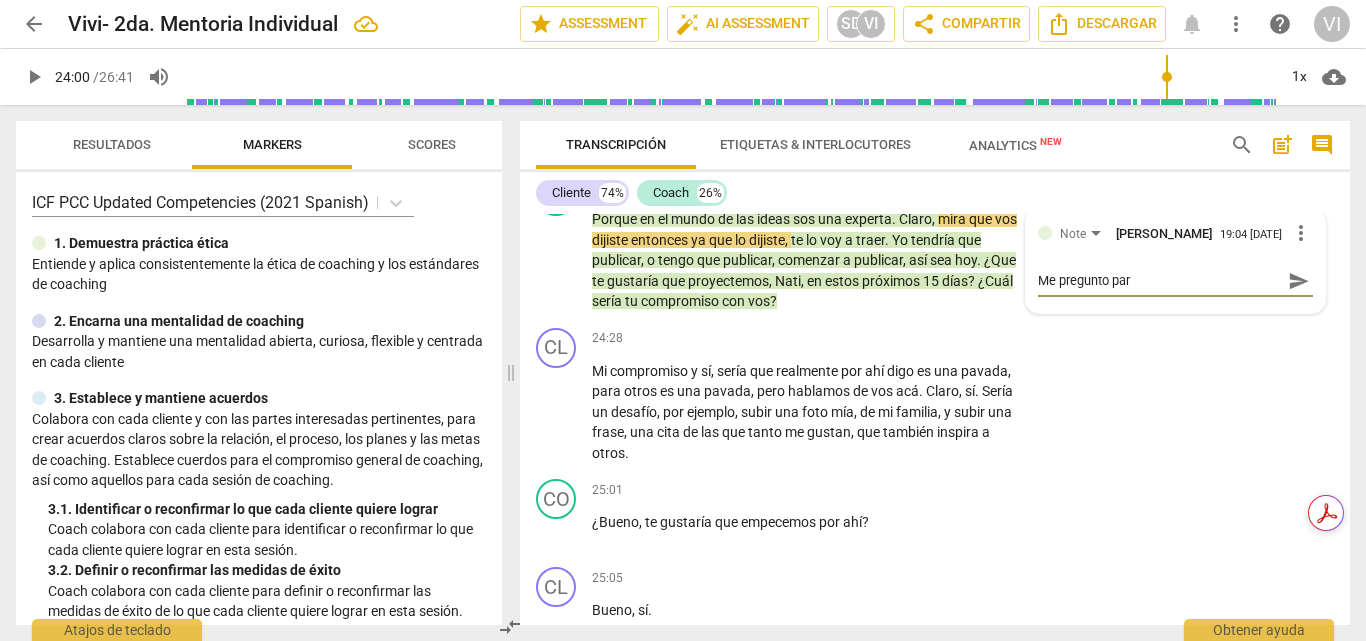 type on "Me pregunto para" 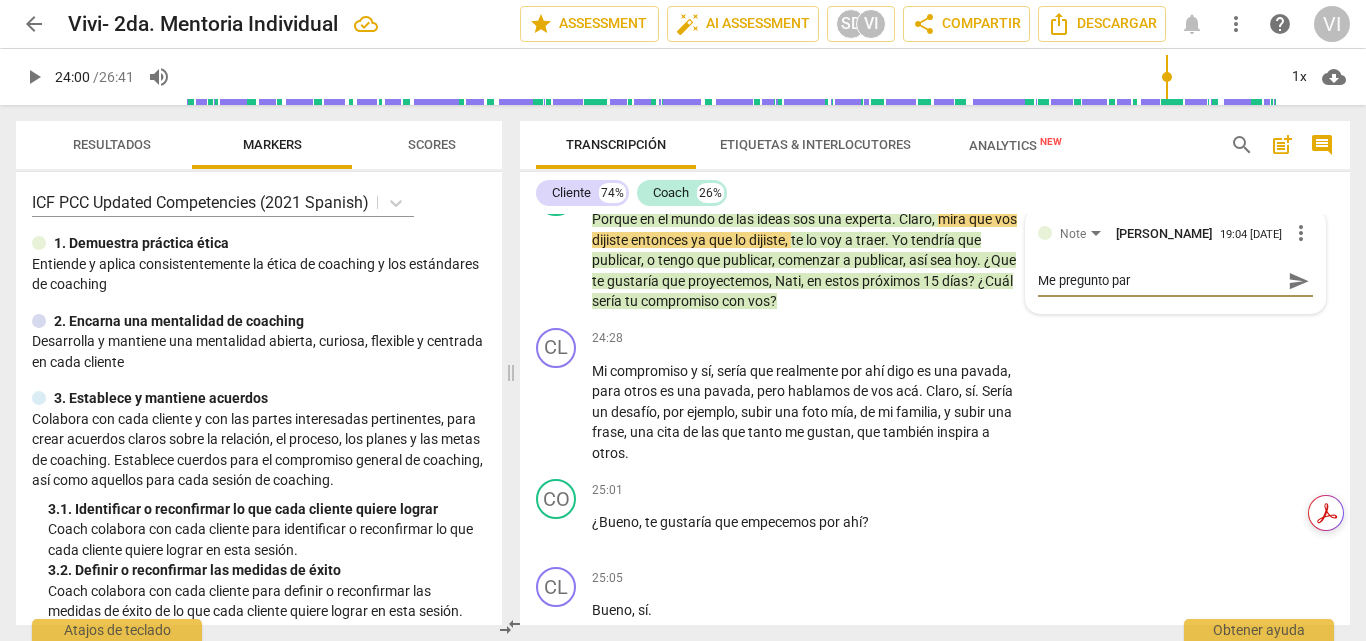 type on "Me pregunto para" 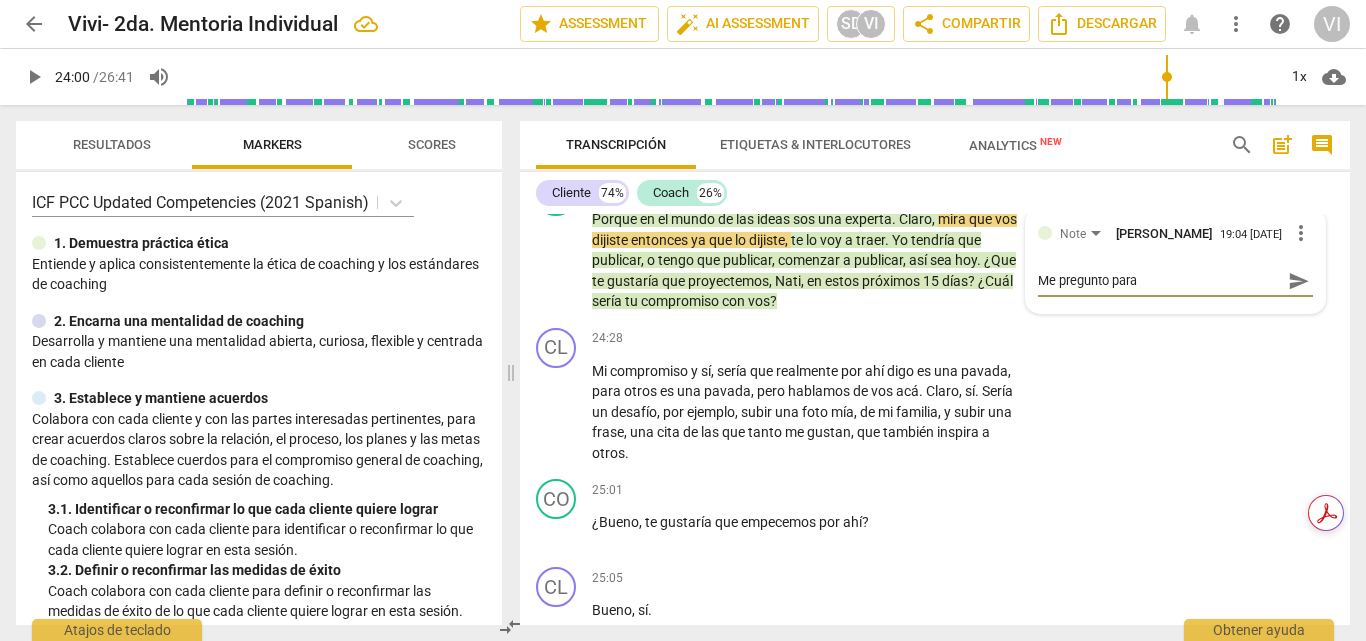 type on "Me pregunto para" 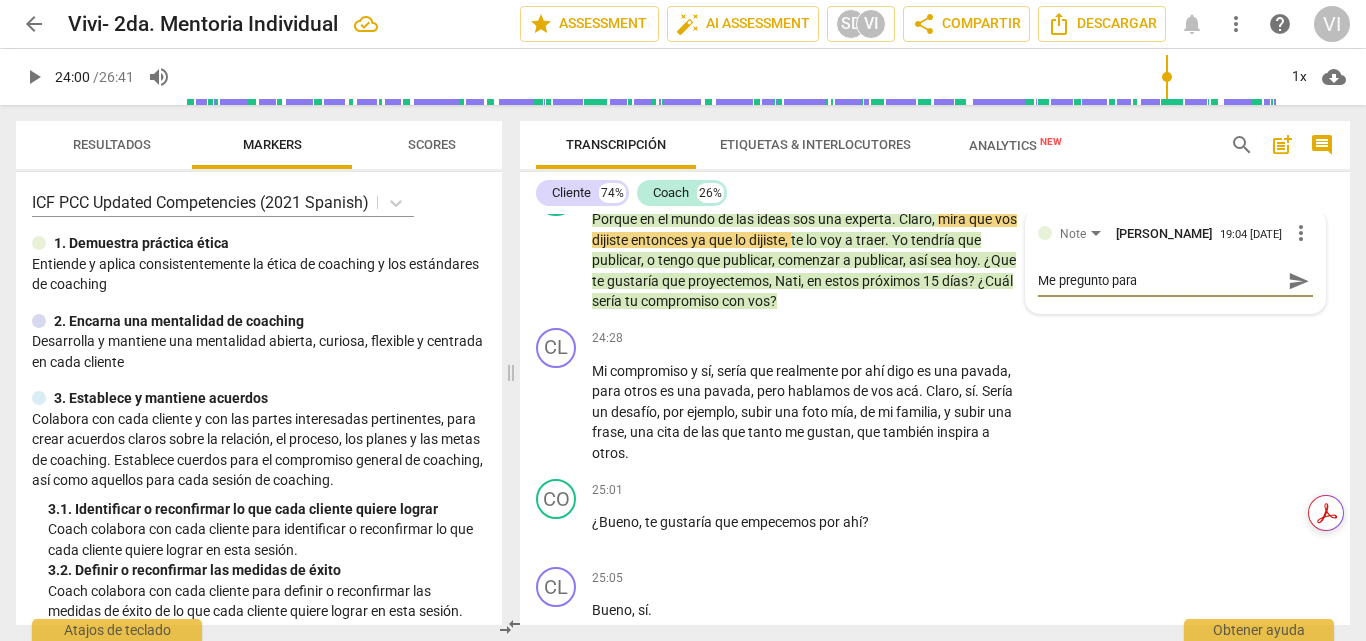 type on "Me pregunto para" 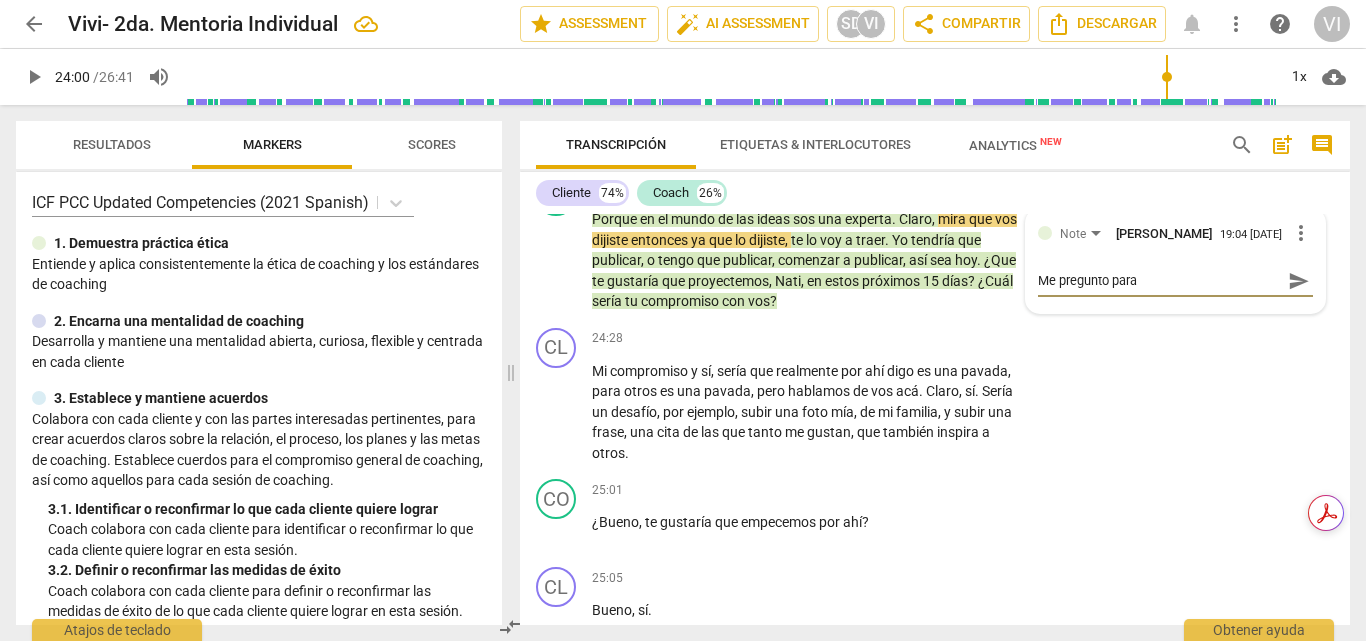 type on "Me pregunto para q" 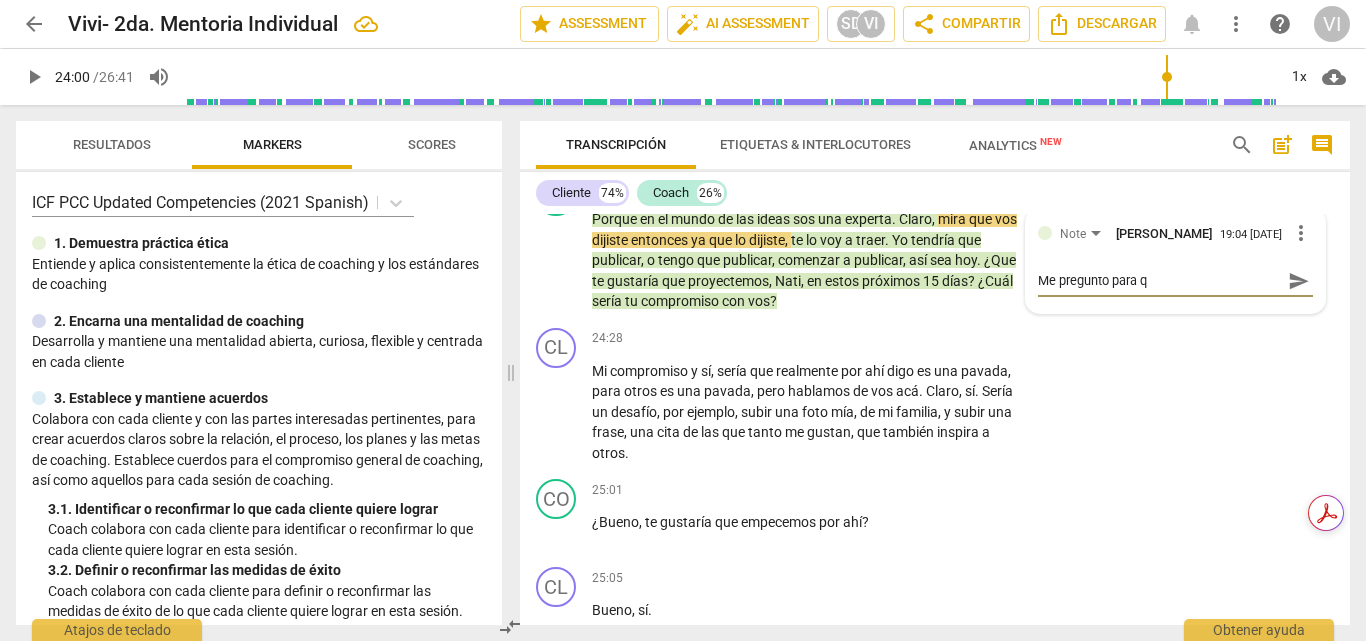 type on "Me pregunto para qu" 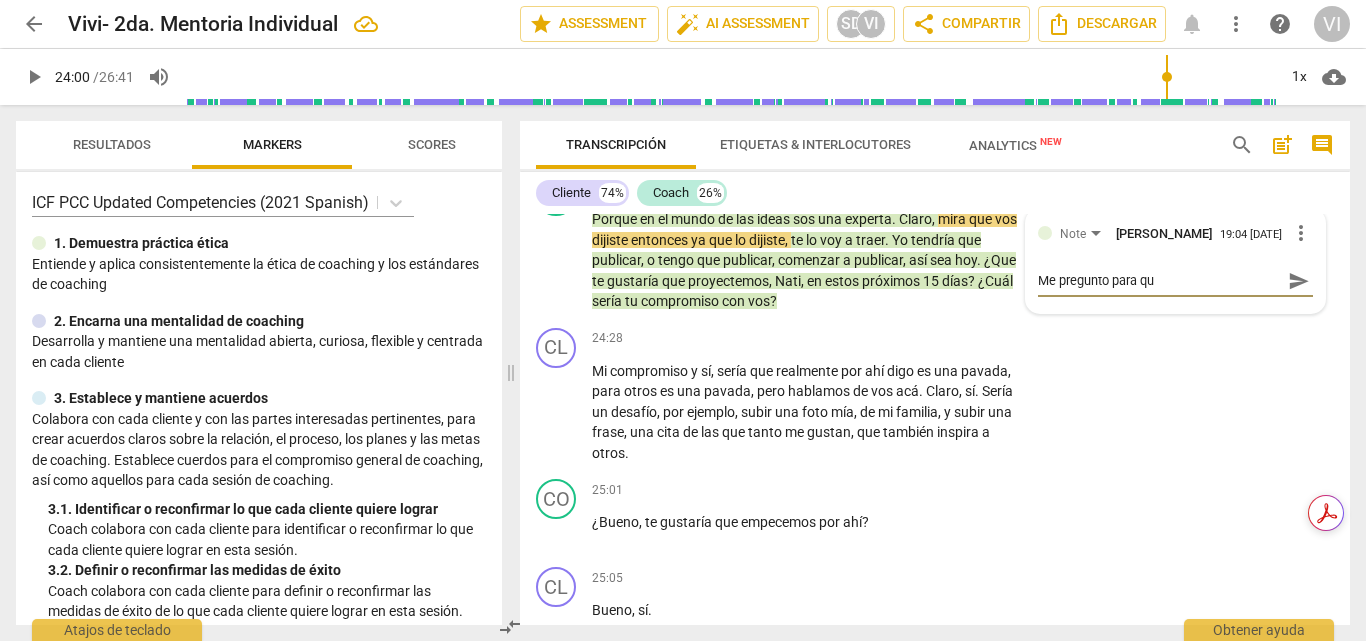 type on "Me pregunto para que" 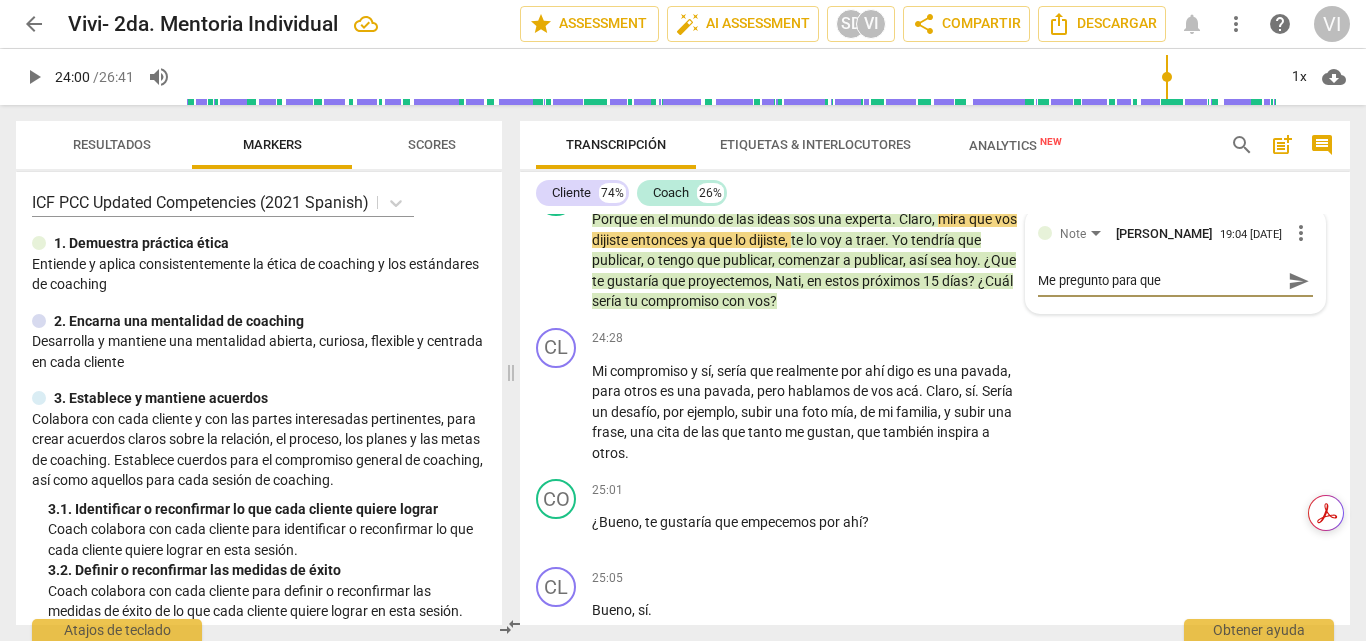 type on "Me pregunto para que" 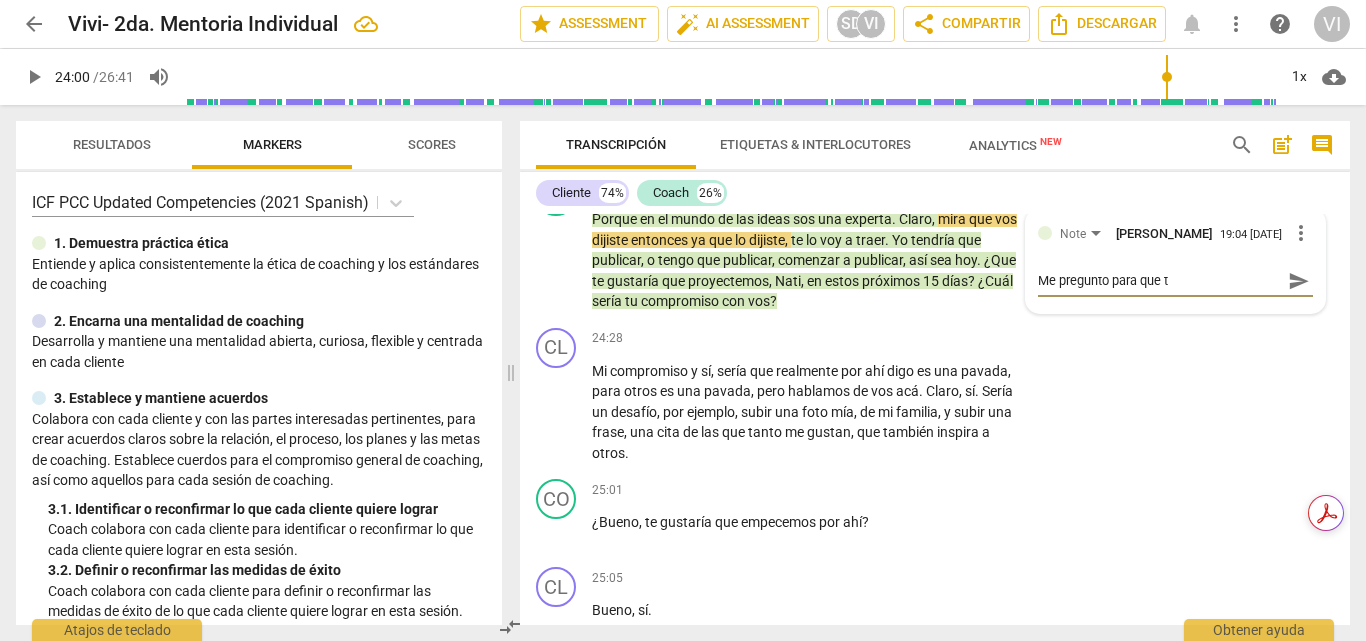 type on "Me pregunto para que tr" 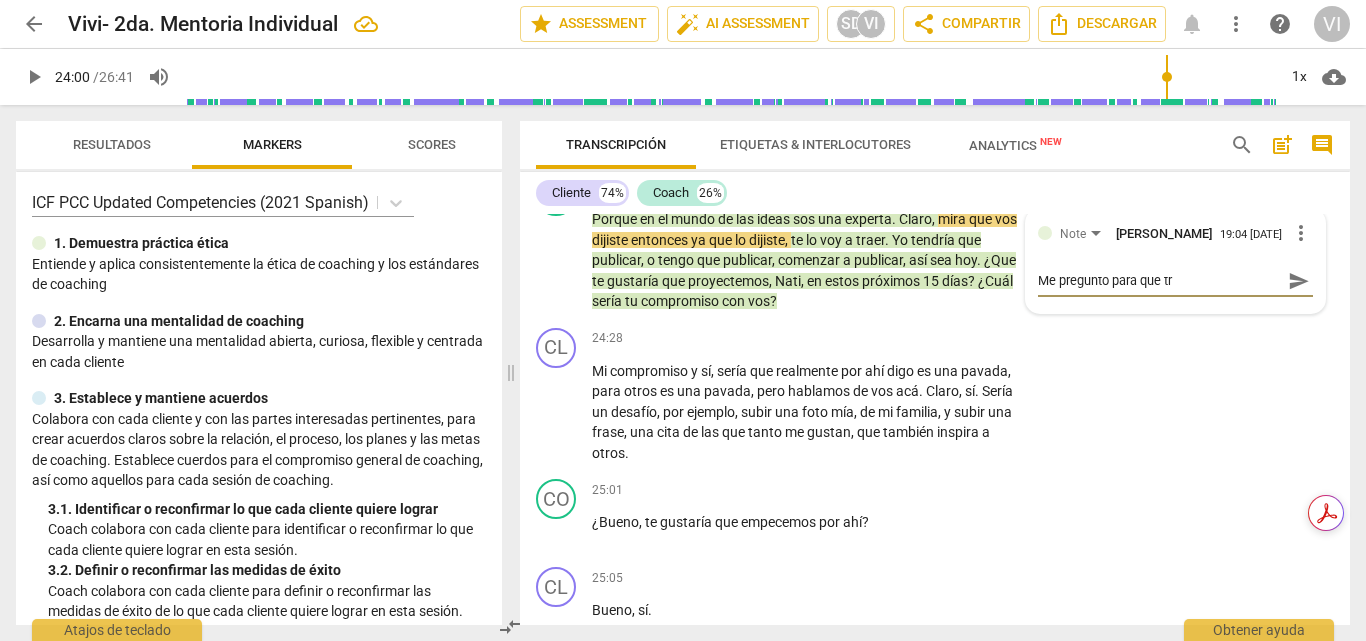 type on "Me pregunto para que tra" 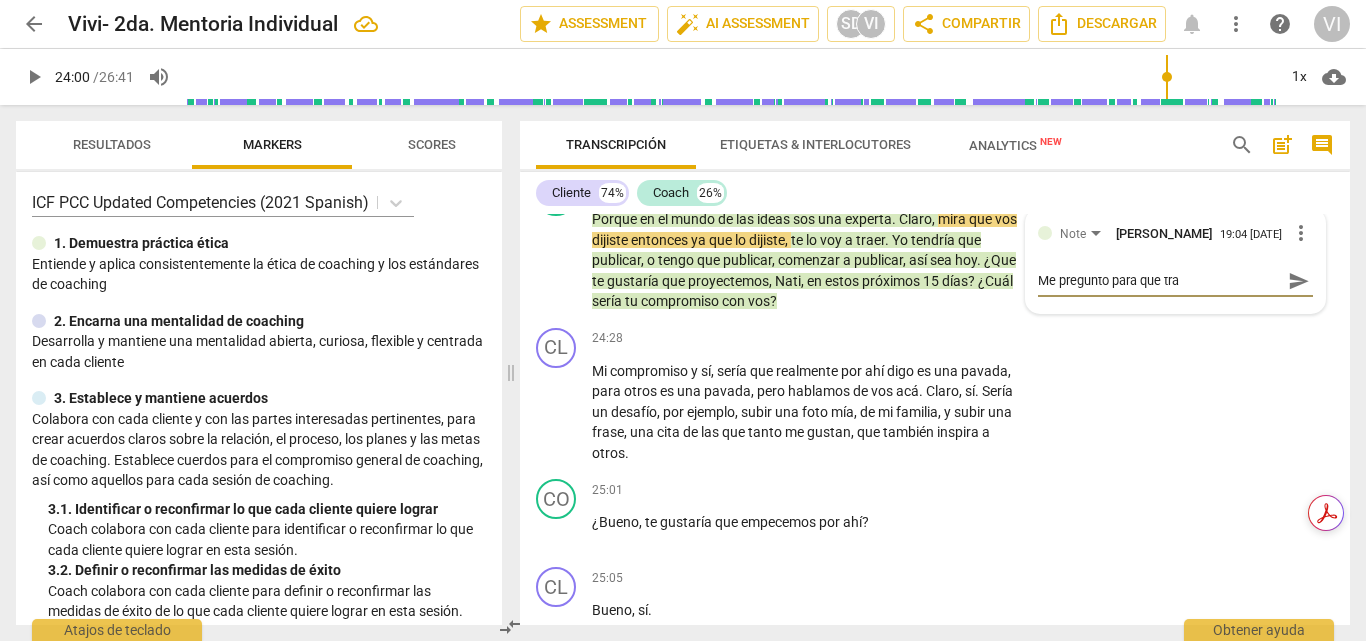 type on "Me pregunto para que traj" 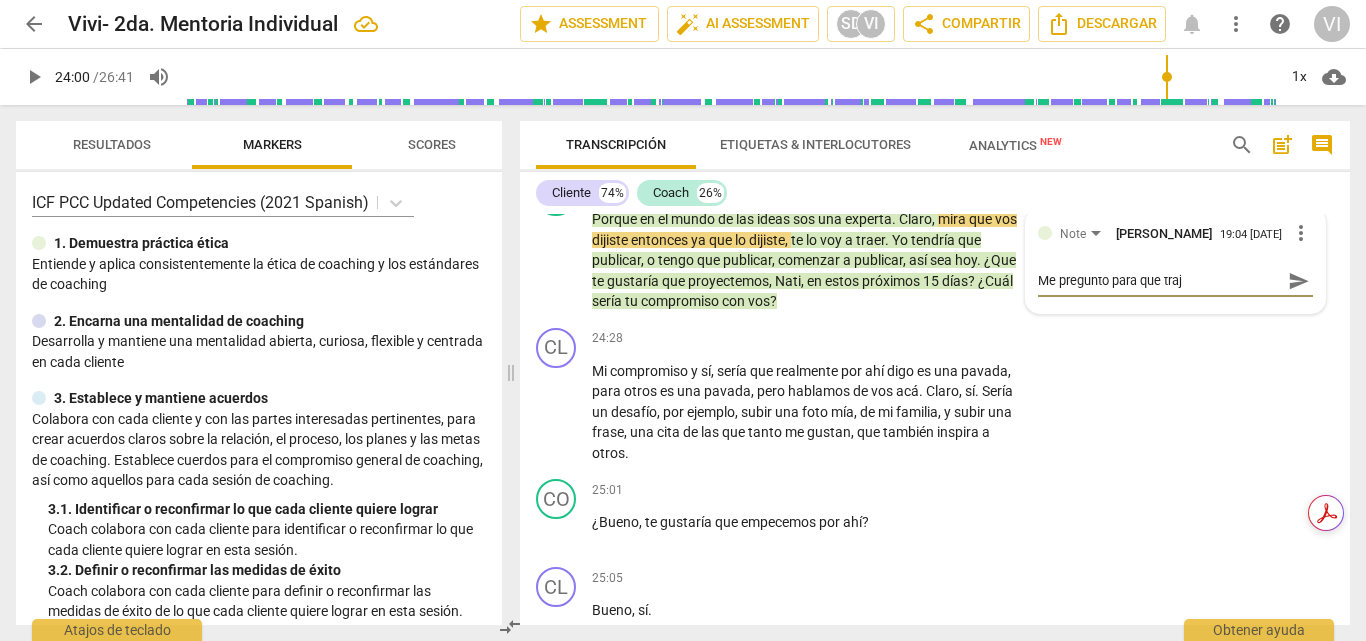 type on "Me pregunto para que traje" 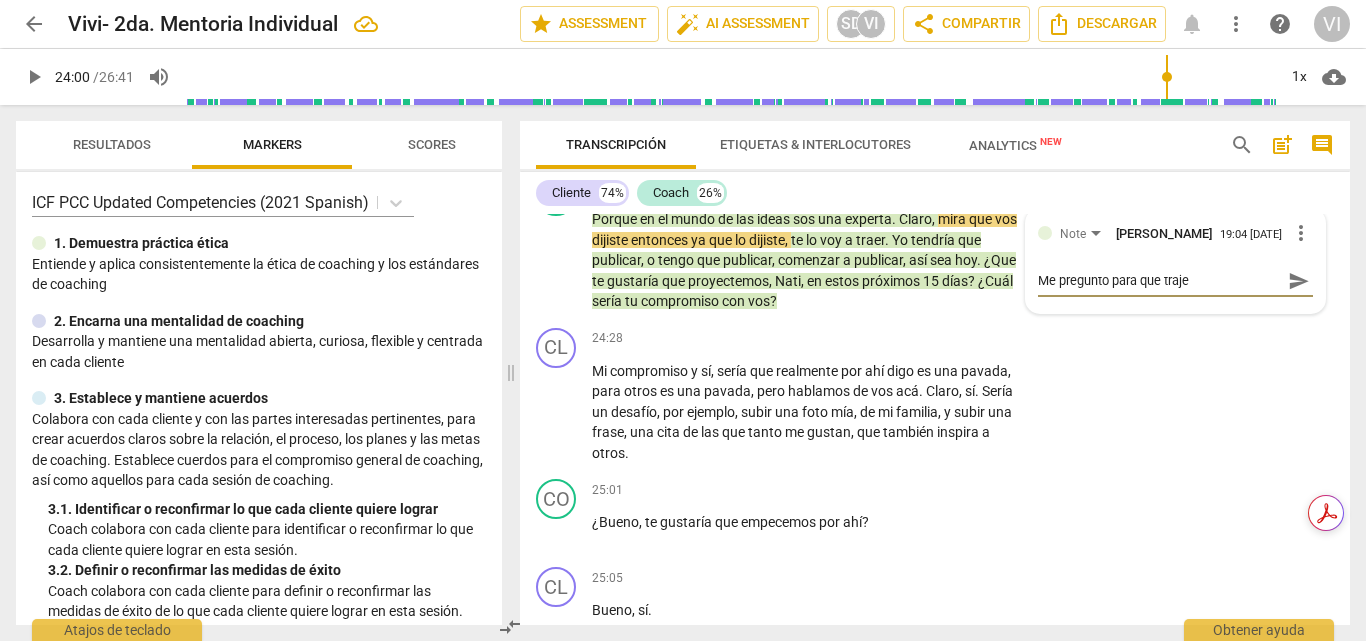 type on "Me pregunto para que traje" 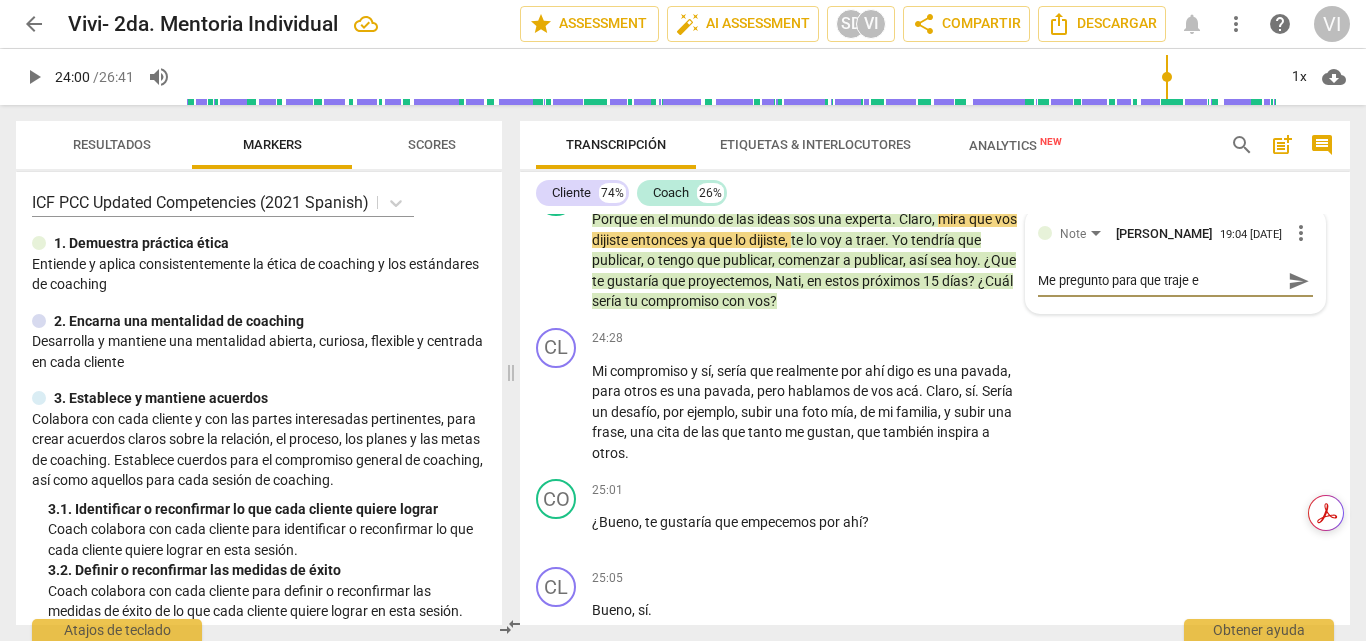 type on "Me pregunto para que traje es" 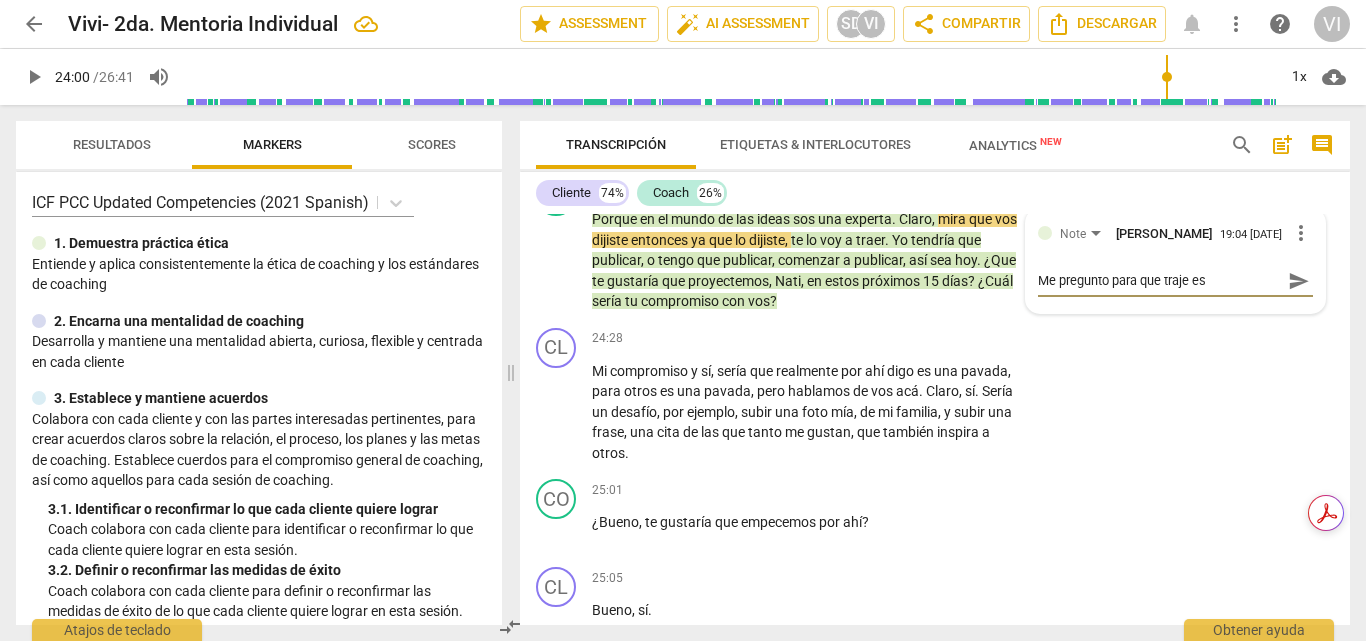 type on "Me pregunto para que traje ese" 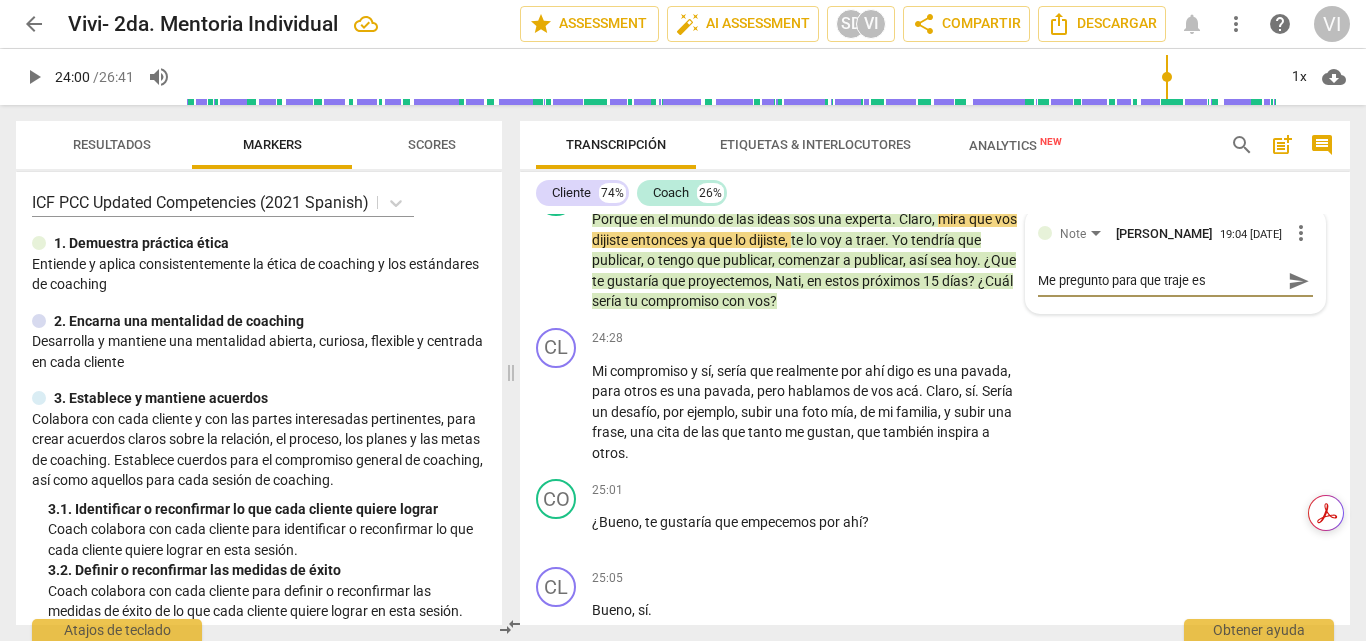type on "Me pregunto para que traje ese" 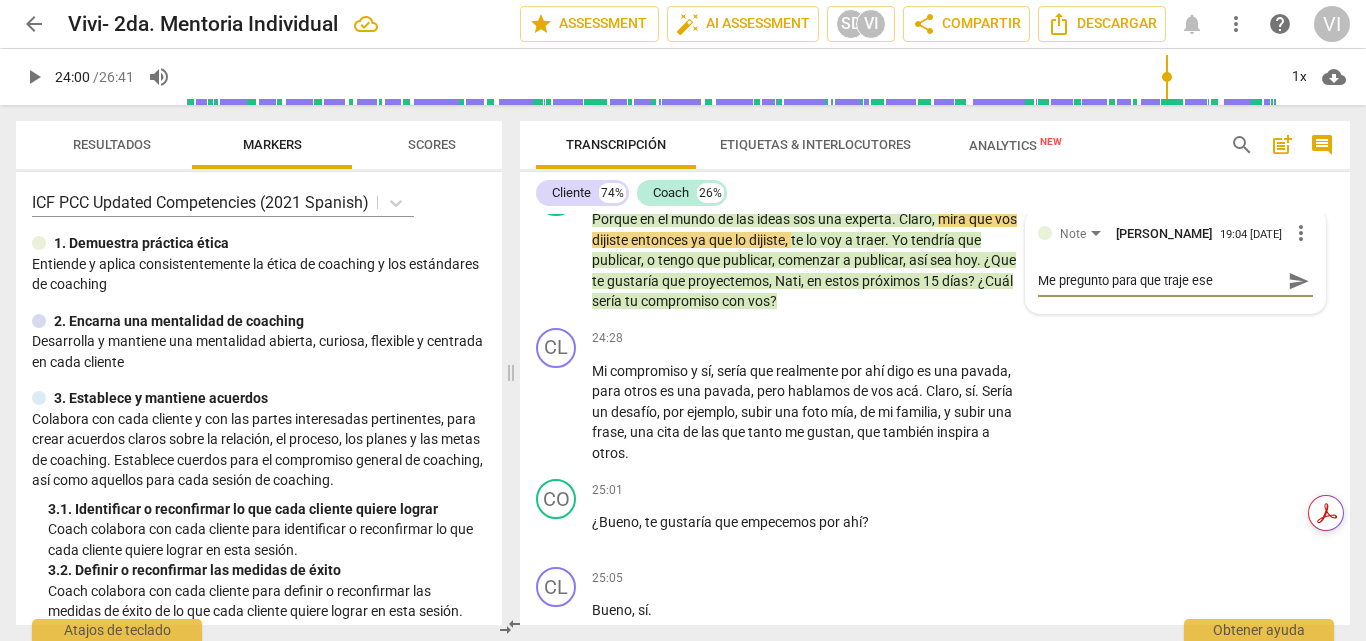 type on "Me pregunto para que traje ese" 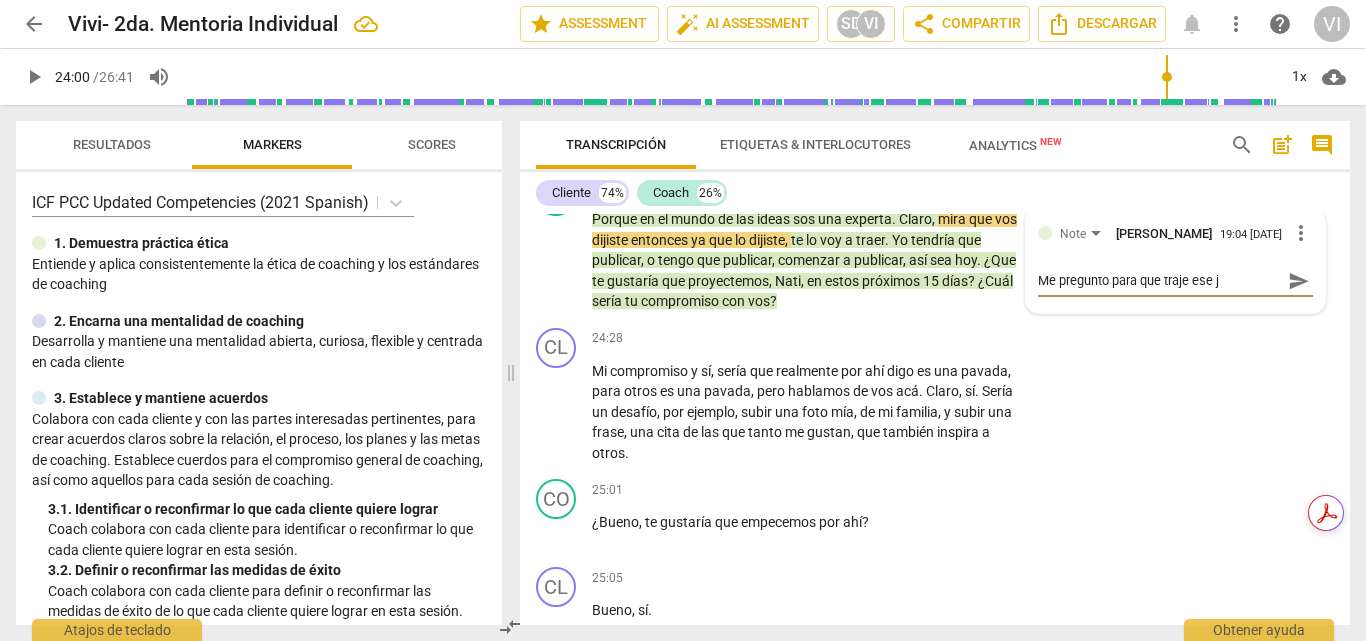 type on "Me pregunto para que traje ese ju" 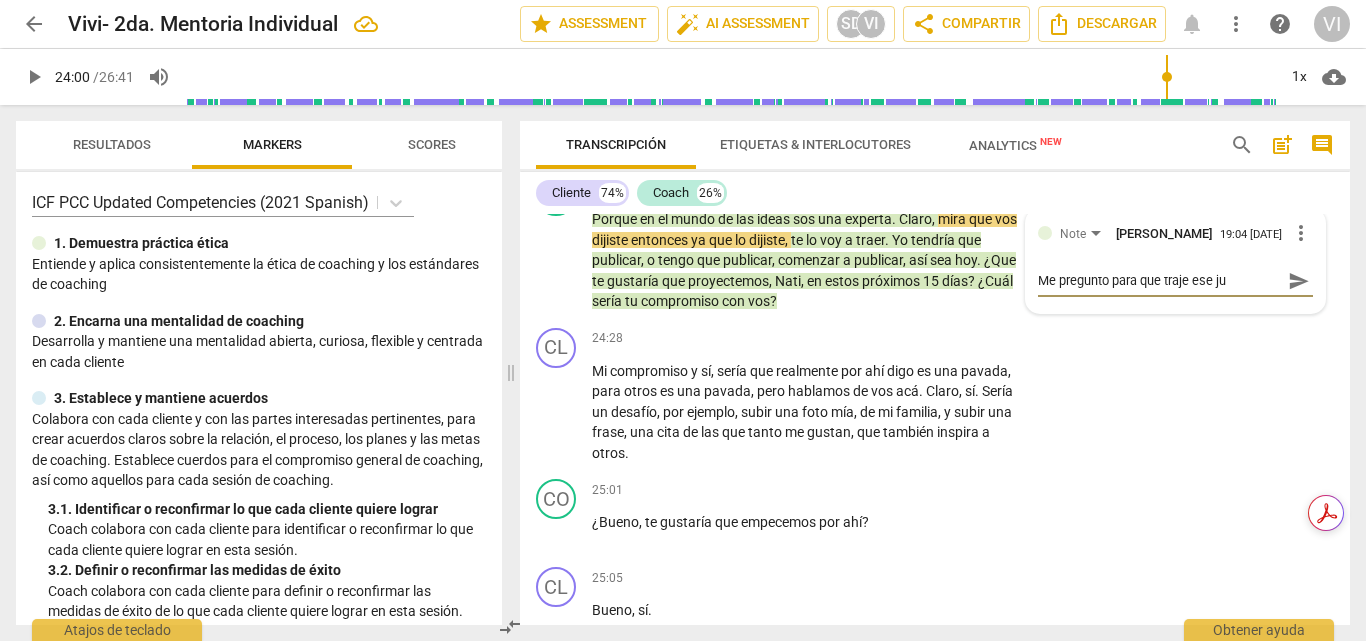 type on "Me pregunto para que traje ese jui" 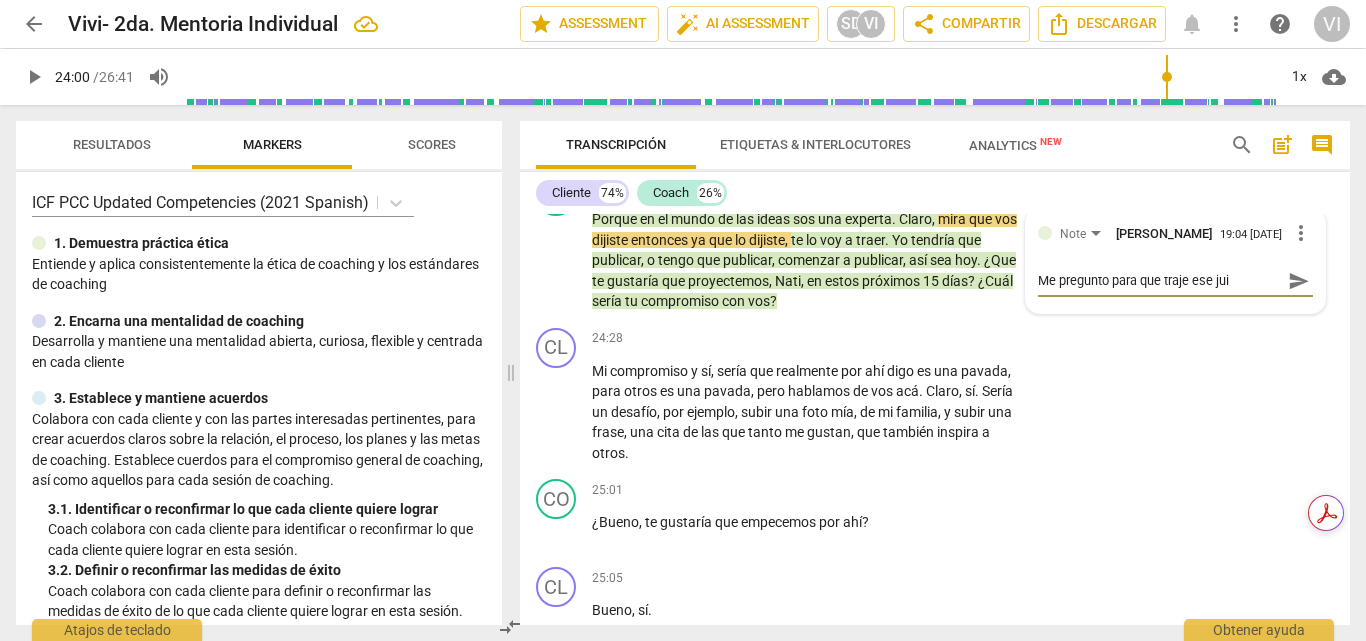 type on "Me pregunto para que traje ese juic" 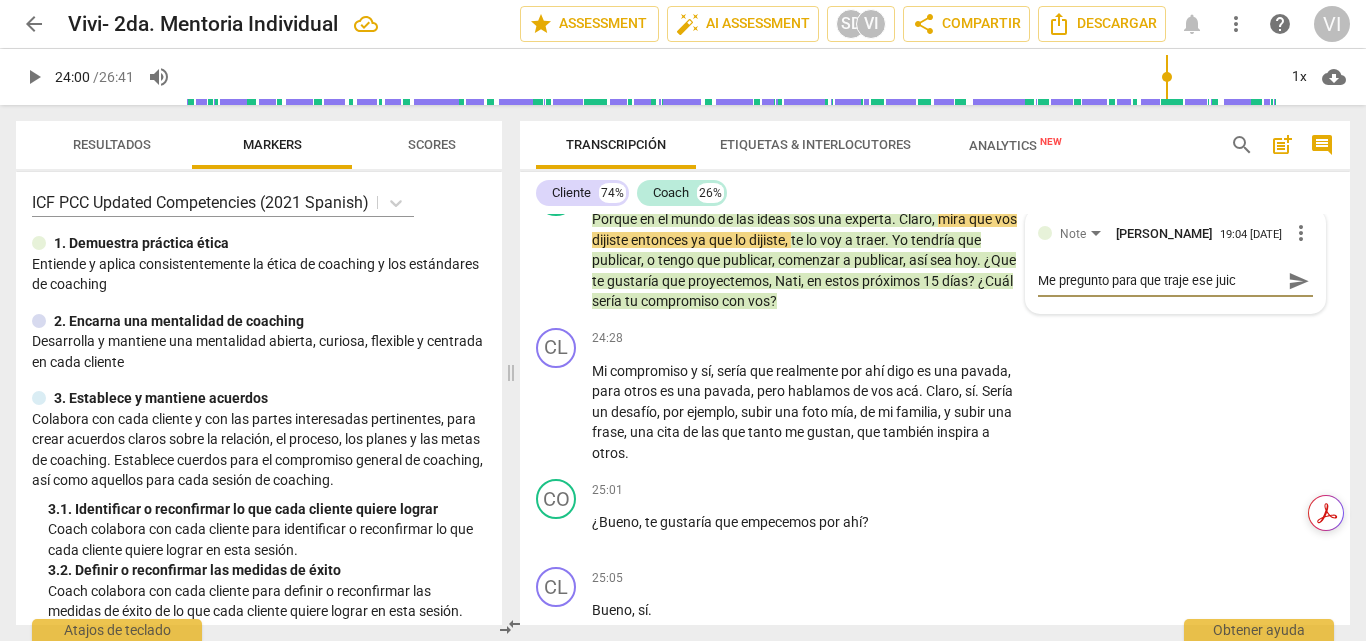 type on "Me pregunto para que traje ese juici" 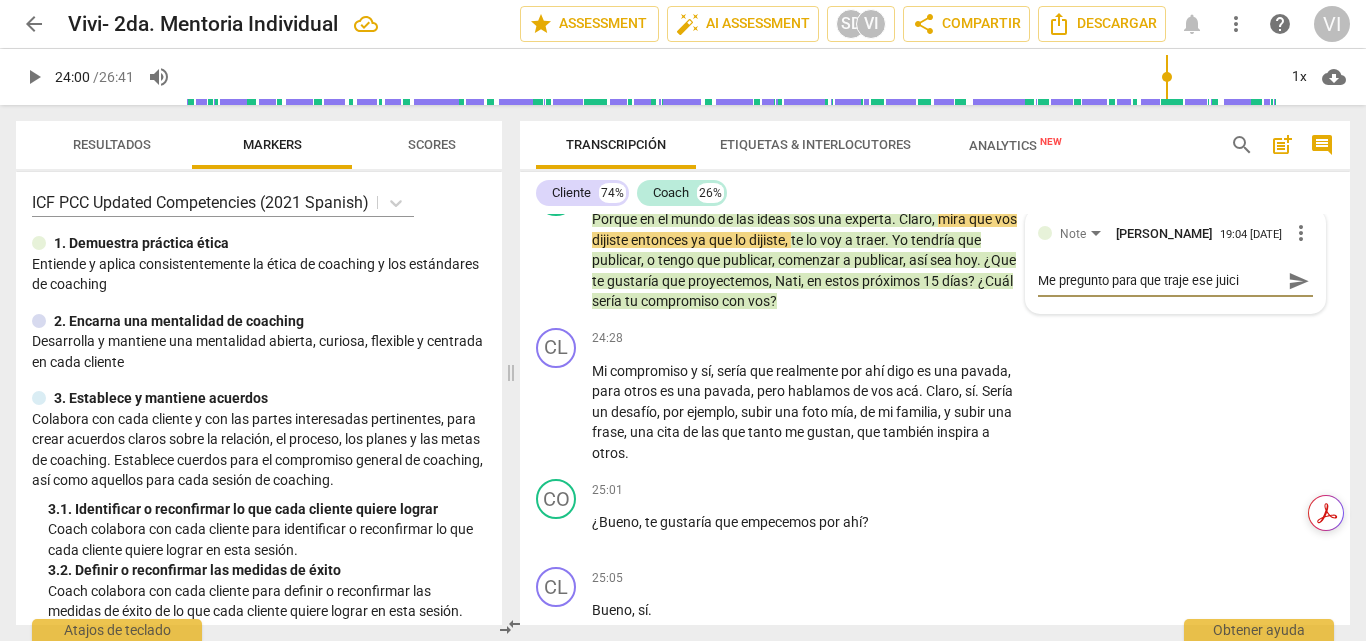 type on "Me pregunto para que traje ese juicio" 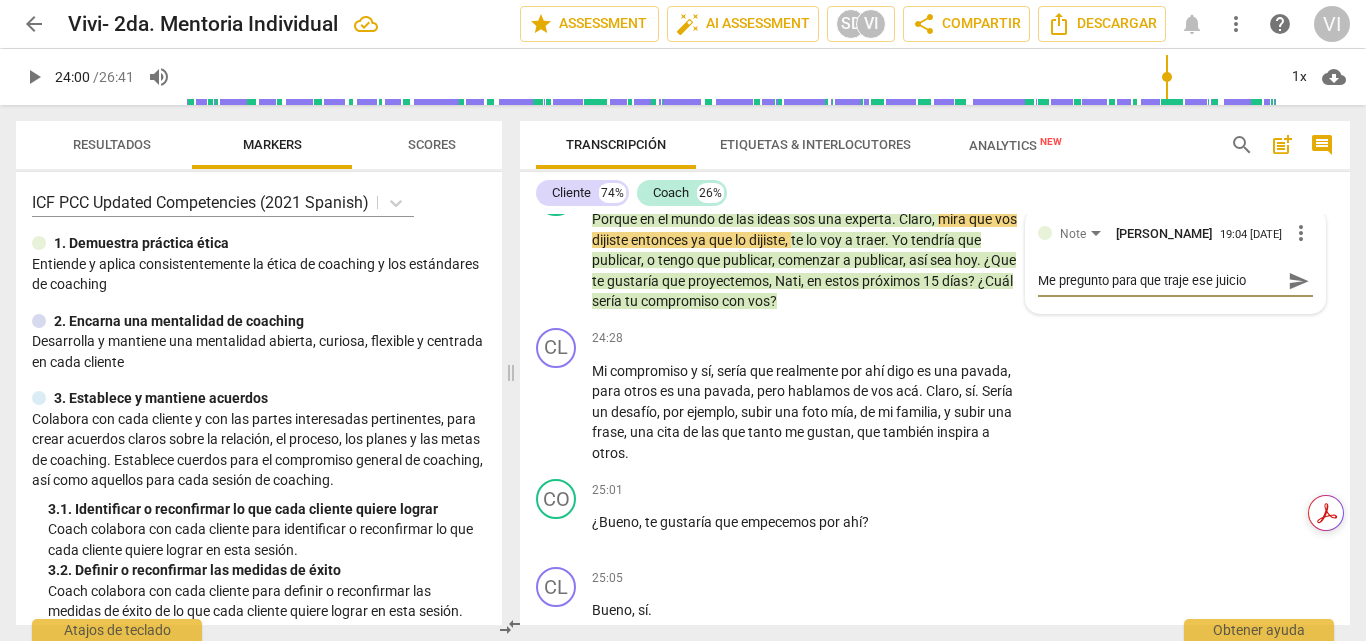 type on "Me pregunto para que traje ese juicio?" 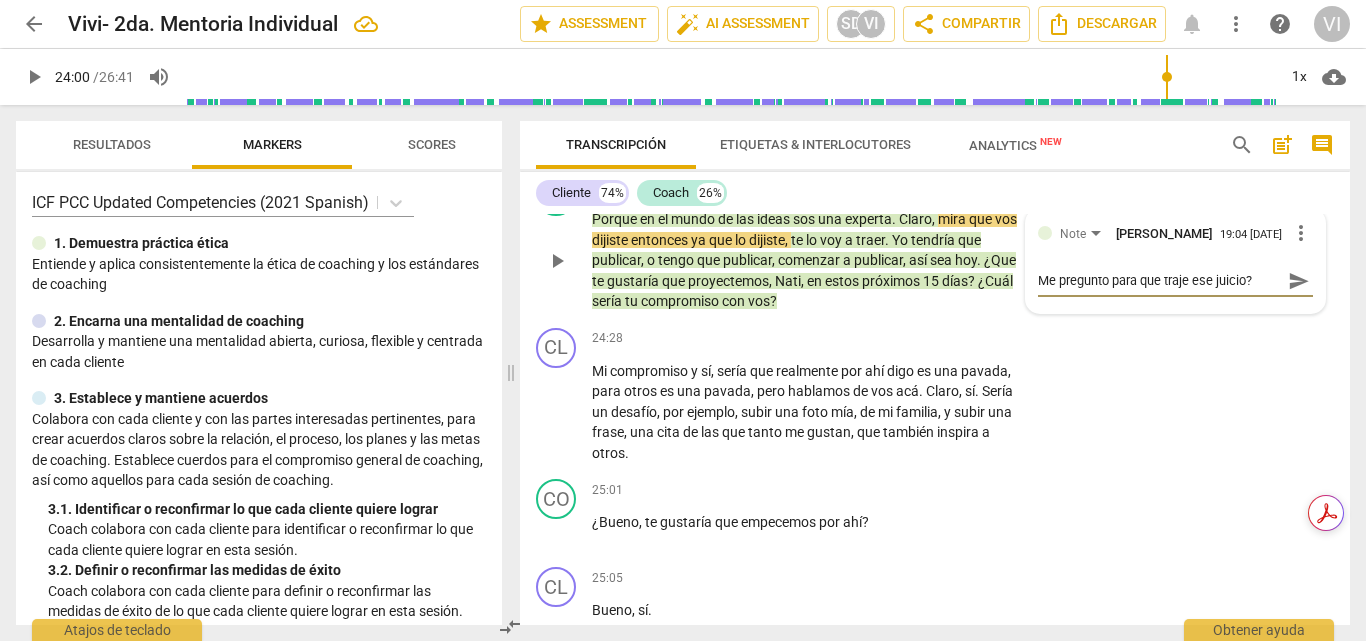 type on "Me pregunto para que traje ese juicio?" 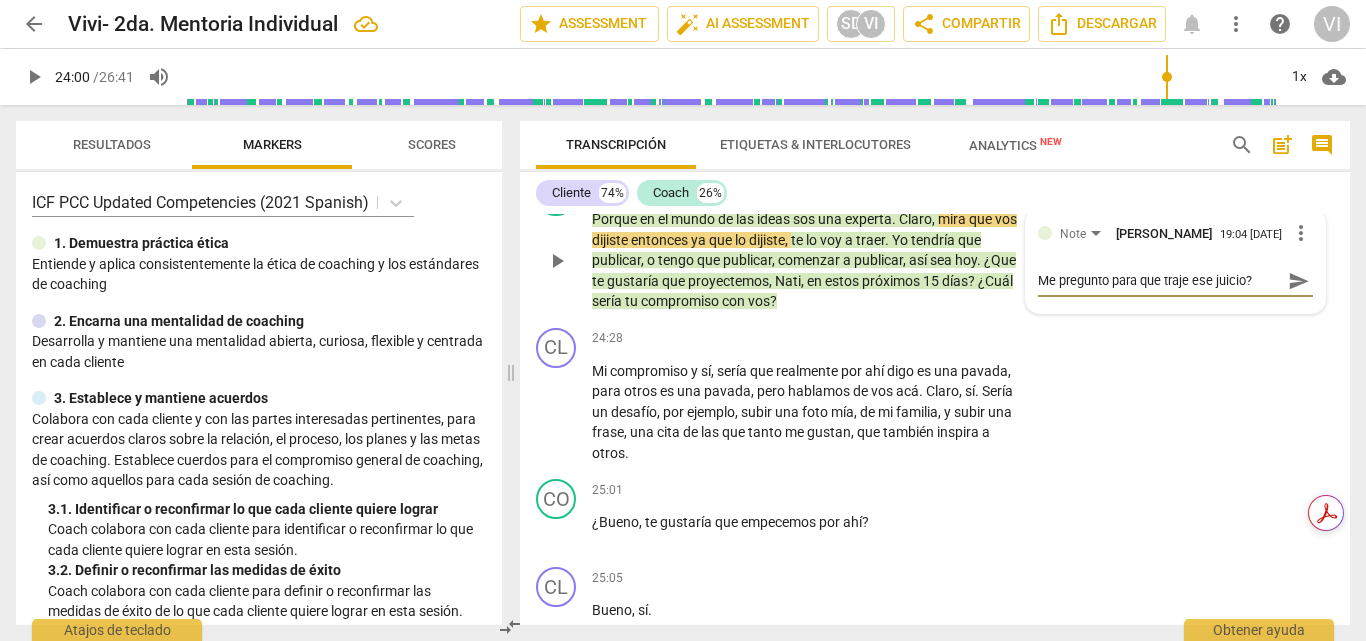 type 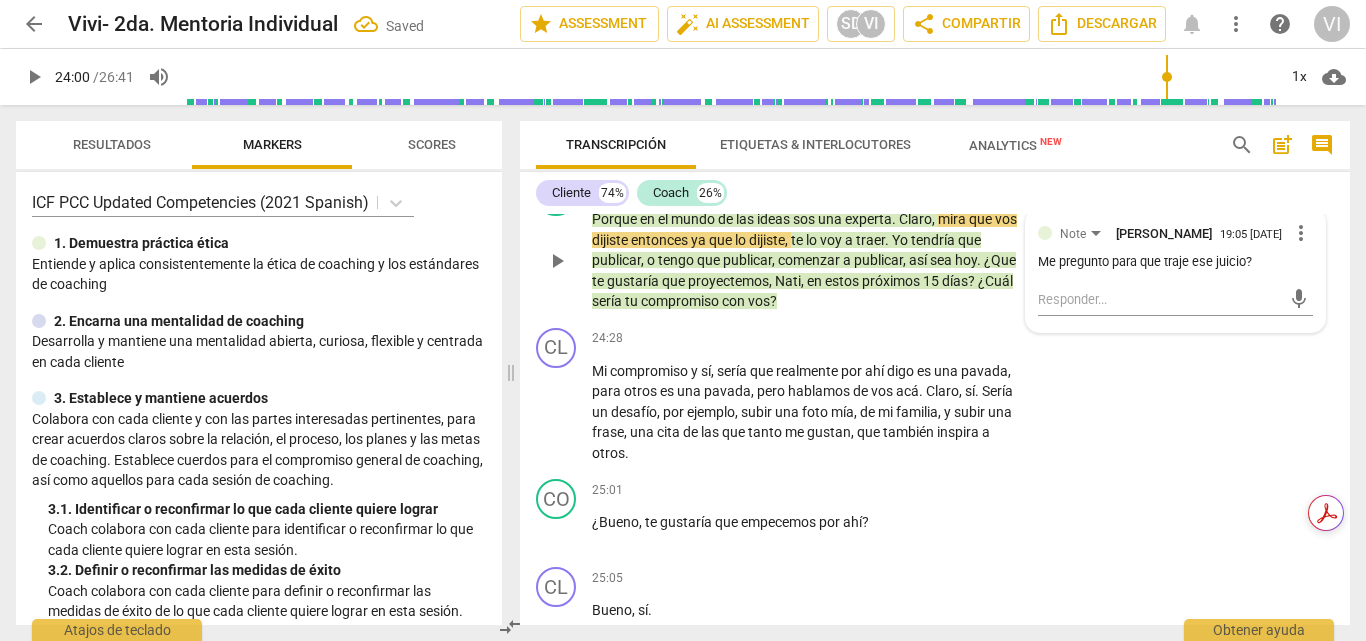 click on "Add competency" at bounding box center [899, 188] 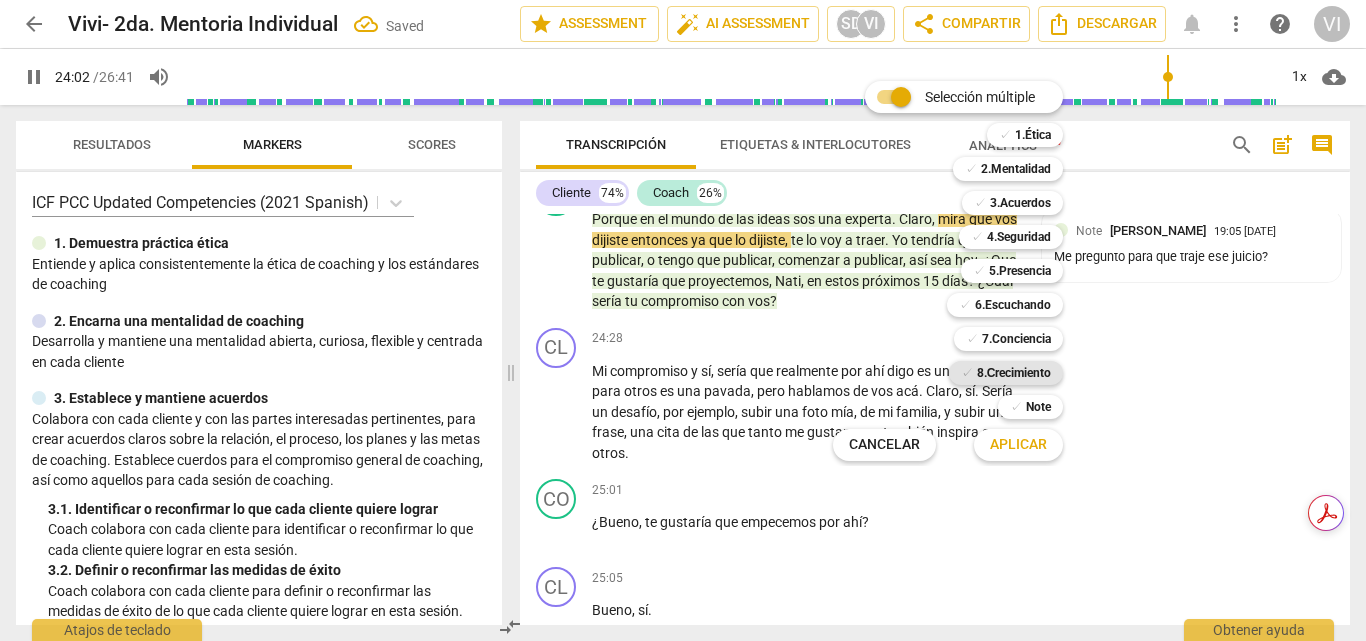 click on "8.Сrecimiento" at bounding box center (1014, 373) 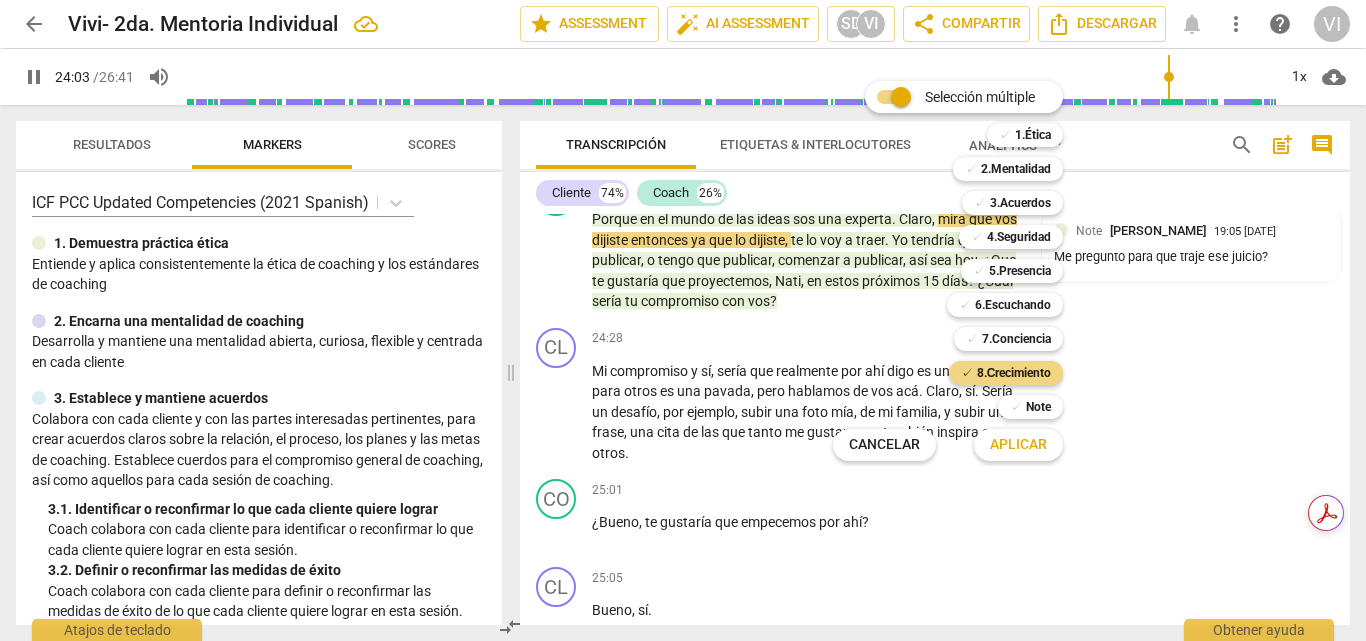 click on "Aplicar" at bounding box center [1018, 445] 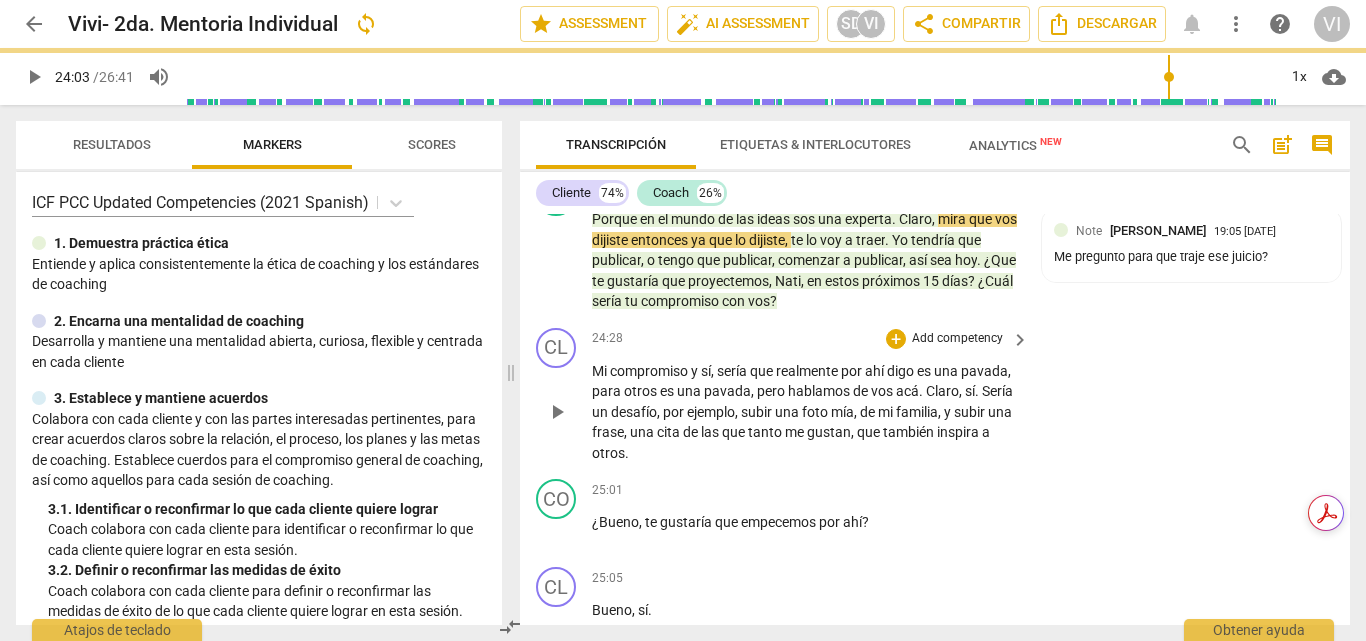type on "1444" 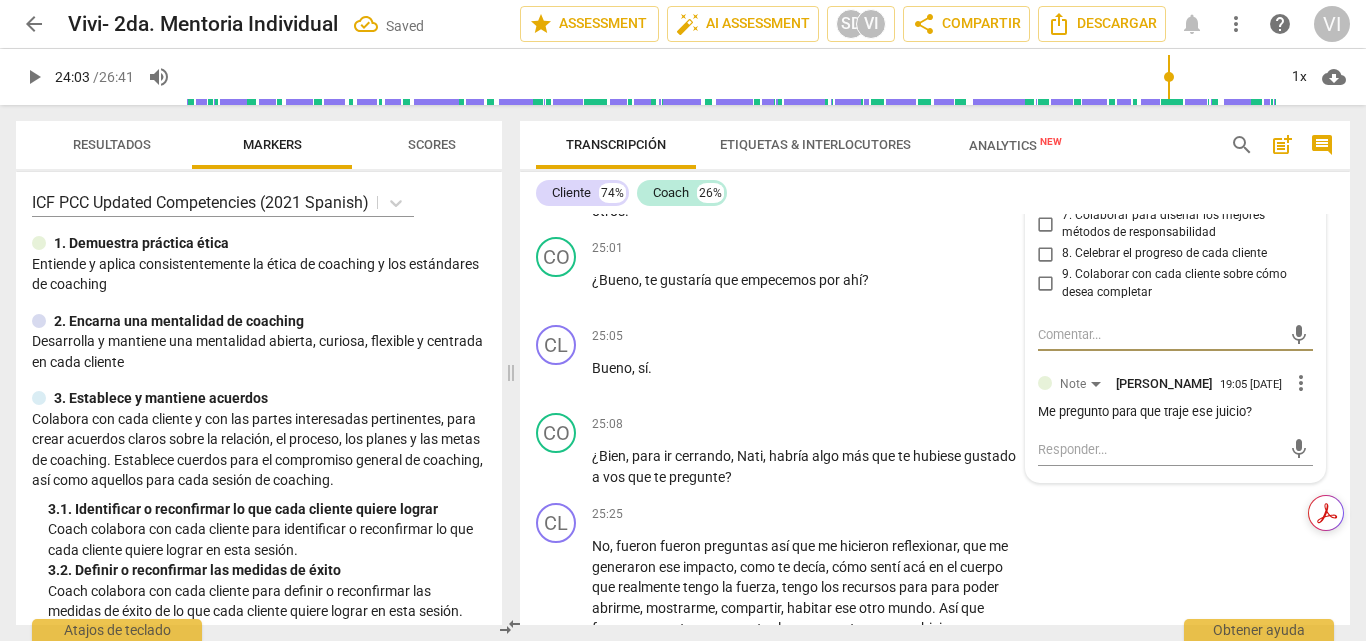 scroll, scrollTop: 8532, scrollLeft: 0, axis: vertical 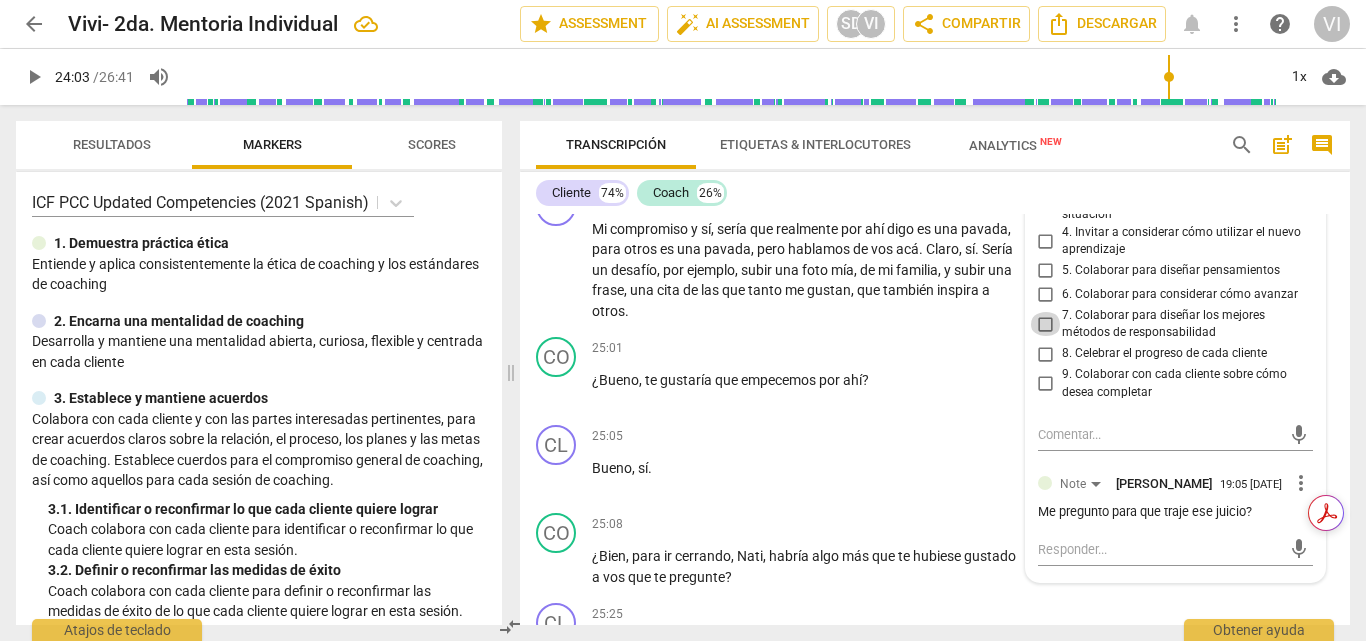 click on "7. Colaborar para diseñar los mejores métodos de responsabilidad" at bounding box center [1046, 324] 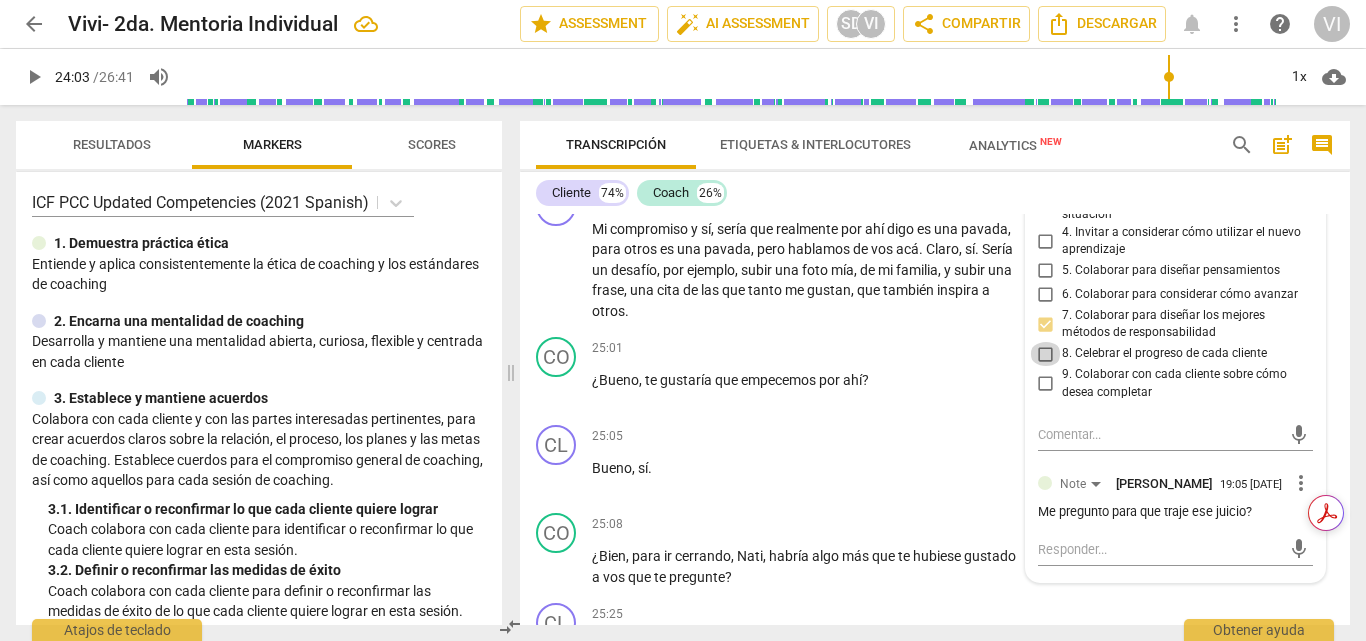 click on "8. Celebrar el progreso de cada cliente" at bounding box center (1046, 354) 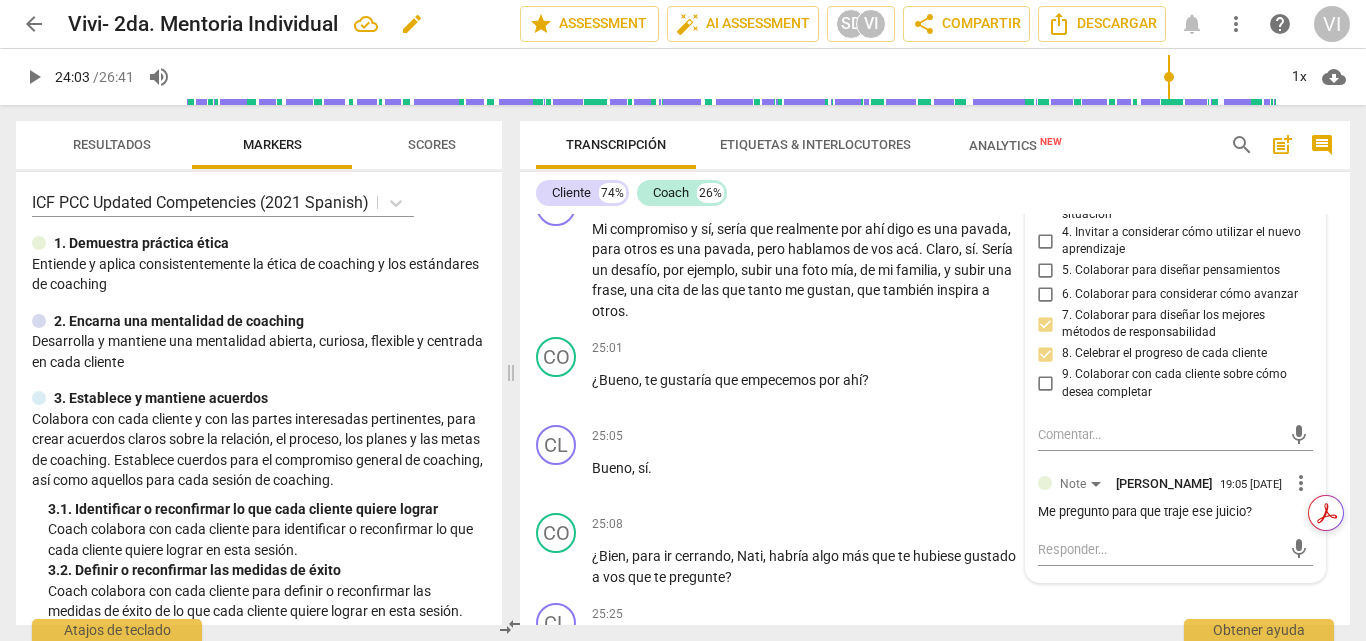 click on "25:05 + Add competency keyboard_arrow_right Bueno ,   sí ." at bounding box center (811, 461) 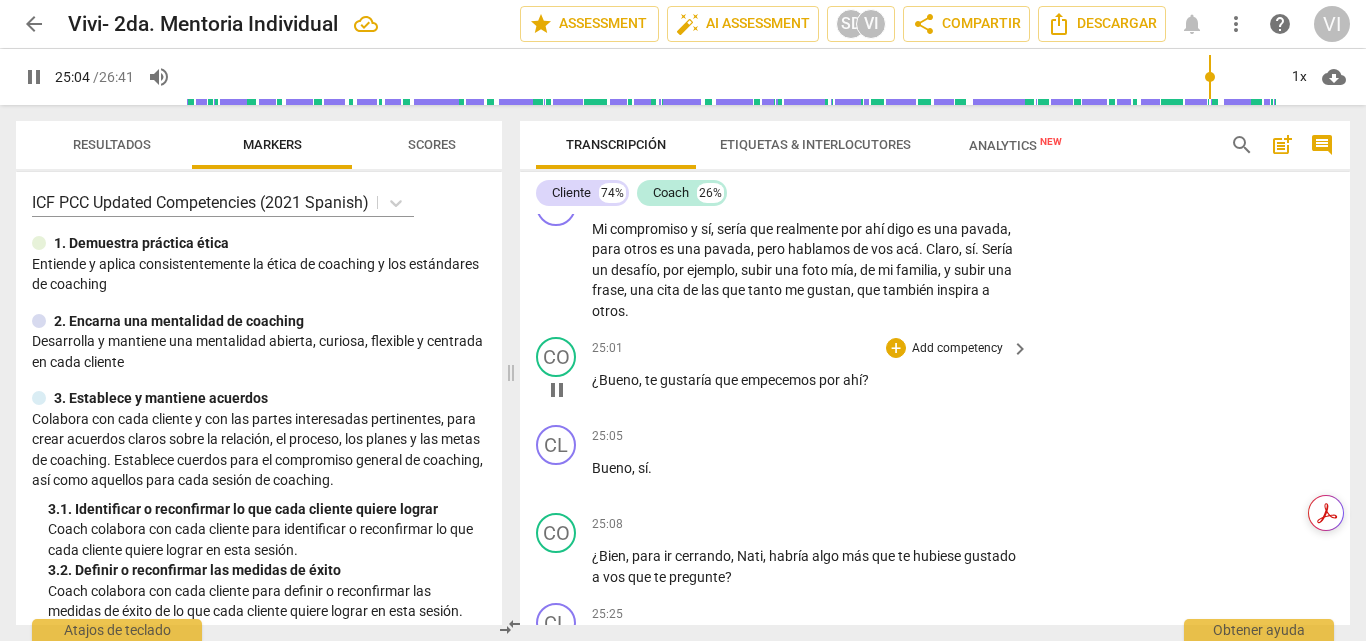 click on "Add competency" at bounding box center (957, 349) 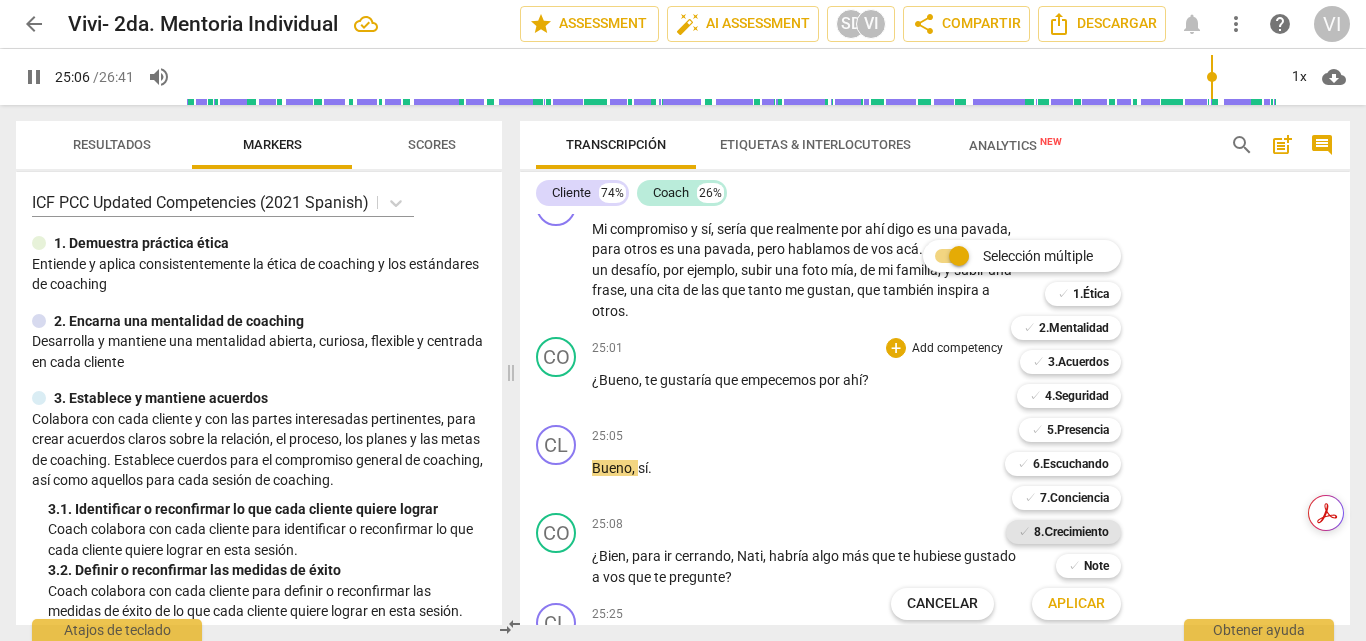 click on "8.Сrecimiento" at bounding box center (1071, 532) 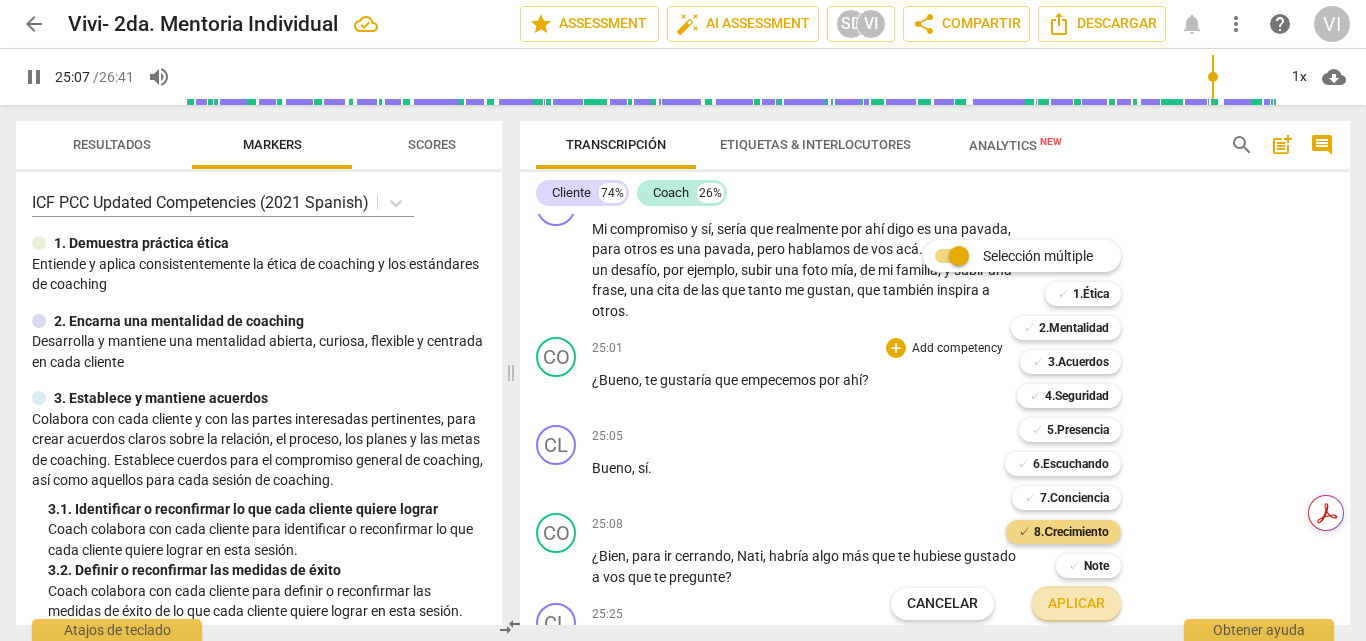 click on "Aplicar" at bounding box center (1076, 604) 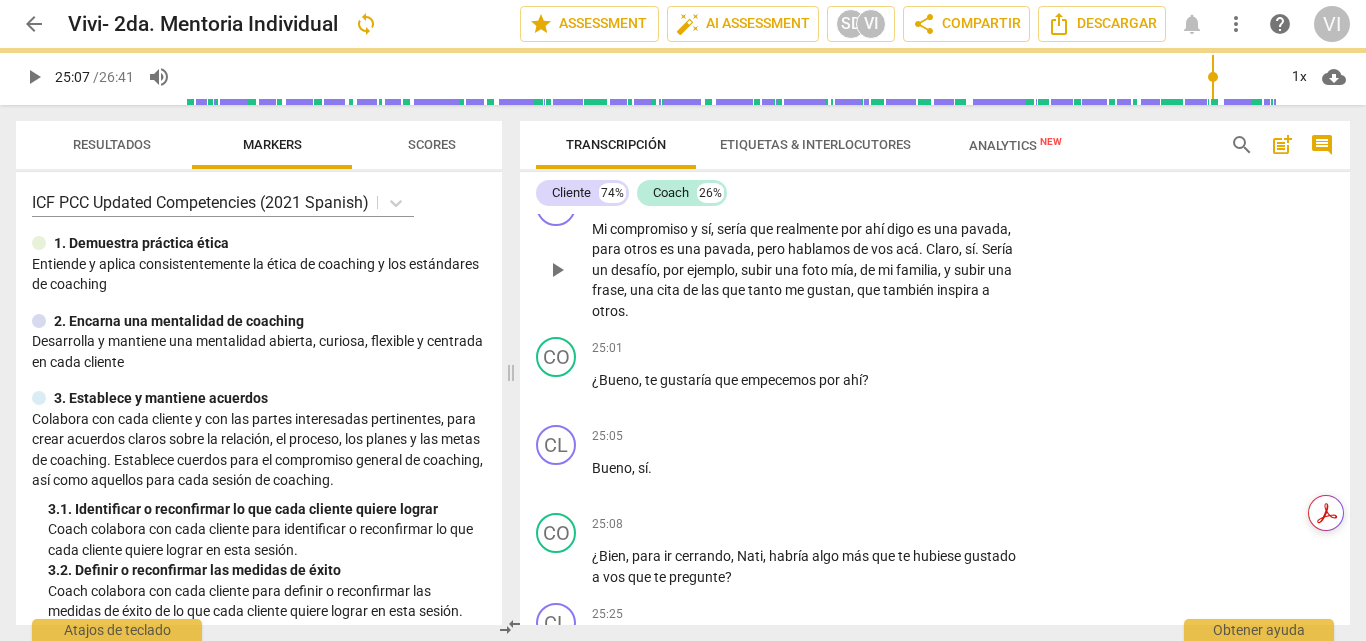 type on "1508" 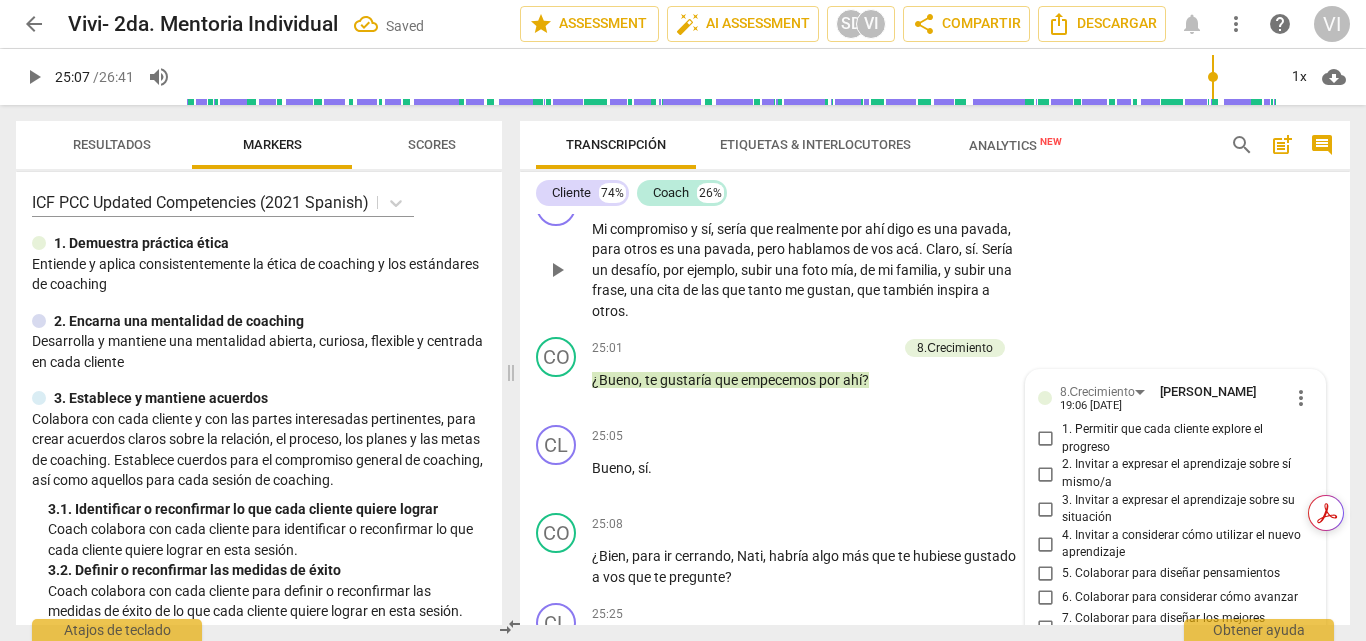scroll, scrollTop: 8935, scrollLeft: 0, axis: vertical 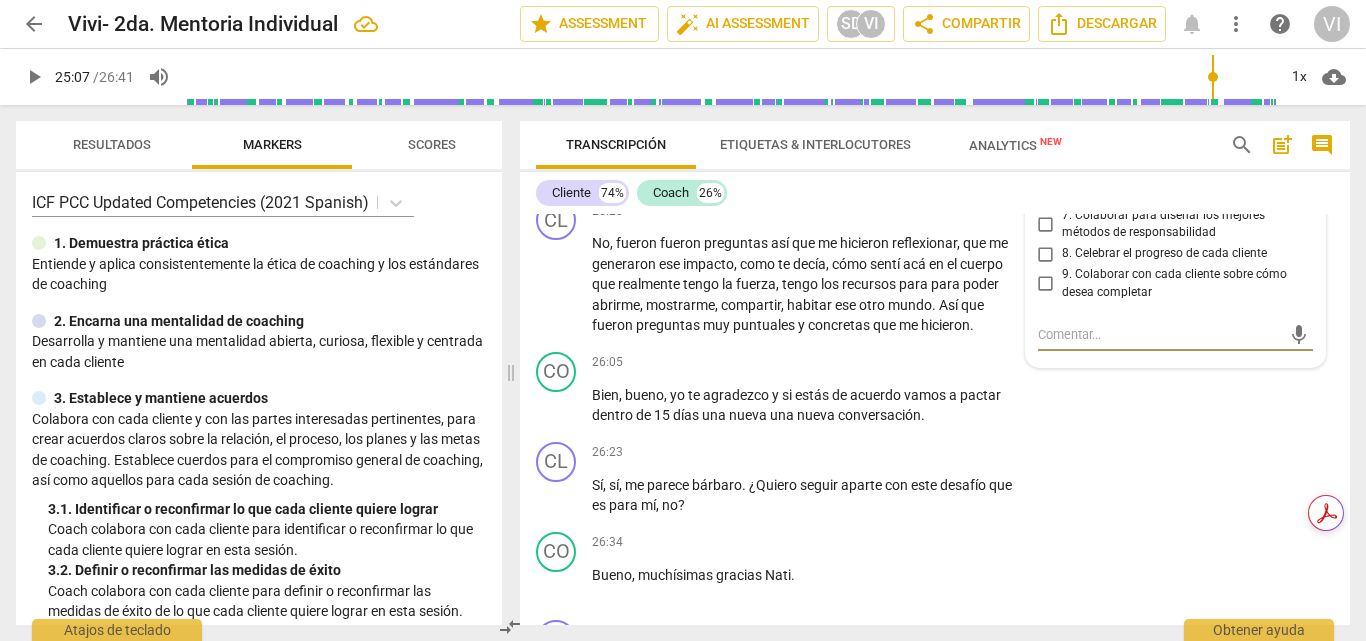 click on "7. Colaborar para diseñar los mejores métodos de responsabilidad" at bounding box center [1046, 224] 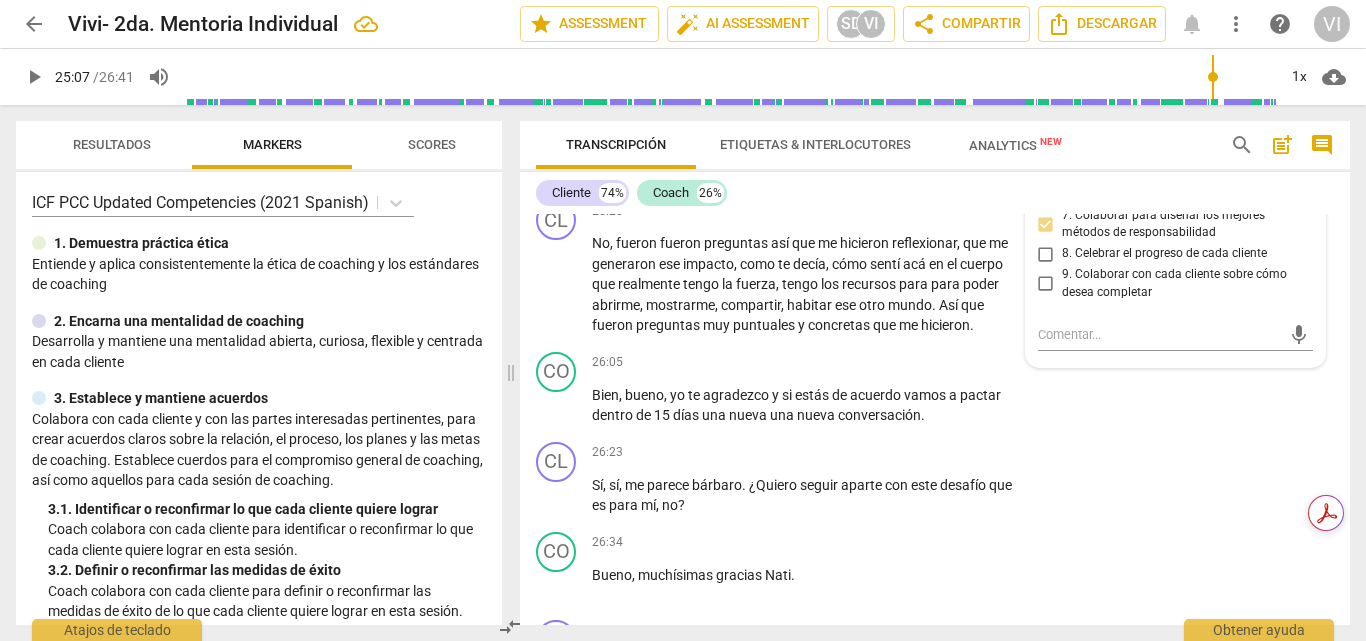 click on "9. Colaborar con cada cliente sobre cómo desea completar" at bounding box center [1046, 284] 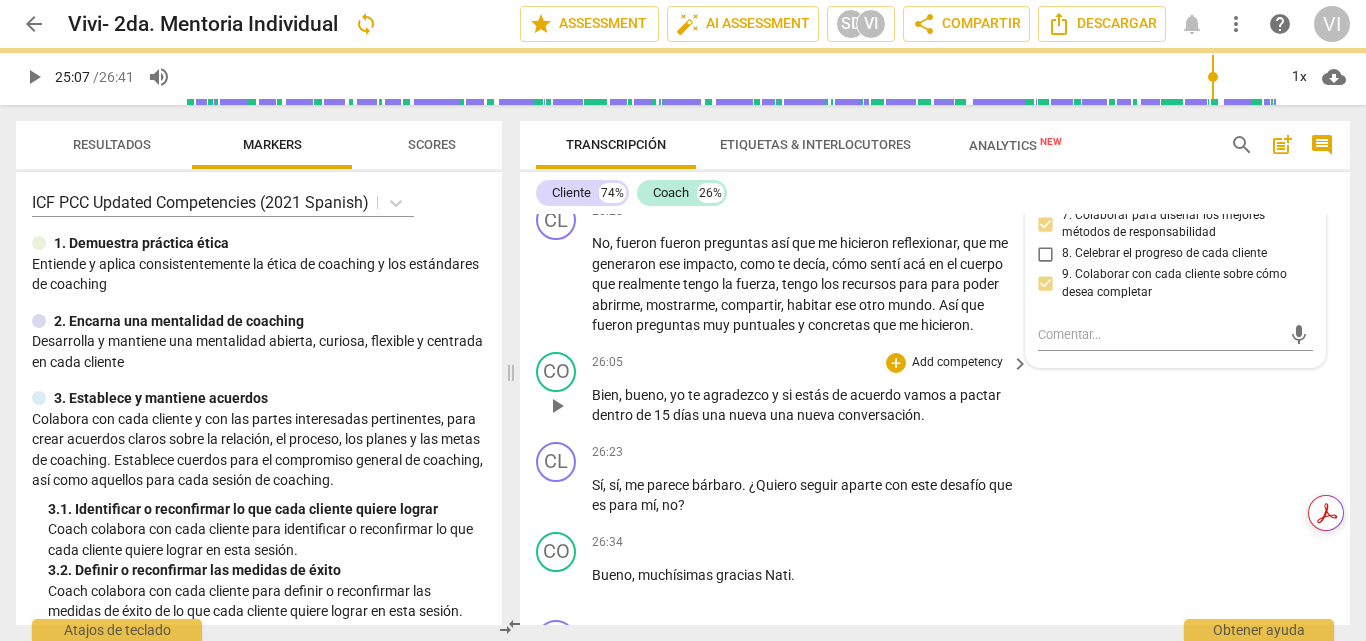 type on "1508" 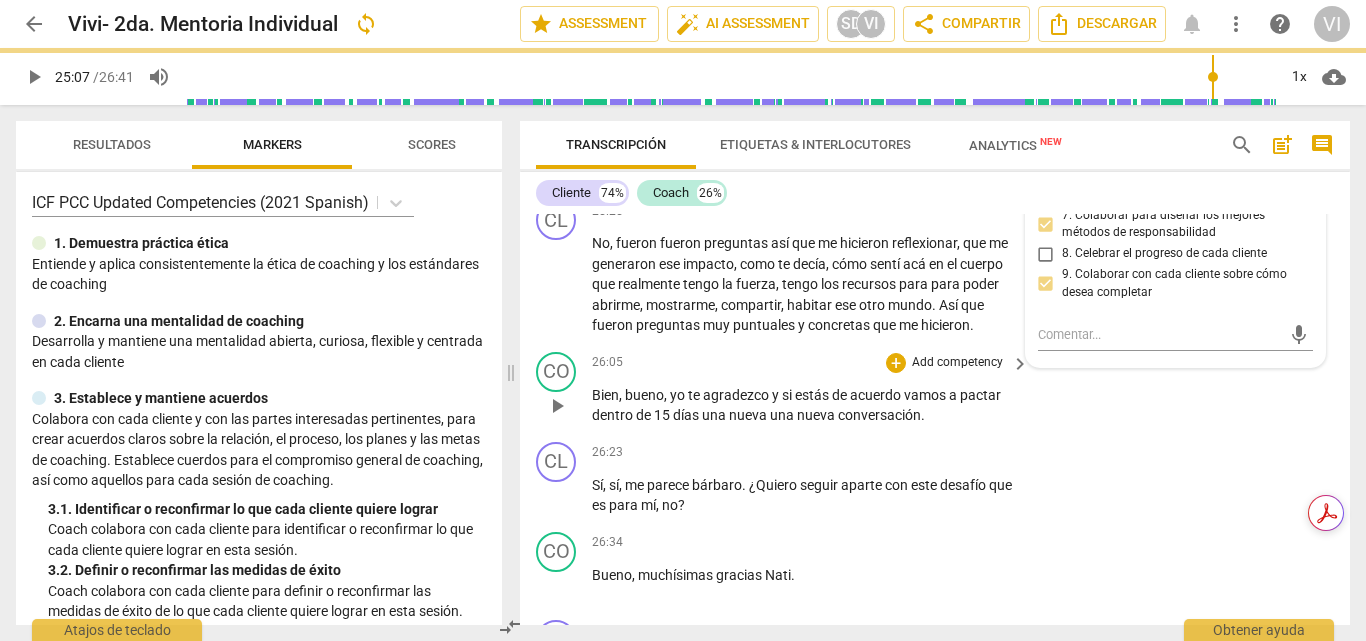 scroll, scrollTop: 9135, scrollLeft: 0, axis: vertical 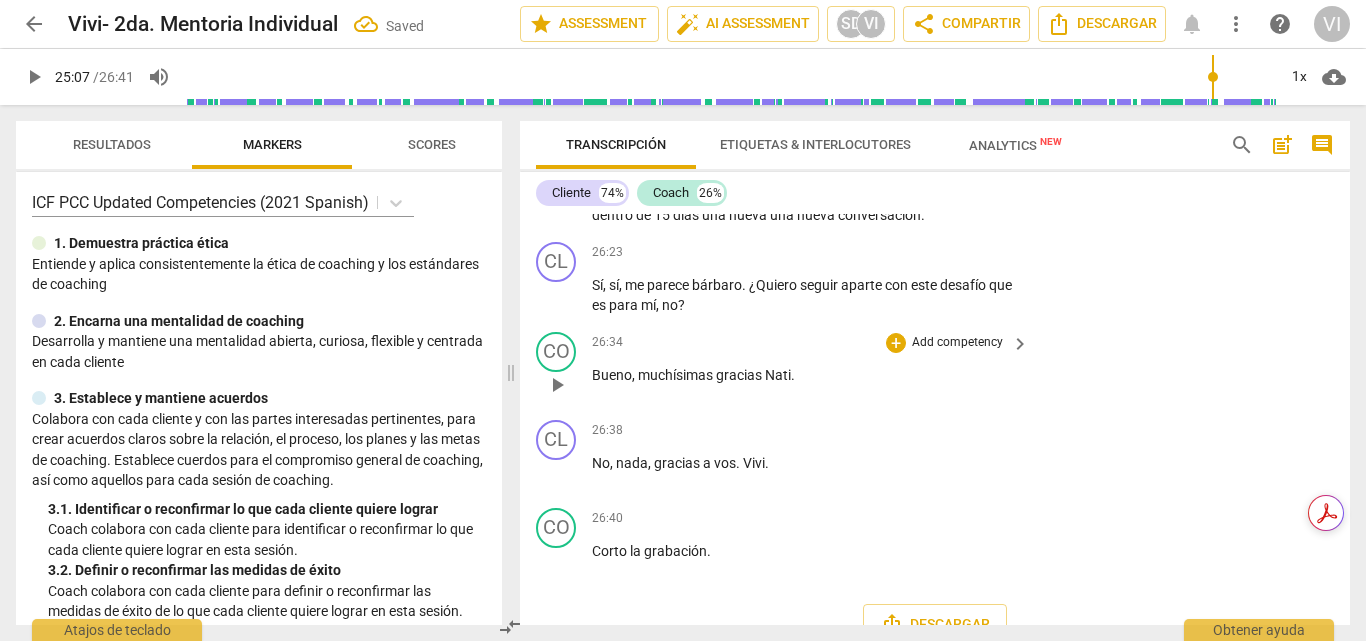 checkbox on "true" 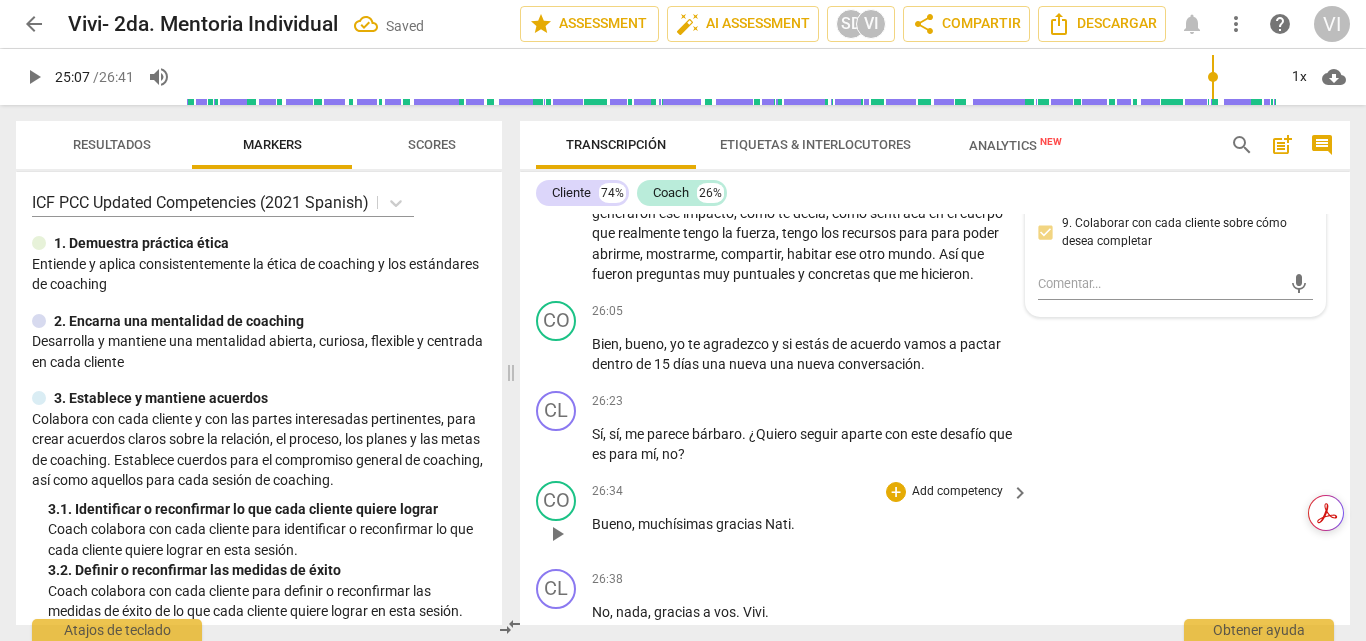 scroll, scrollTop: 8935, scrollLeft: 0, axis: vertical 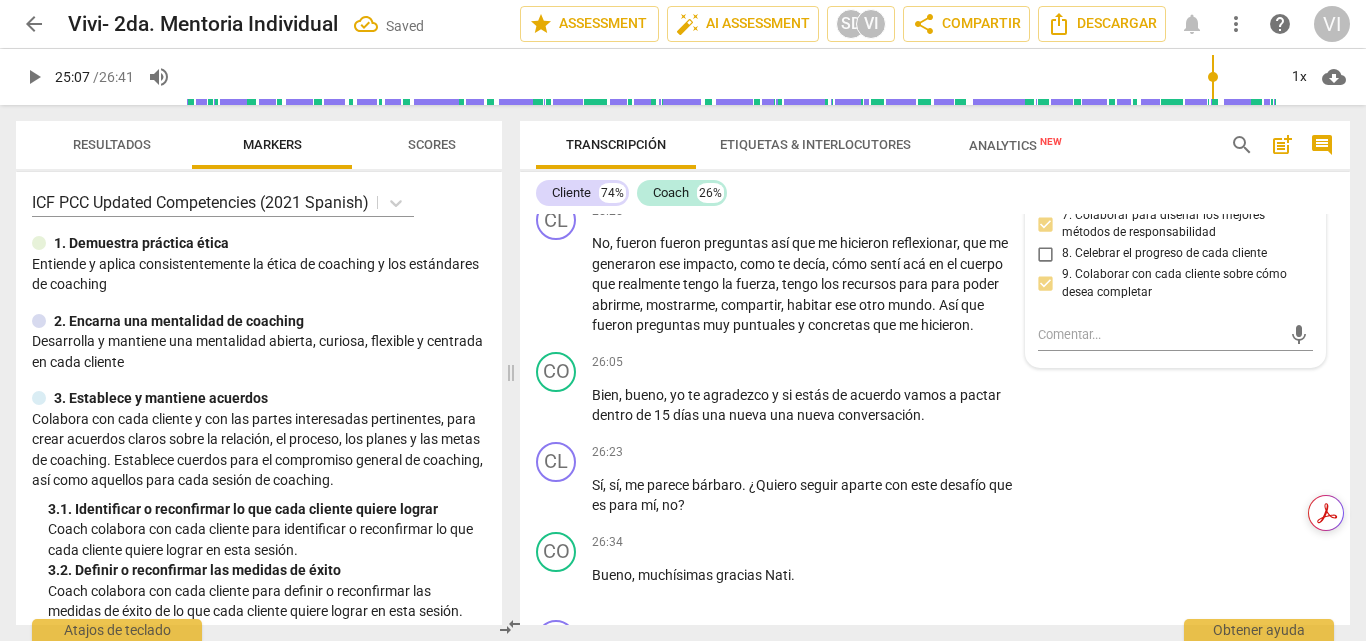 click on "play_arrow" at bounding box center (34, 77) 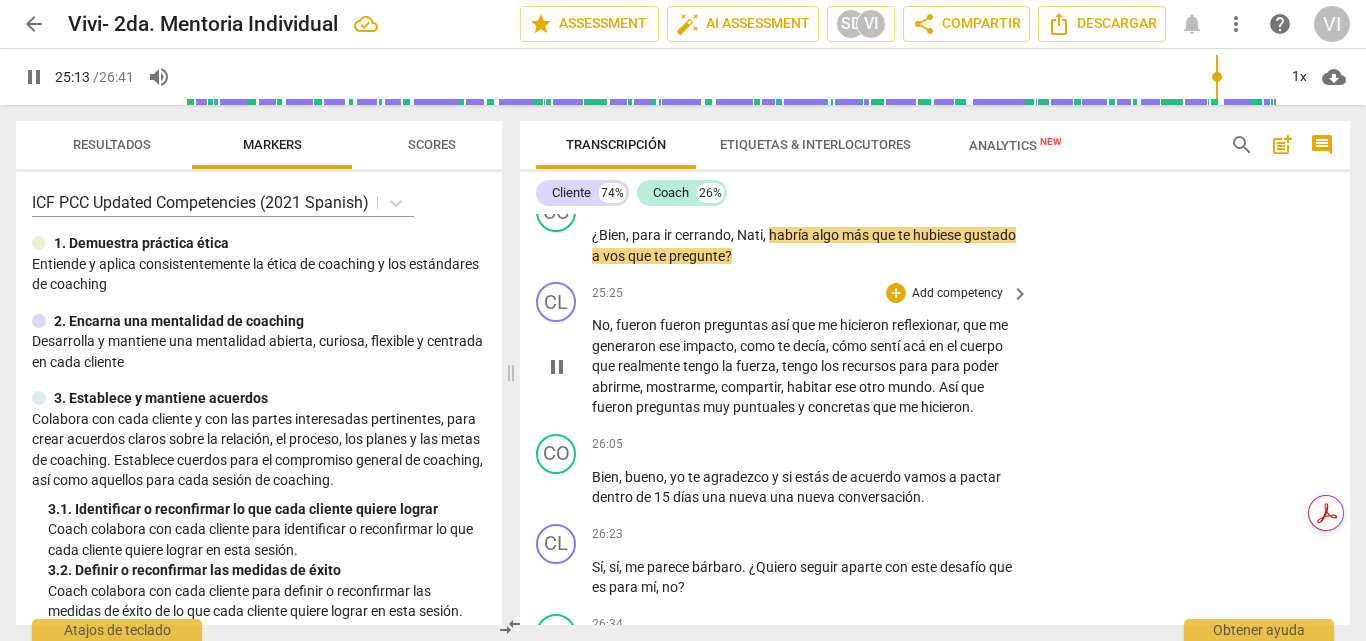 scroll, scrollTop: 8835, scrollLeft: 0, axis: vertical 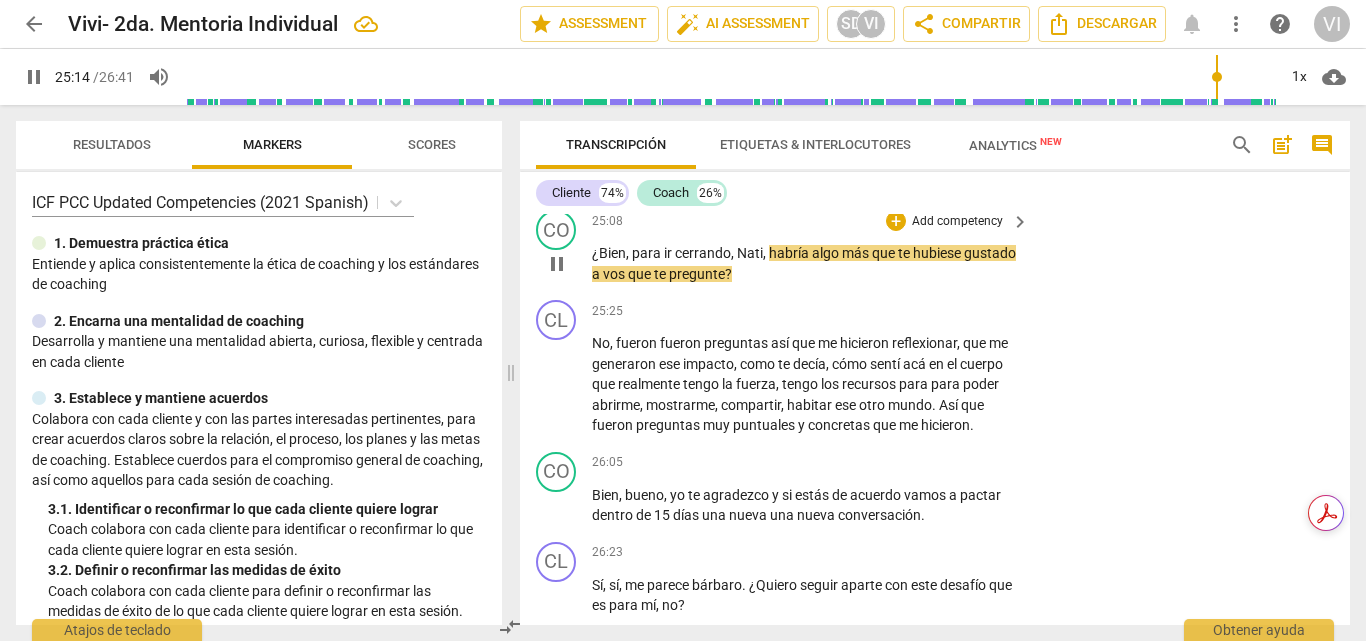 click on "Add competency" at bounding box center [957, 222] 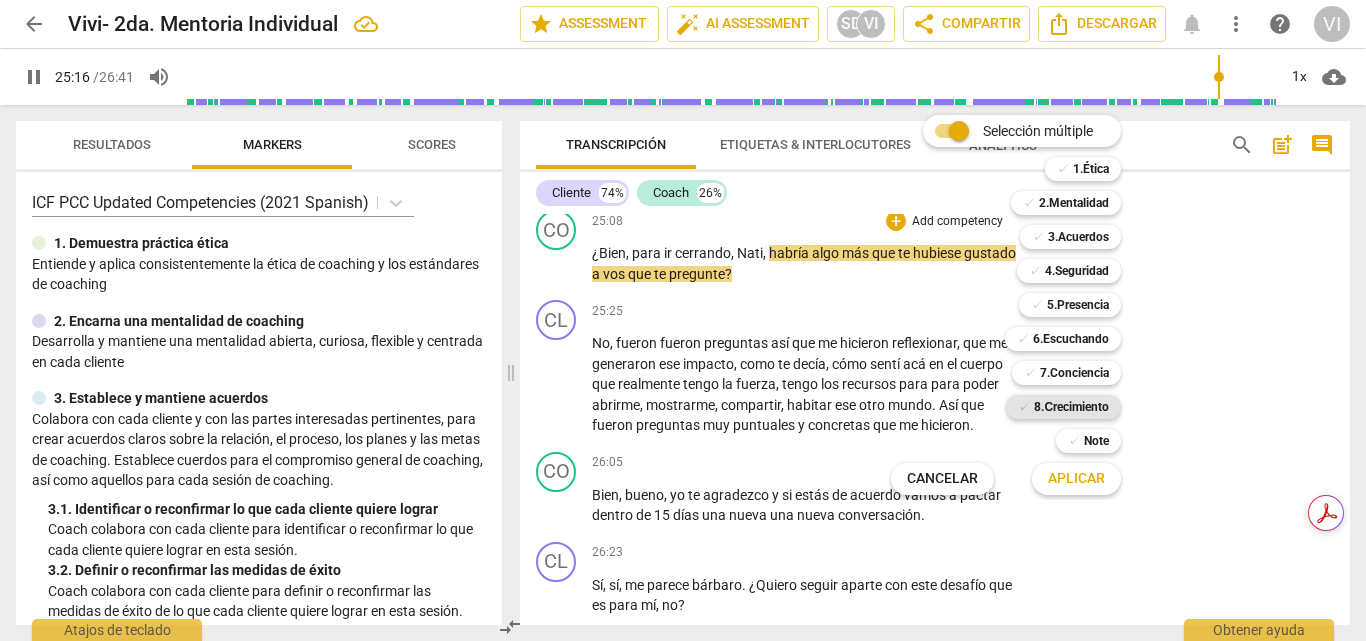 click on "8.Сrecimiento" at bounding box center [1071, 407] 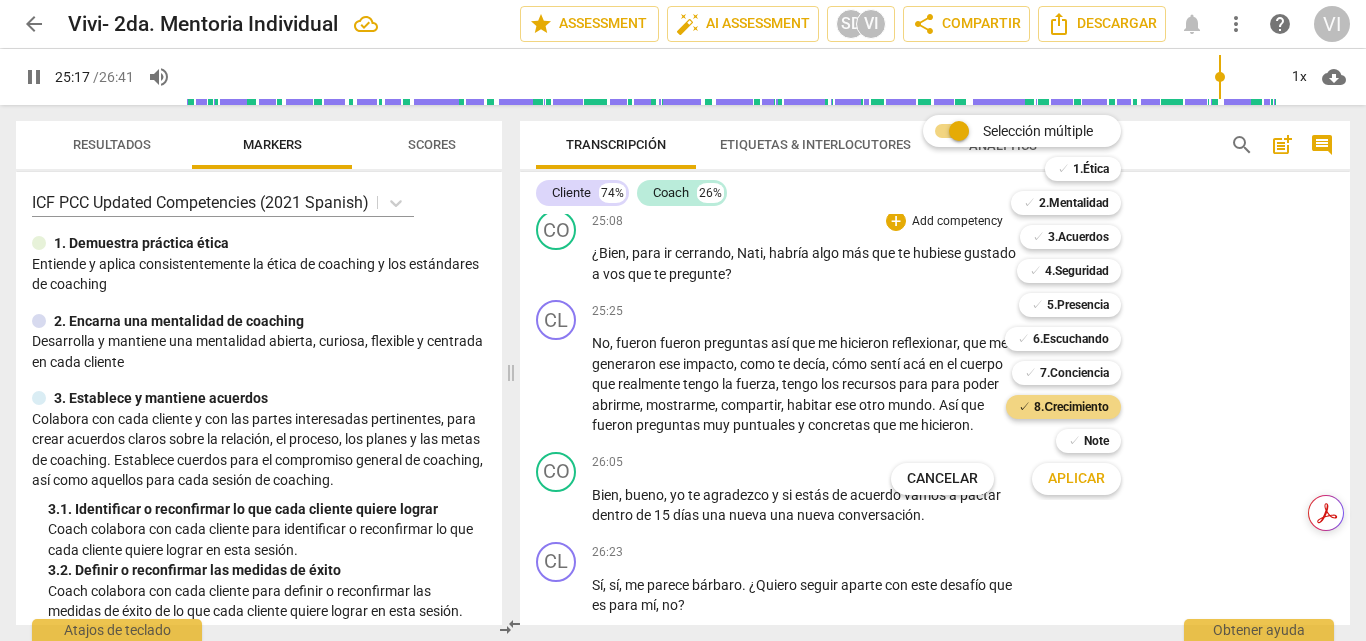 click on "Aplicar" at bounding box center (1076, 479) 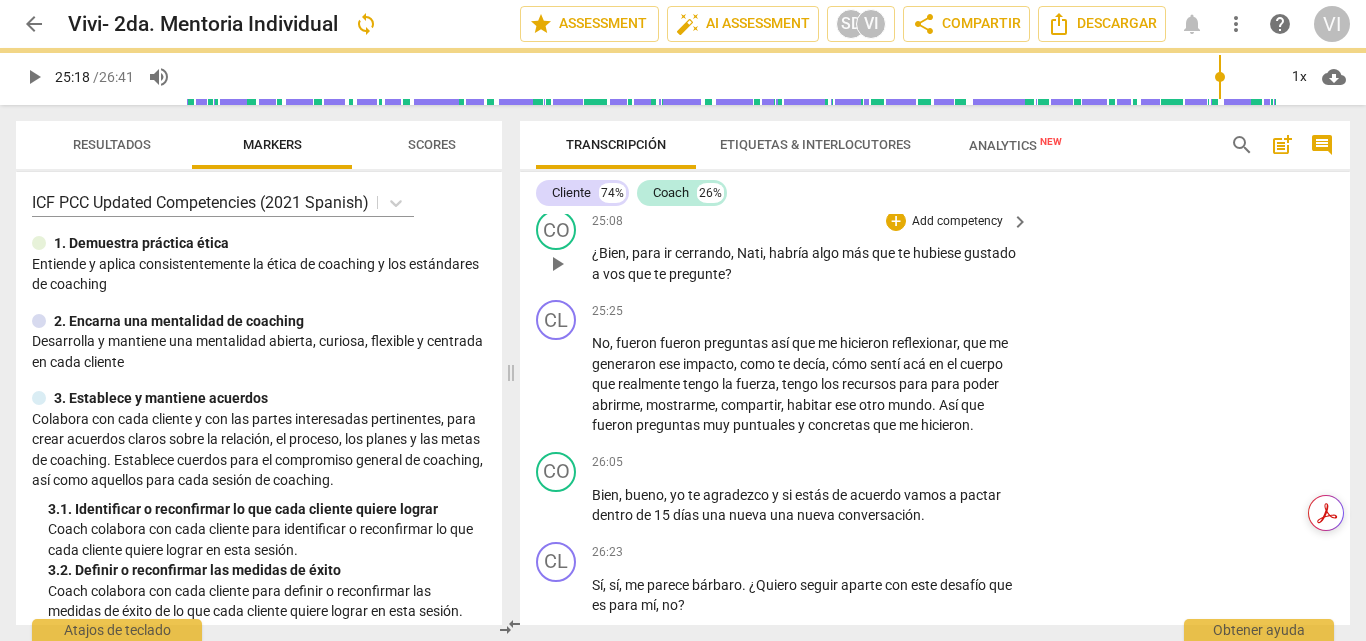 type on "1518" 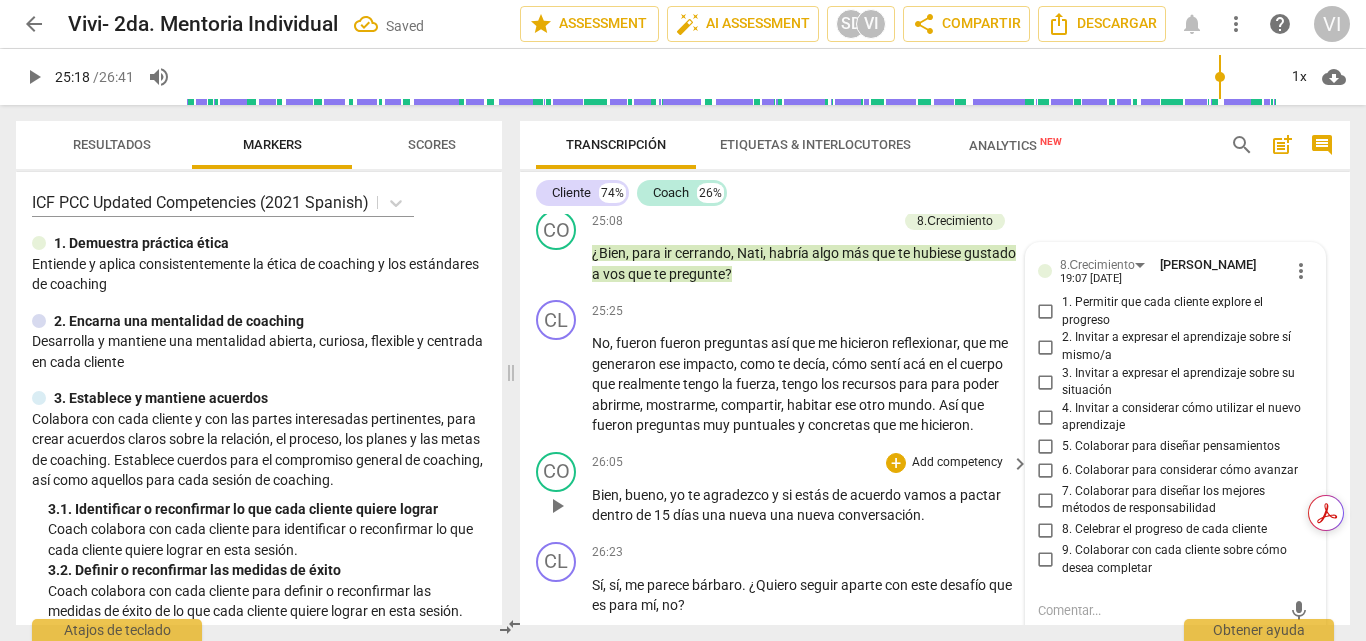 scroll, scrollTop: 9111, scrollLeft: 0, axis: vertical 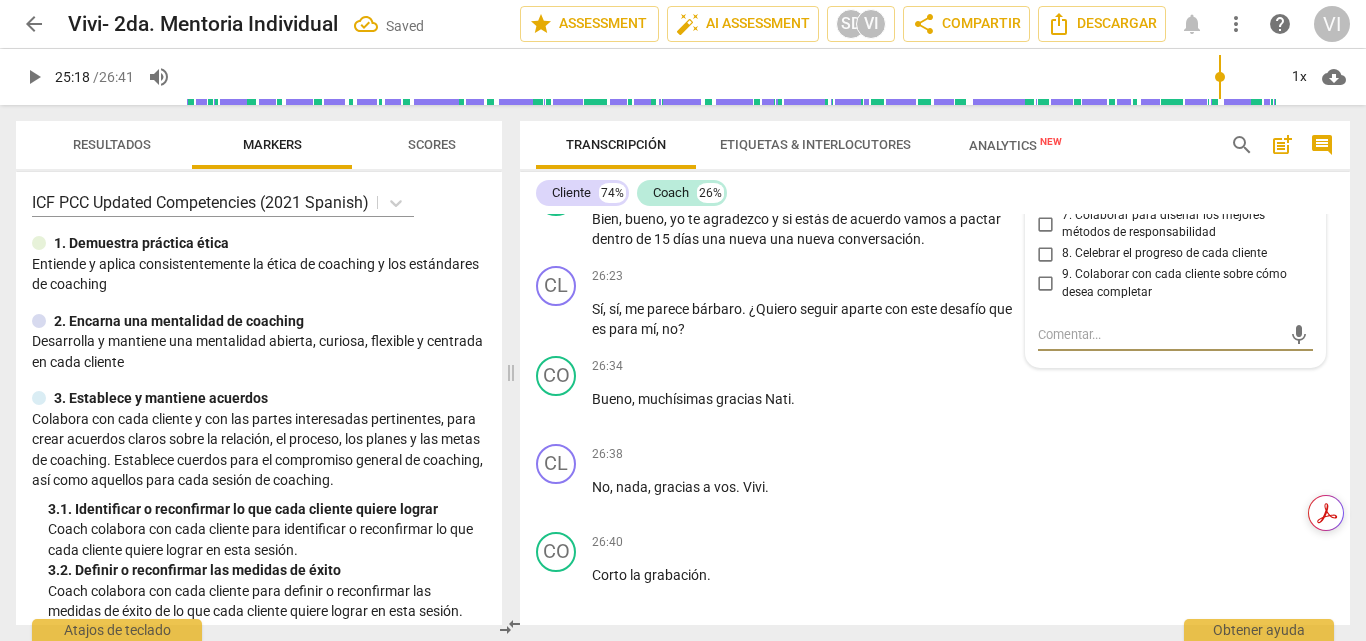click on "9. Colaborar con cada cliente sobre cómo desea completar" at bounding box center (1046, 284) 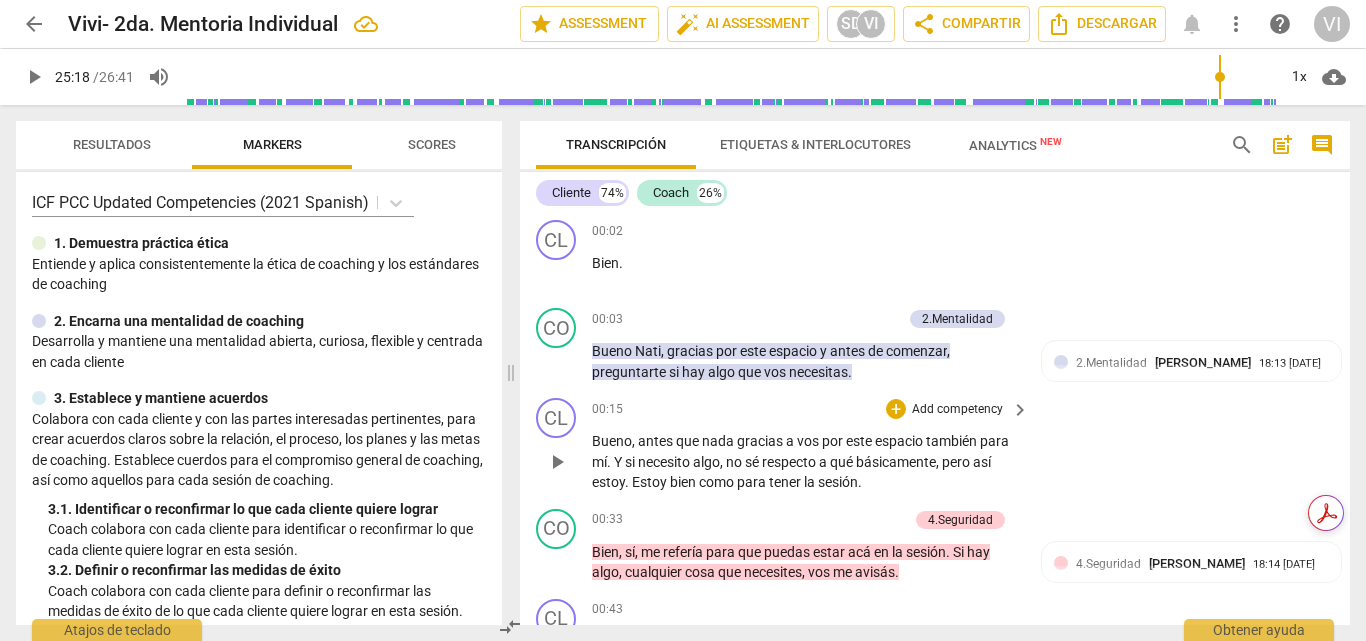 scroll, scrollTop: 0, scrollLeft: 0, axis: both 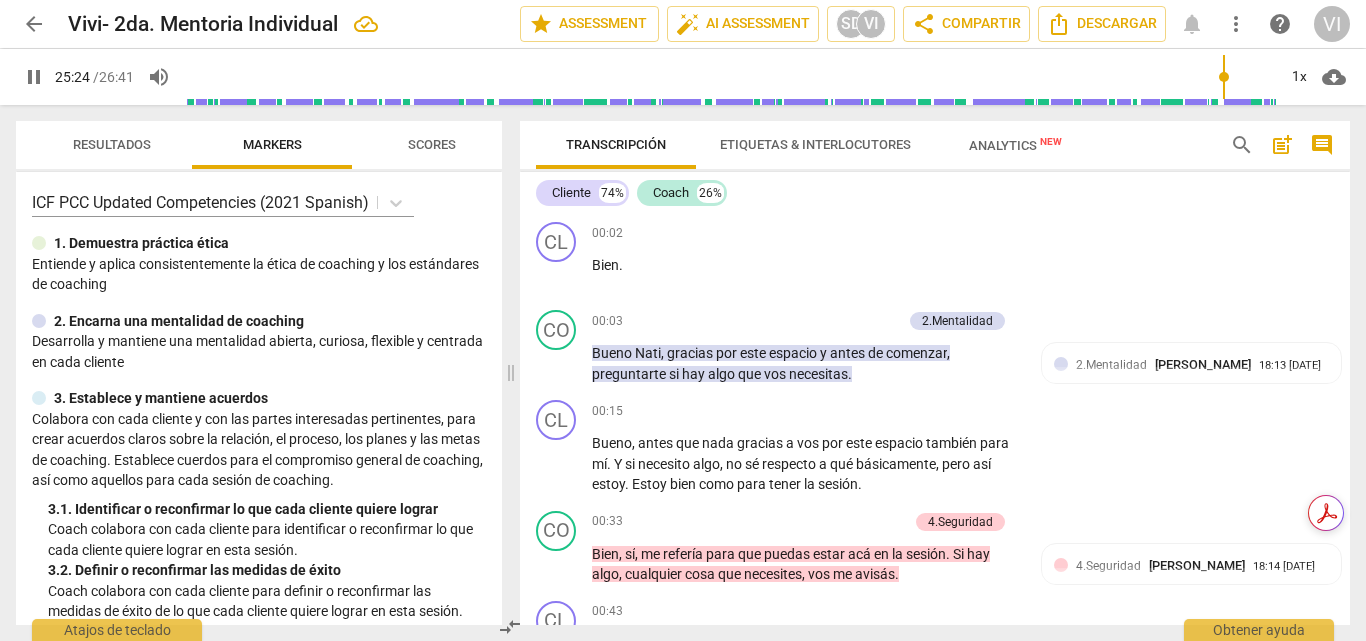 click on "post_add" at bounding box center [1282, 145] 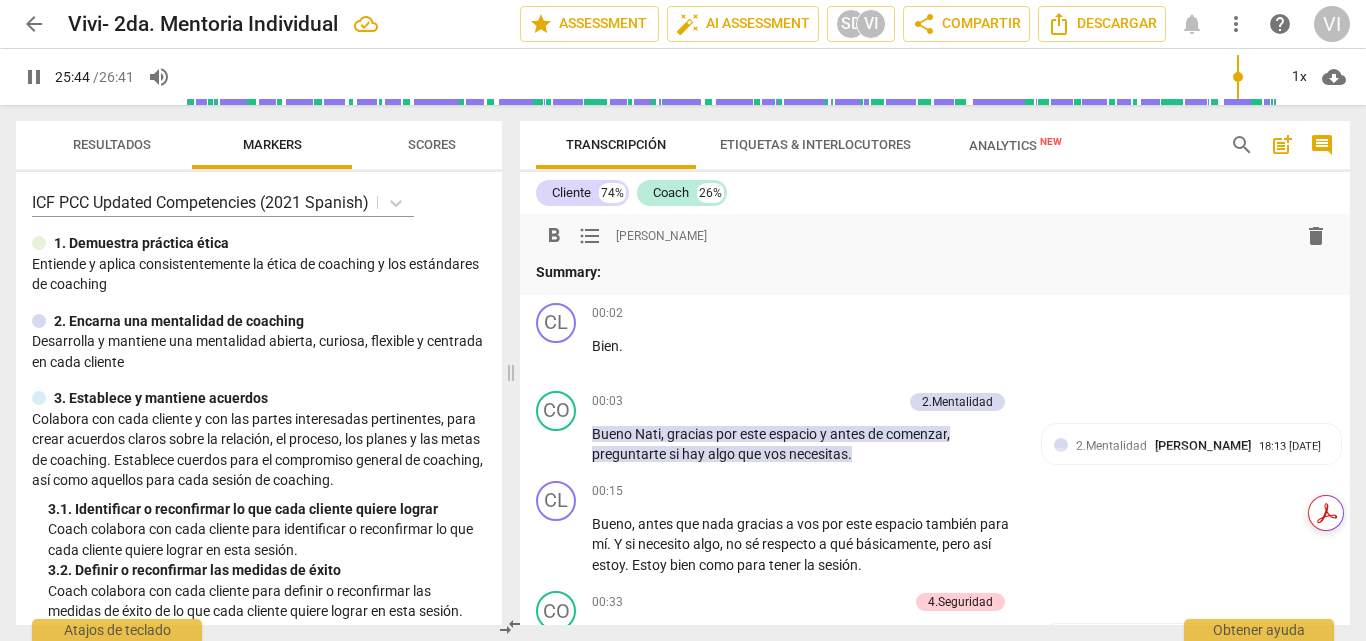 scroll, scrollTop: 9140, scrollLeft: 0, axis: vertical 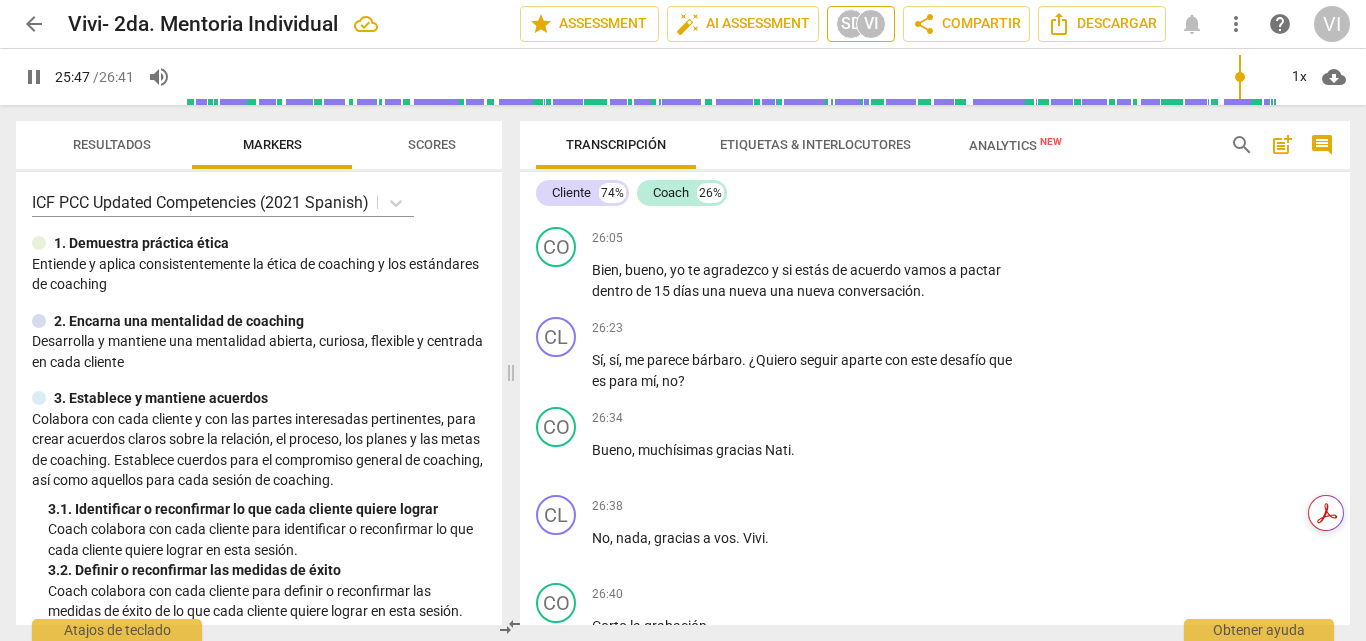 type on "1548" 